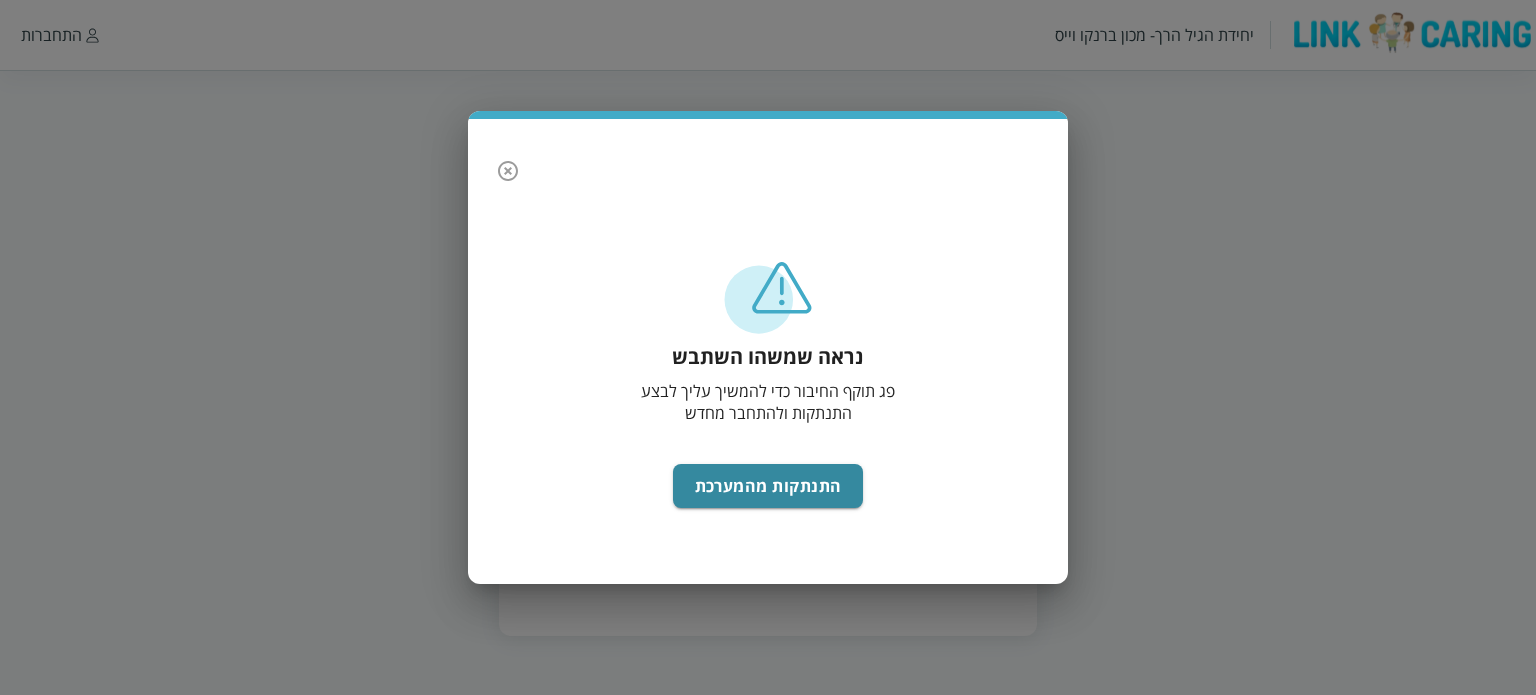 scroll, scrollTop: 0, scrollLeft: 0, axis: both 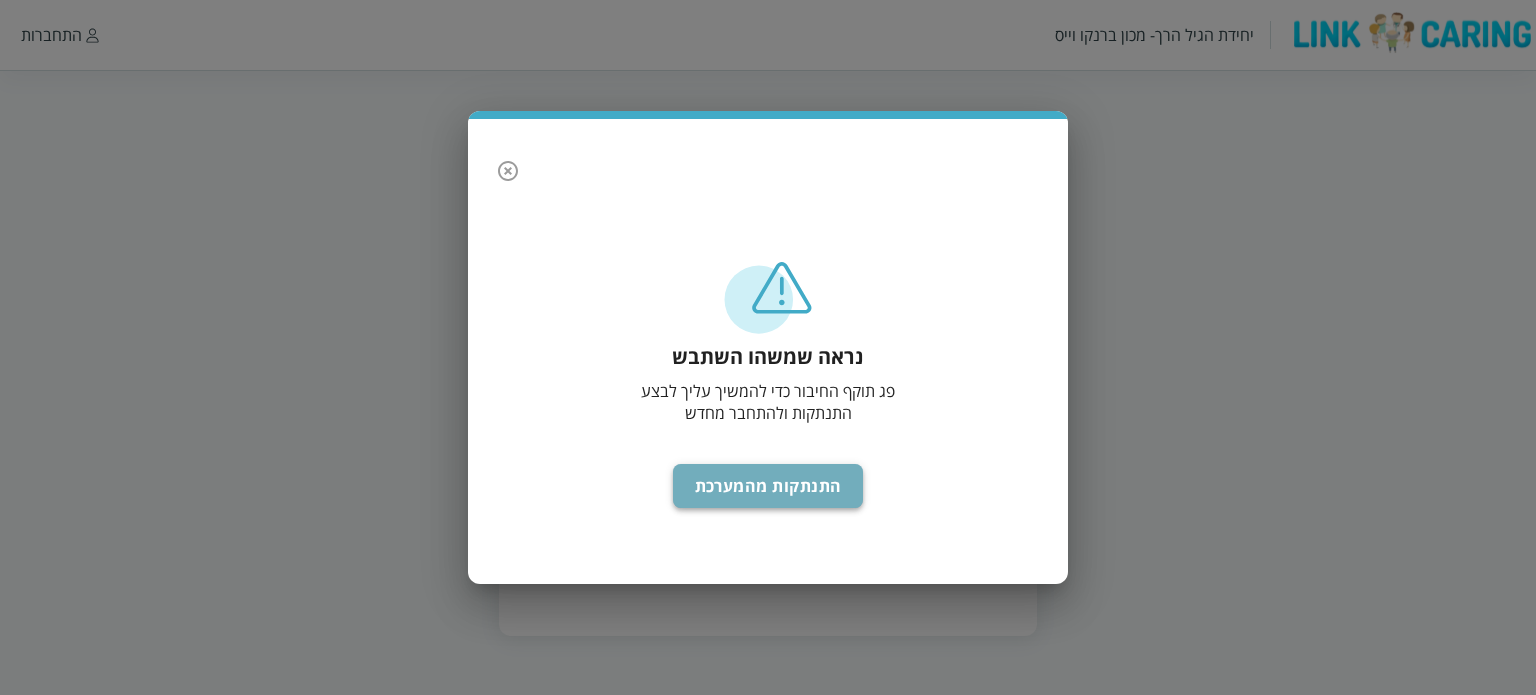 click on "התנתקות מהמערכת" at bounding box center (768, 486) 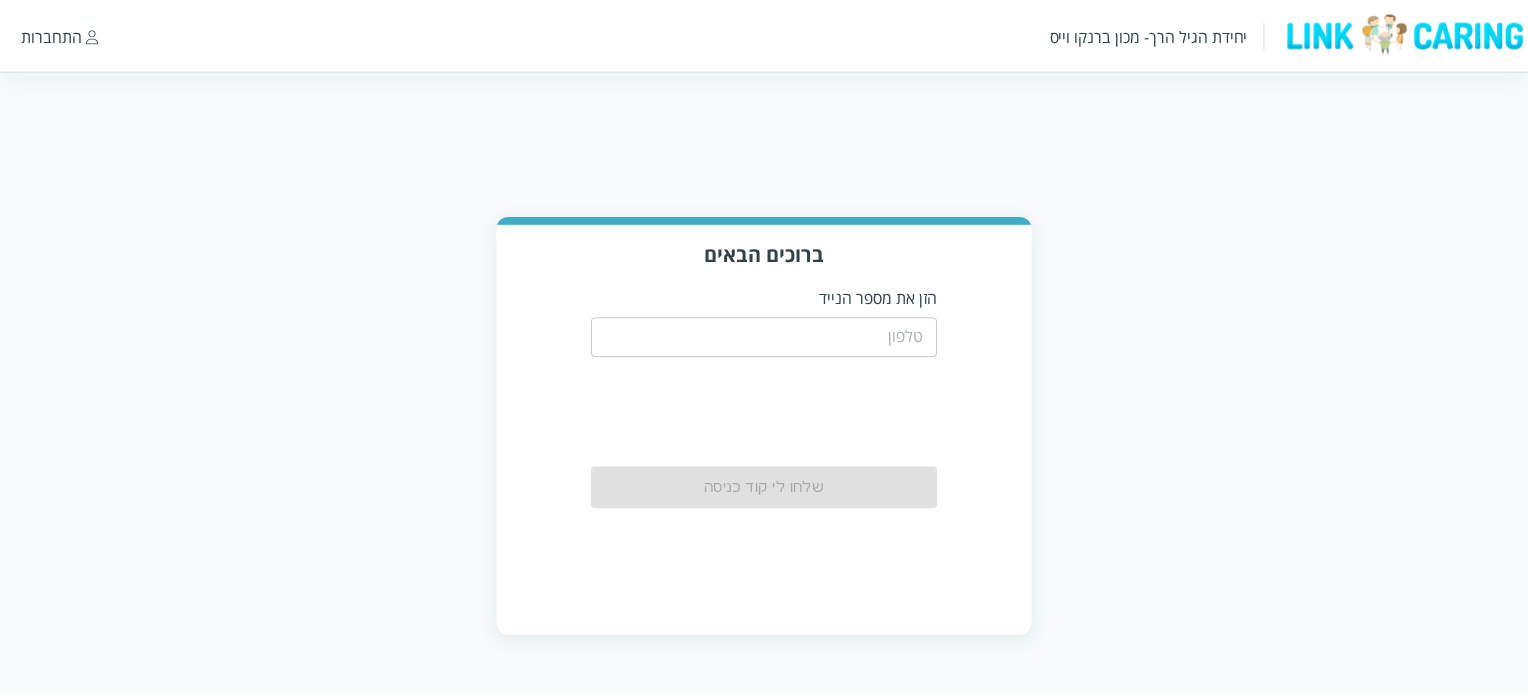 scroll, scrollTop: 0, scrollLeft: 0, axis: both 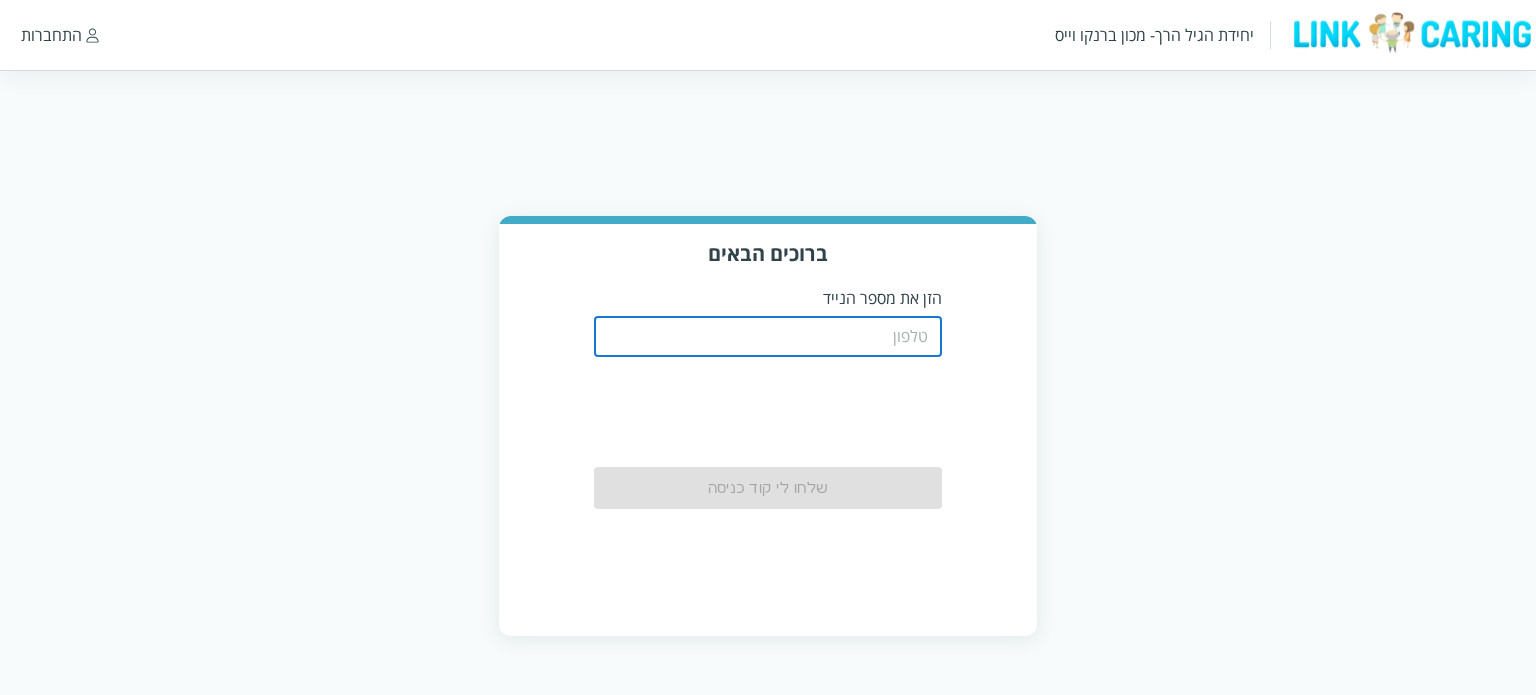 click at bounding box center (768, 337) 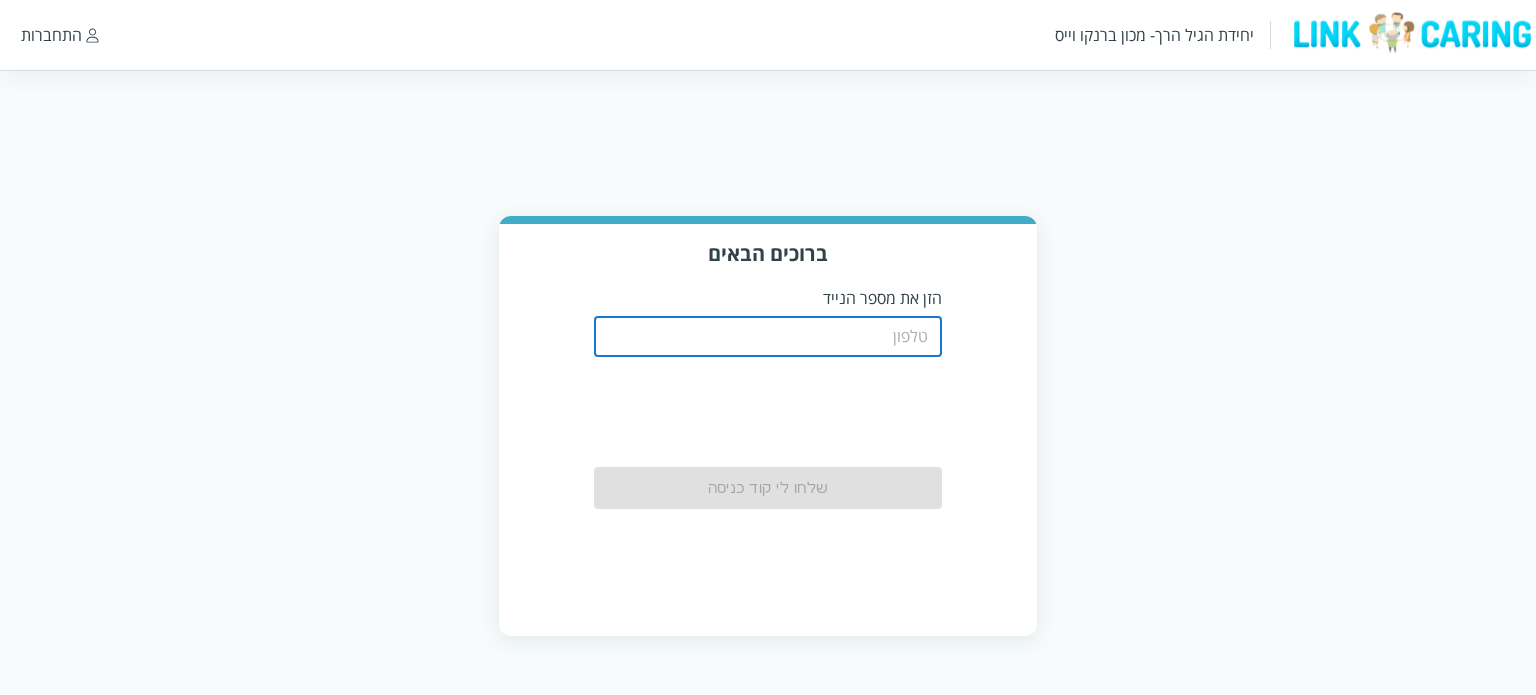 type on "0542273713" 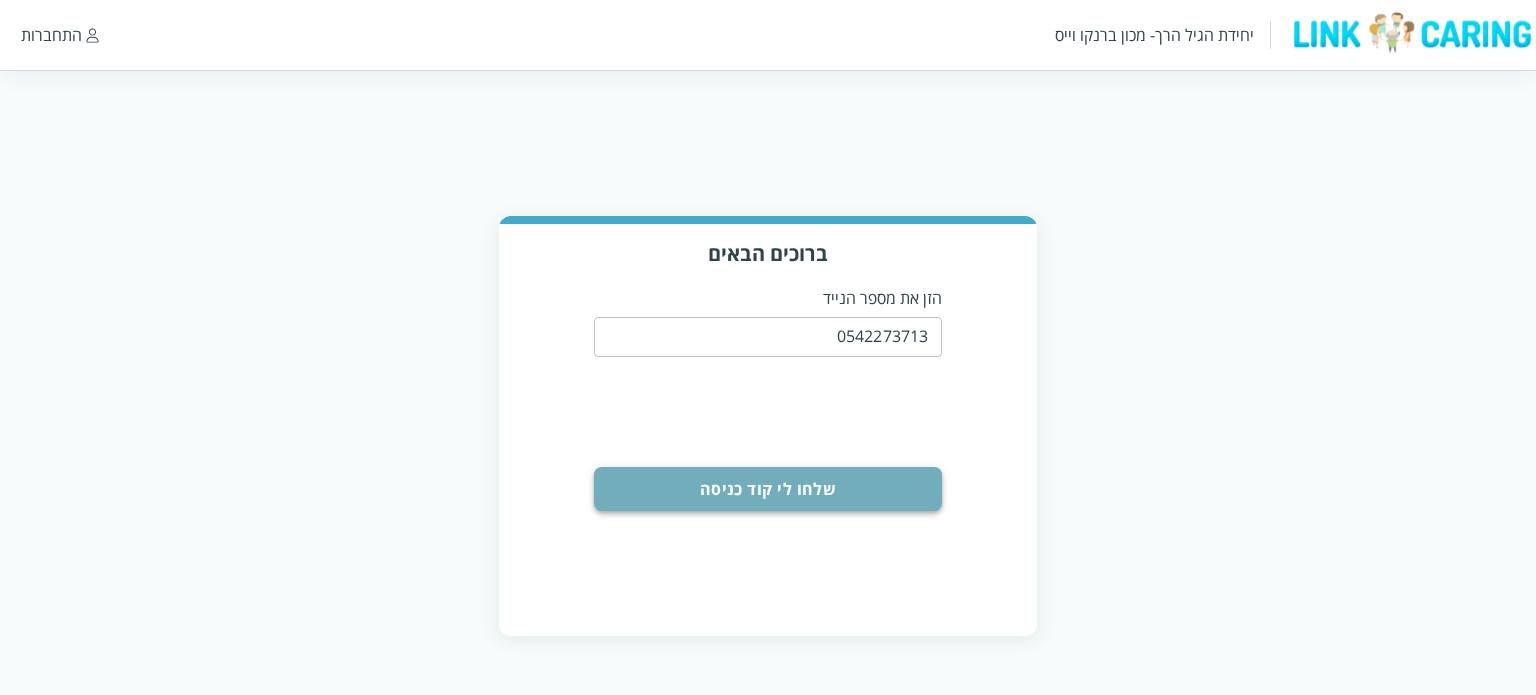 click on "שלחו לי קוד כניסה" at bounding box center [768, 489] 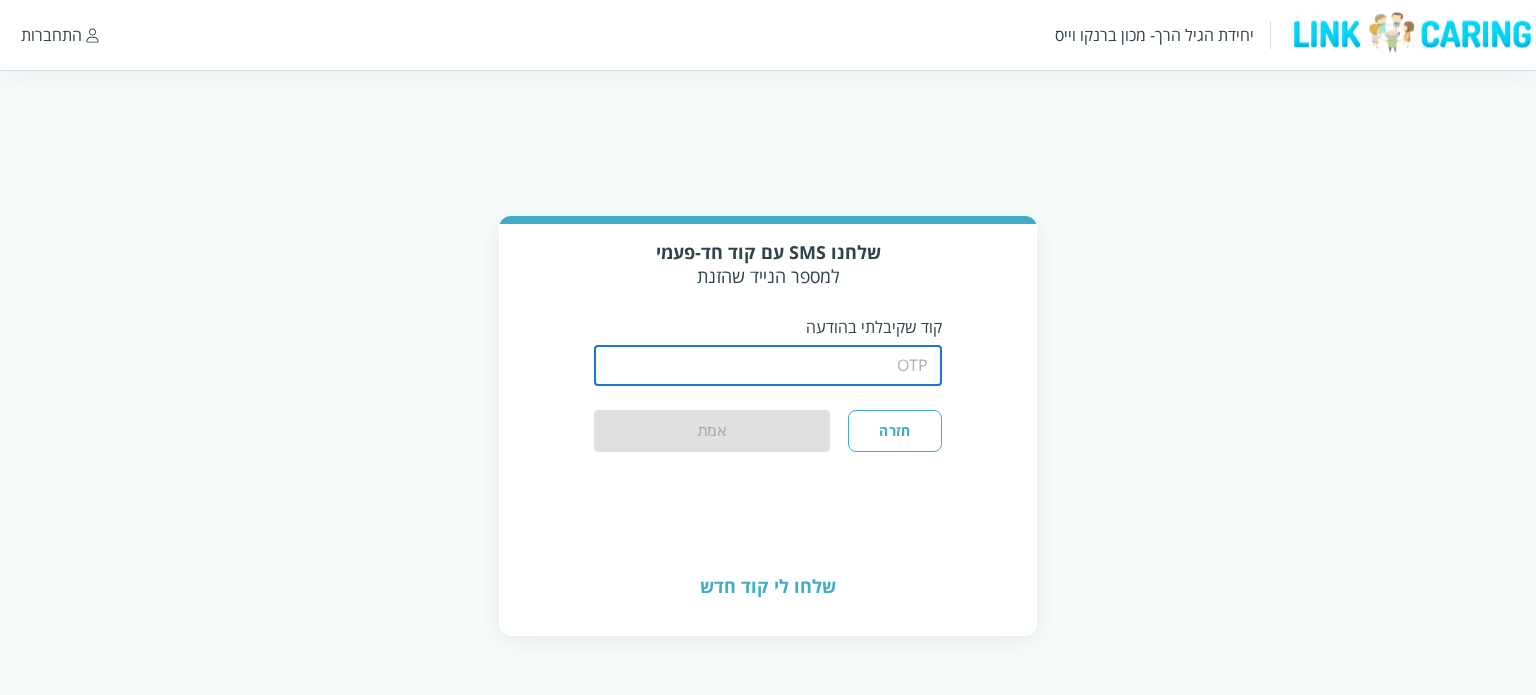 click at bounding box center (768, 366) 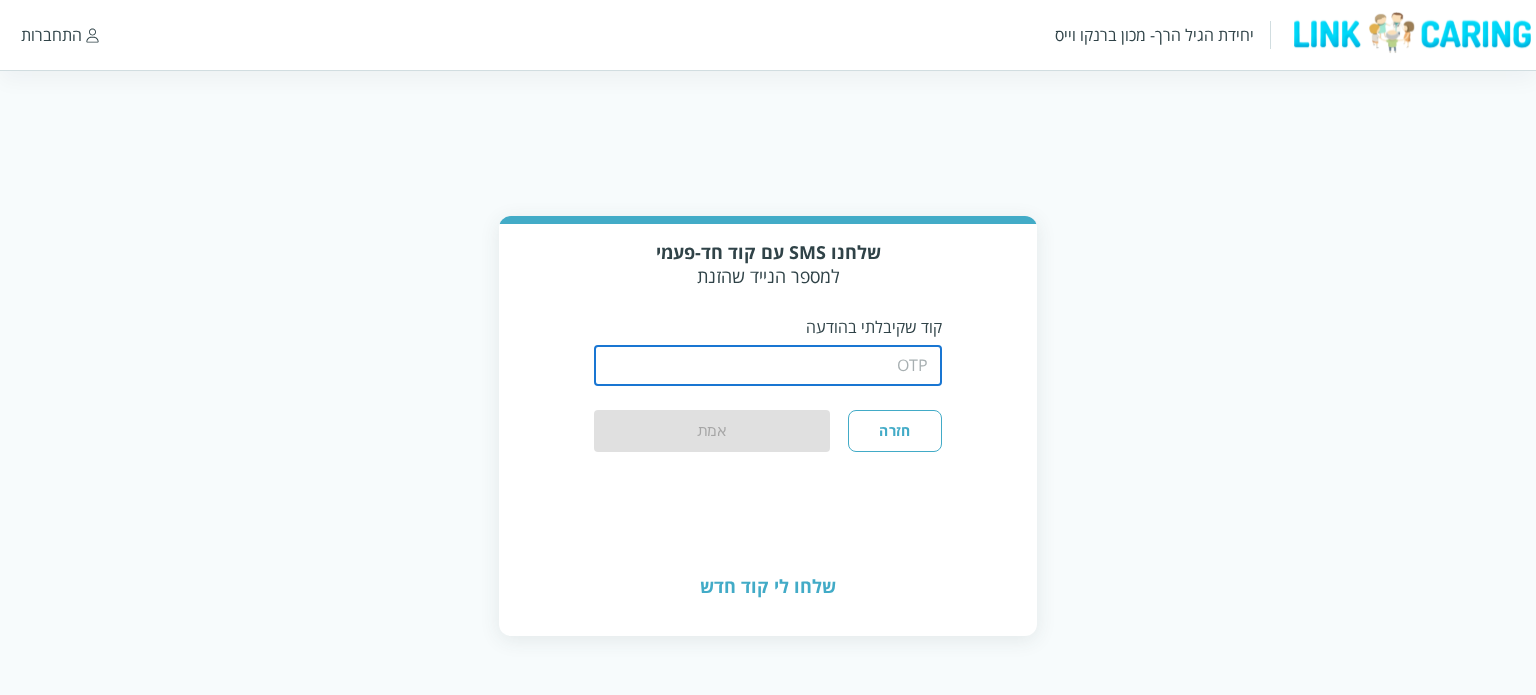 type on "7" 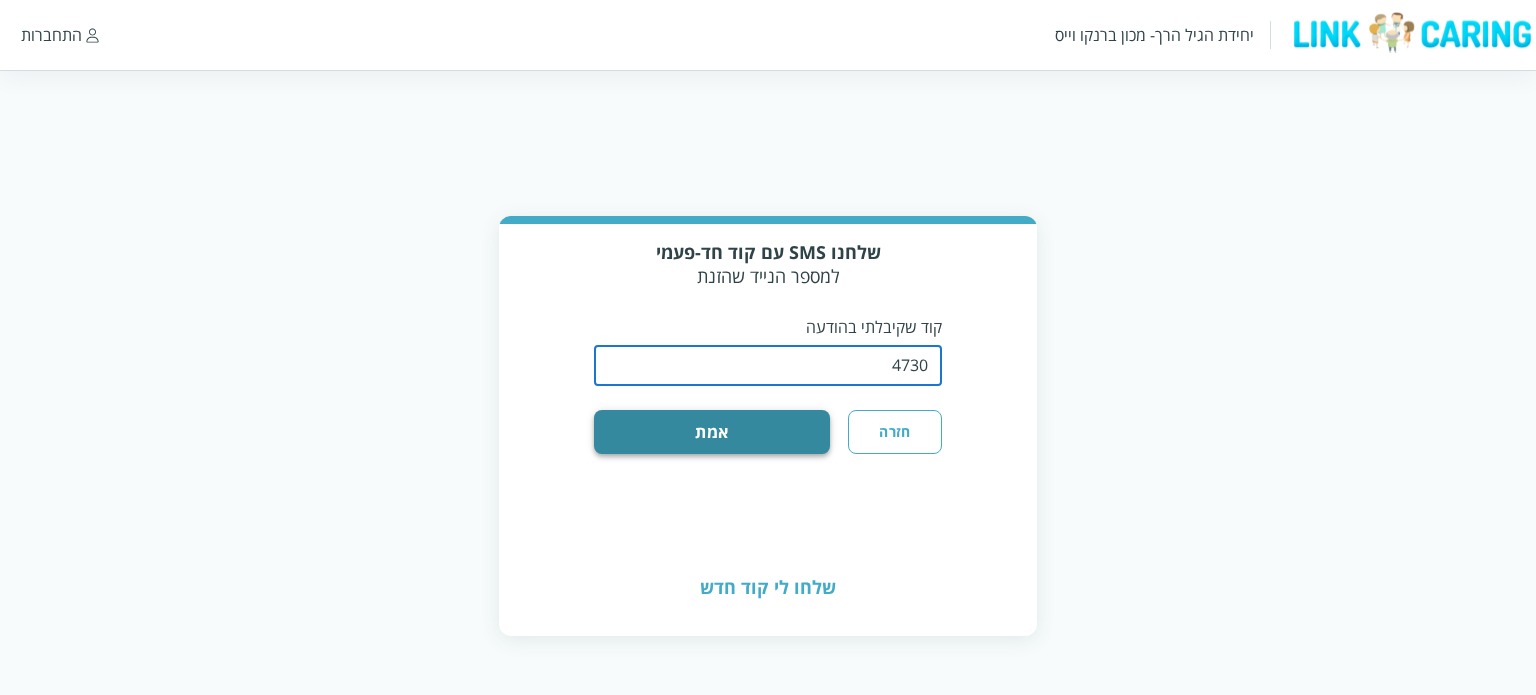 type on "4730" 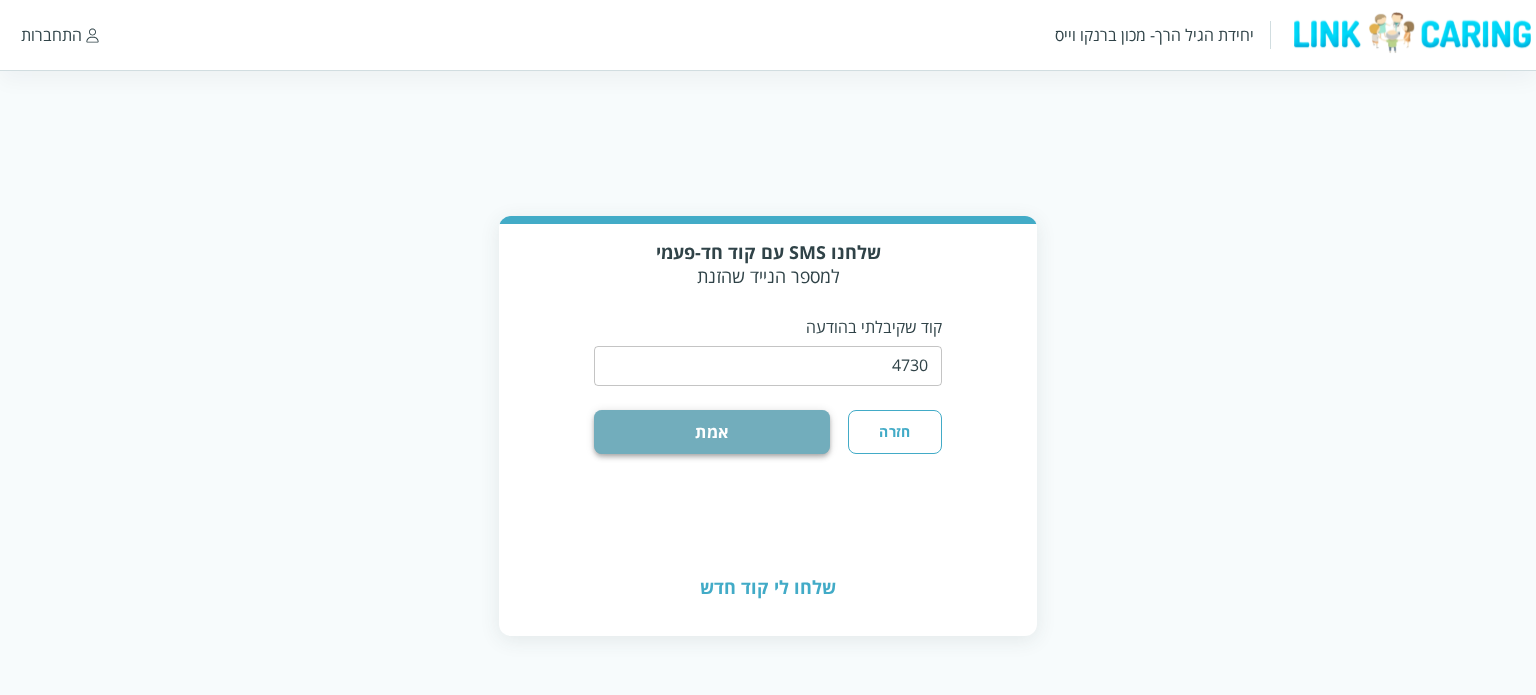 click on "אמת" at bounding box center [712, 432] 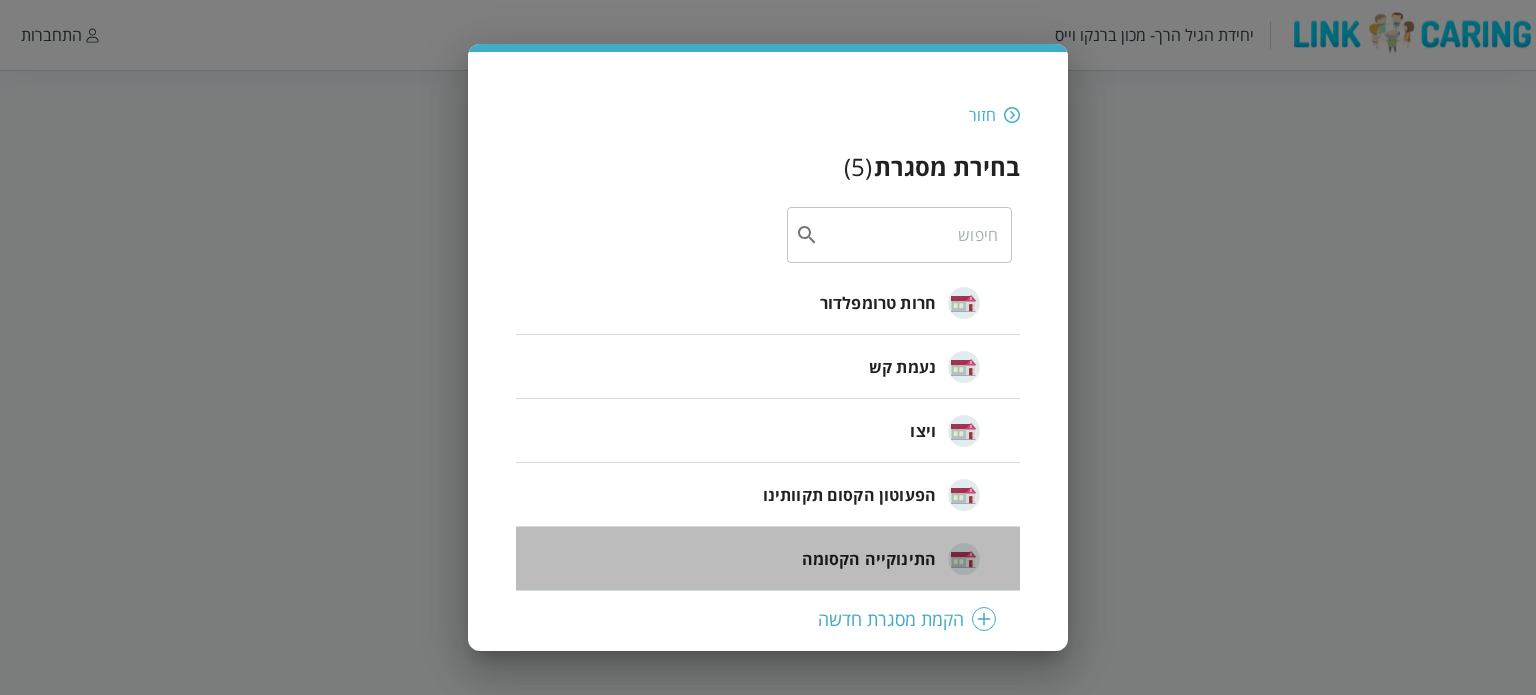 click on "התינוקייה הקסומה" at bounding box center (869, 559) 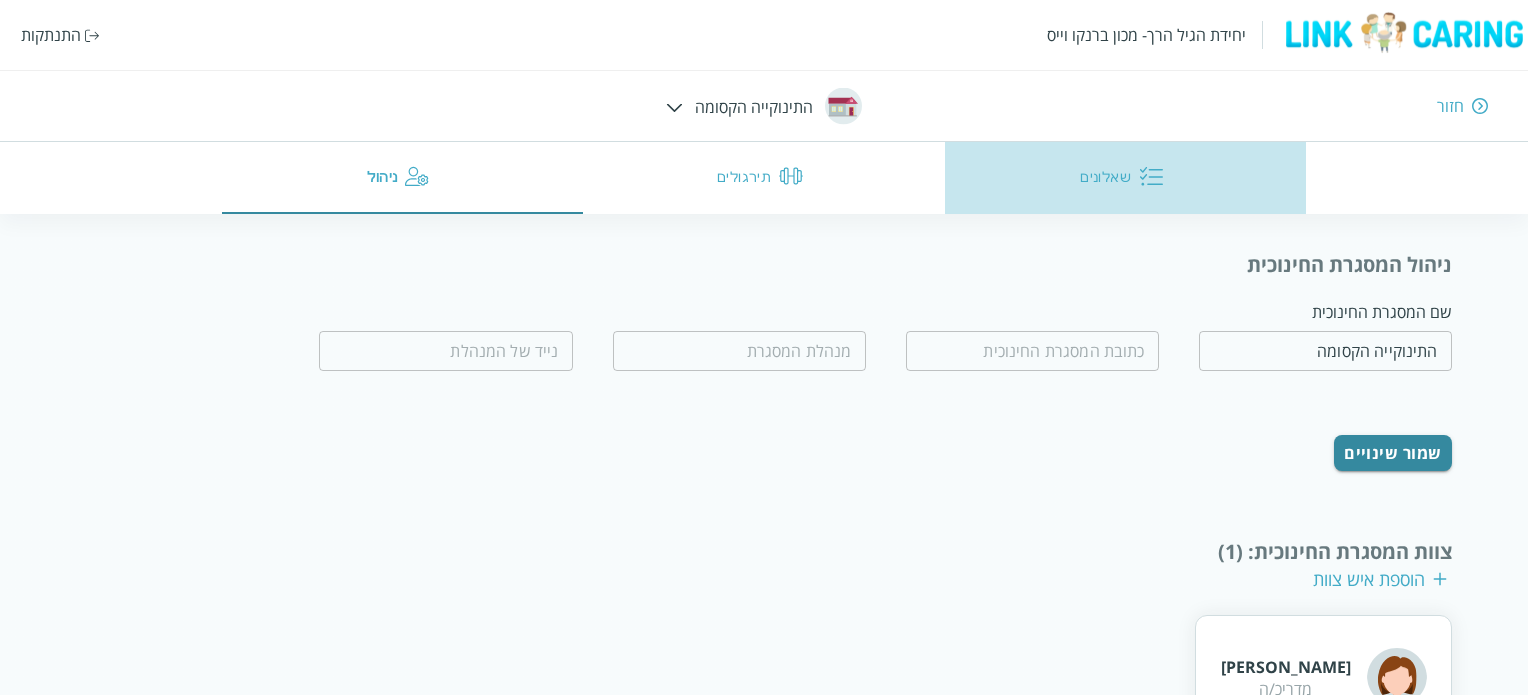 click on "שאלונים" at bounding box center [1126, 178] 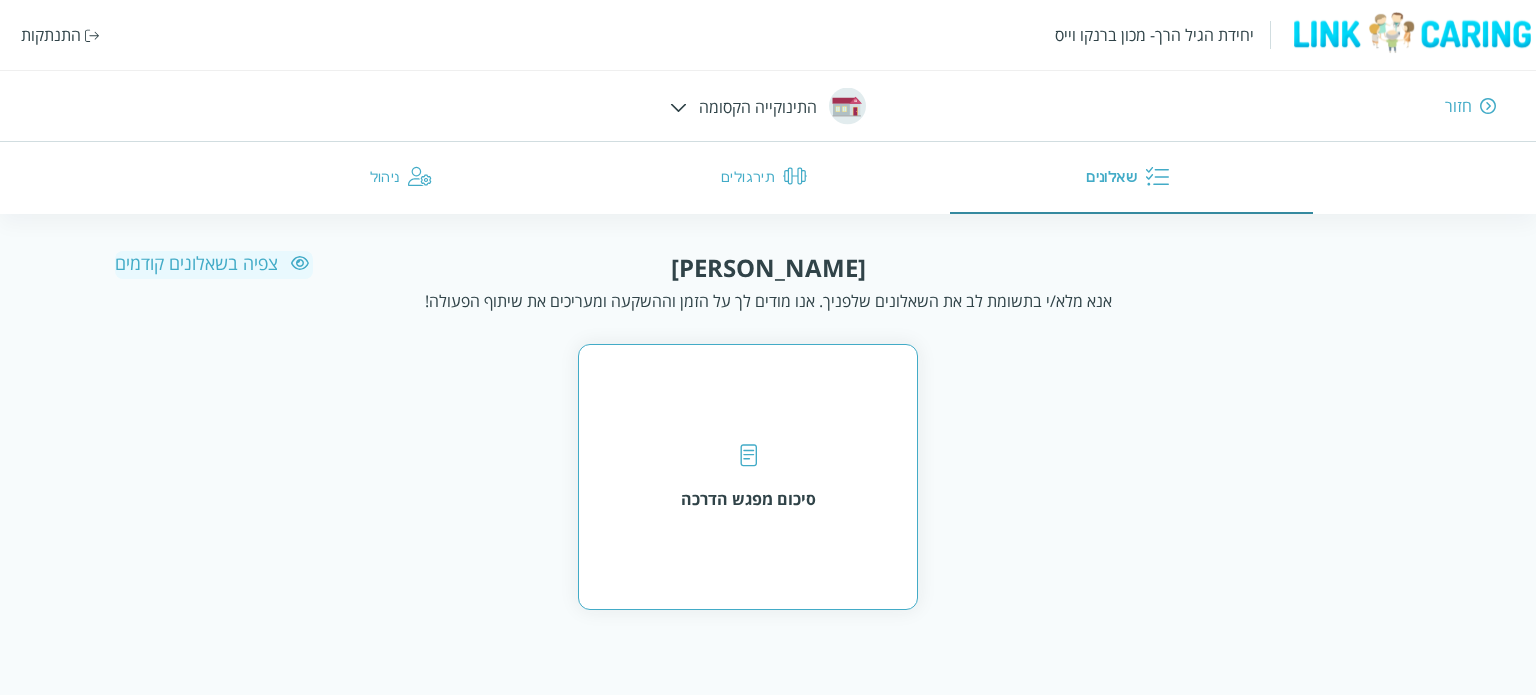 click on "סיכום מפגש הדרכה" at bounding box center (748, 477) 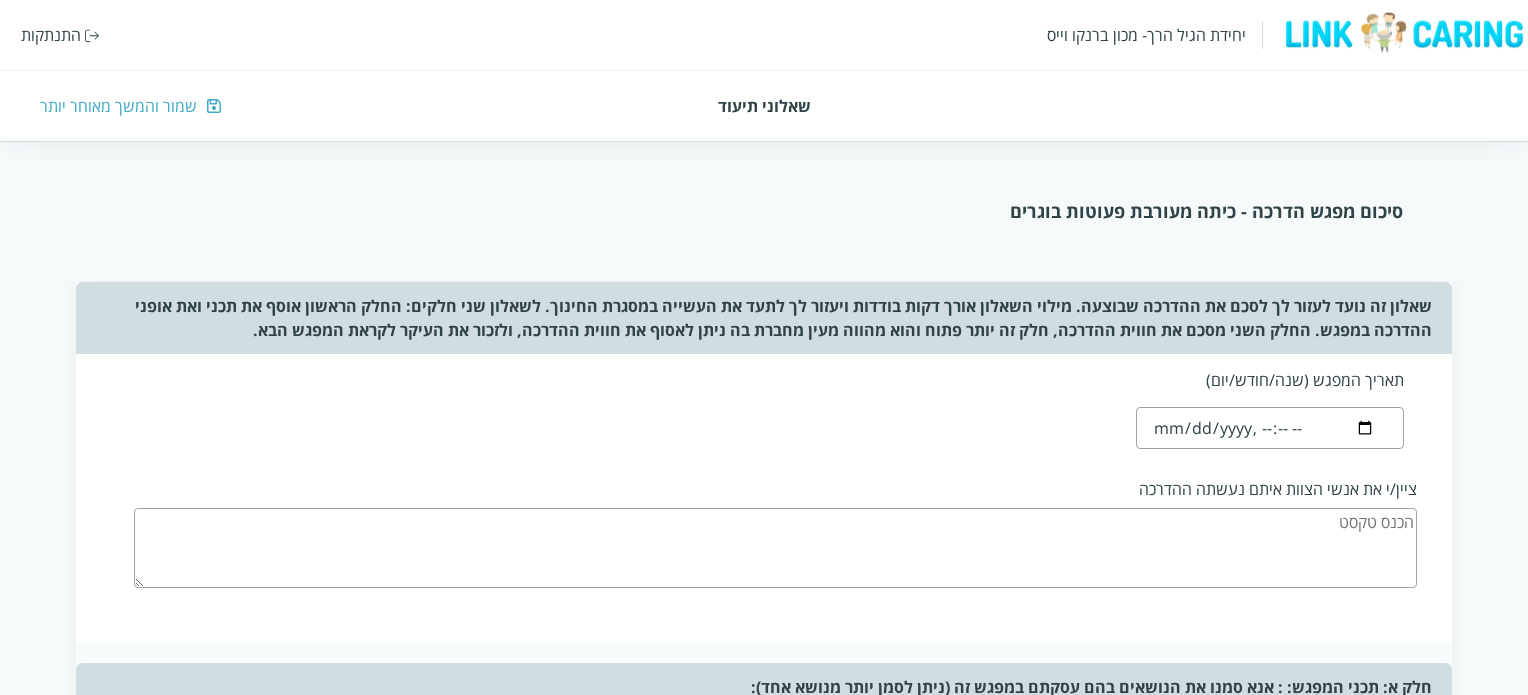 click at bounding box center [1269, 428] 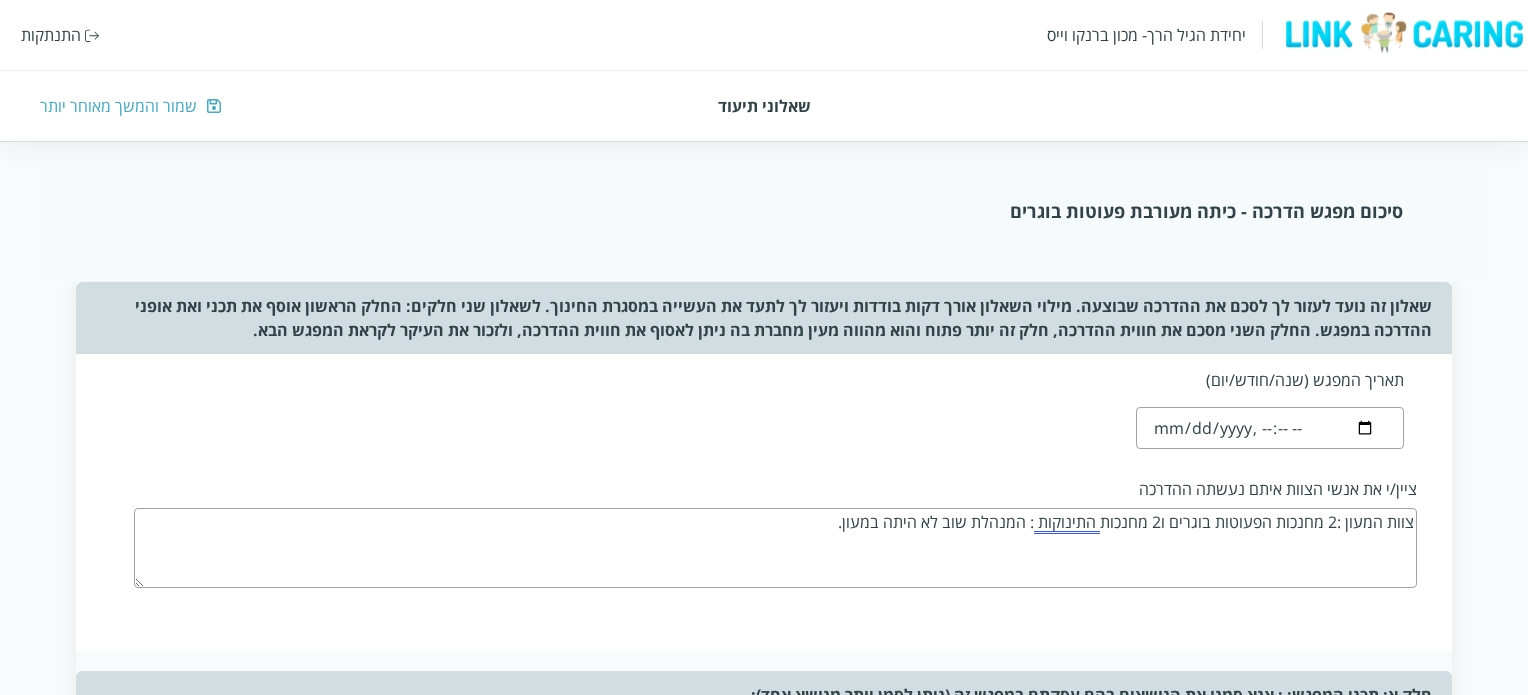 click on "צוות המעון :2 מחנכות הפעוטות בוגרים ו2 מחנכות התינוקות : המנהלת שוב לא היתה במעון." at bounding box center [775, 548] 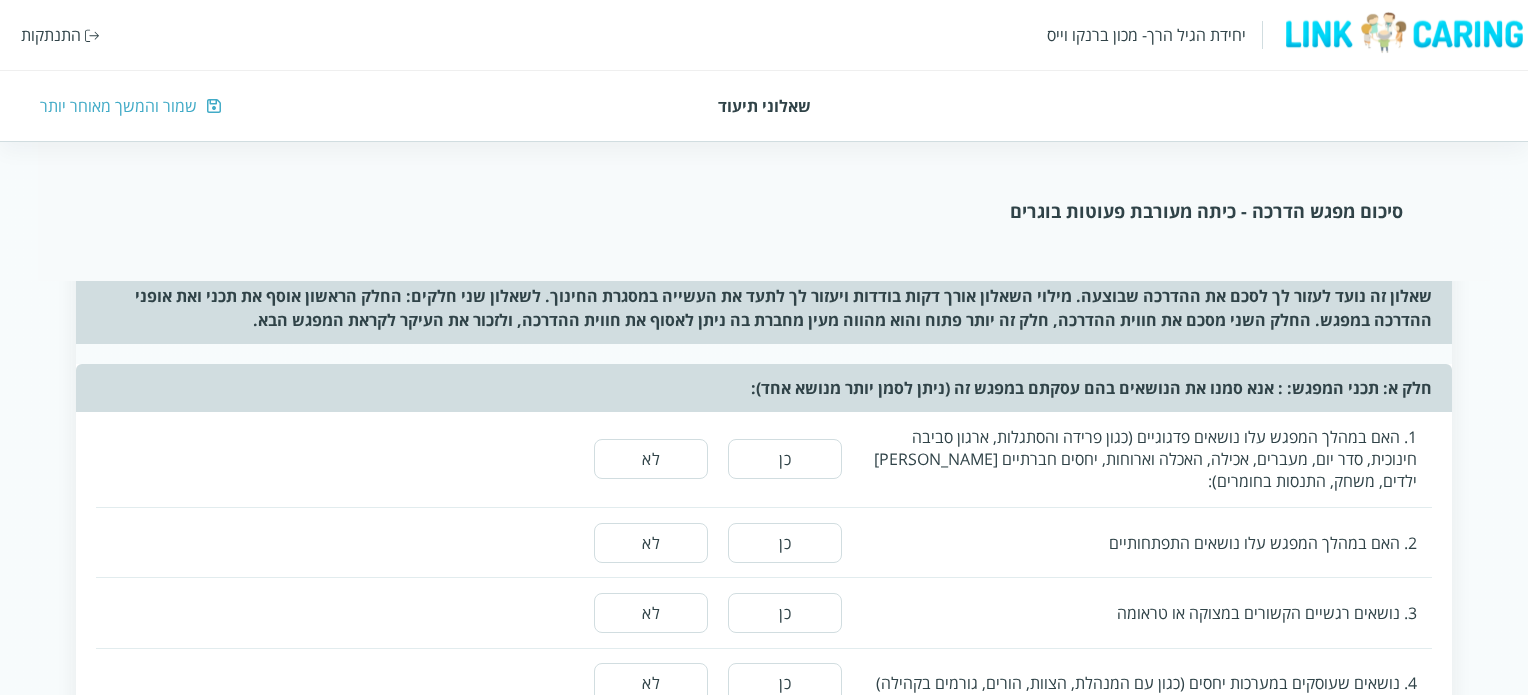 scroll, scrollTop: 317, scrollLeft: 0, axis: vertical 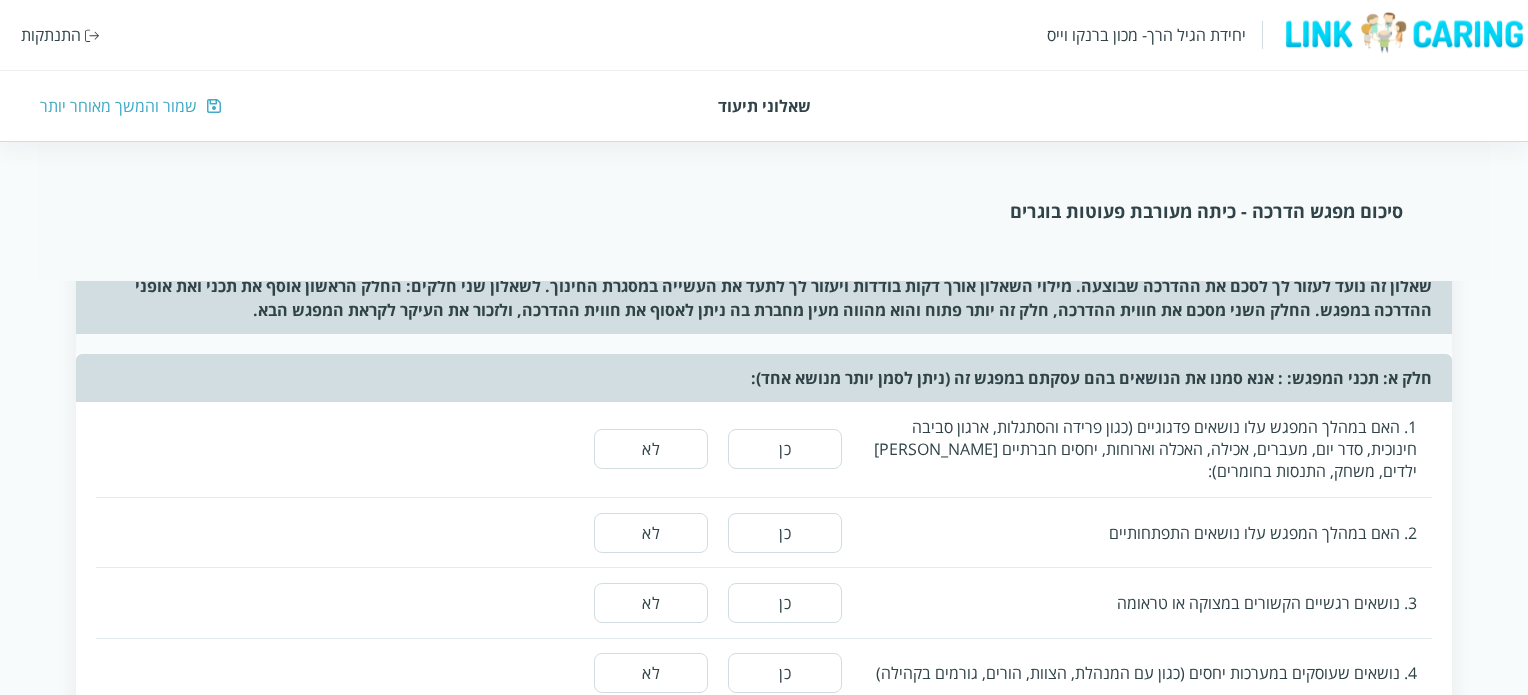 type on "צוות המעון :2 מחנכות הפעוטות בוגרים ו2 מחנכות התינוקות  : המנהלת שוב לא היתה במעון." 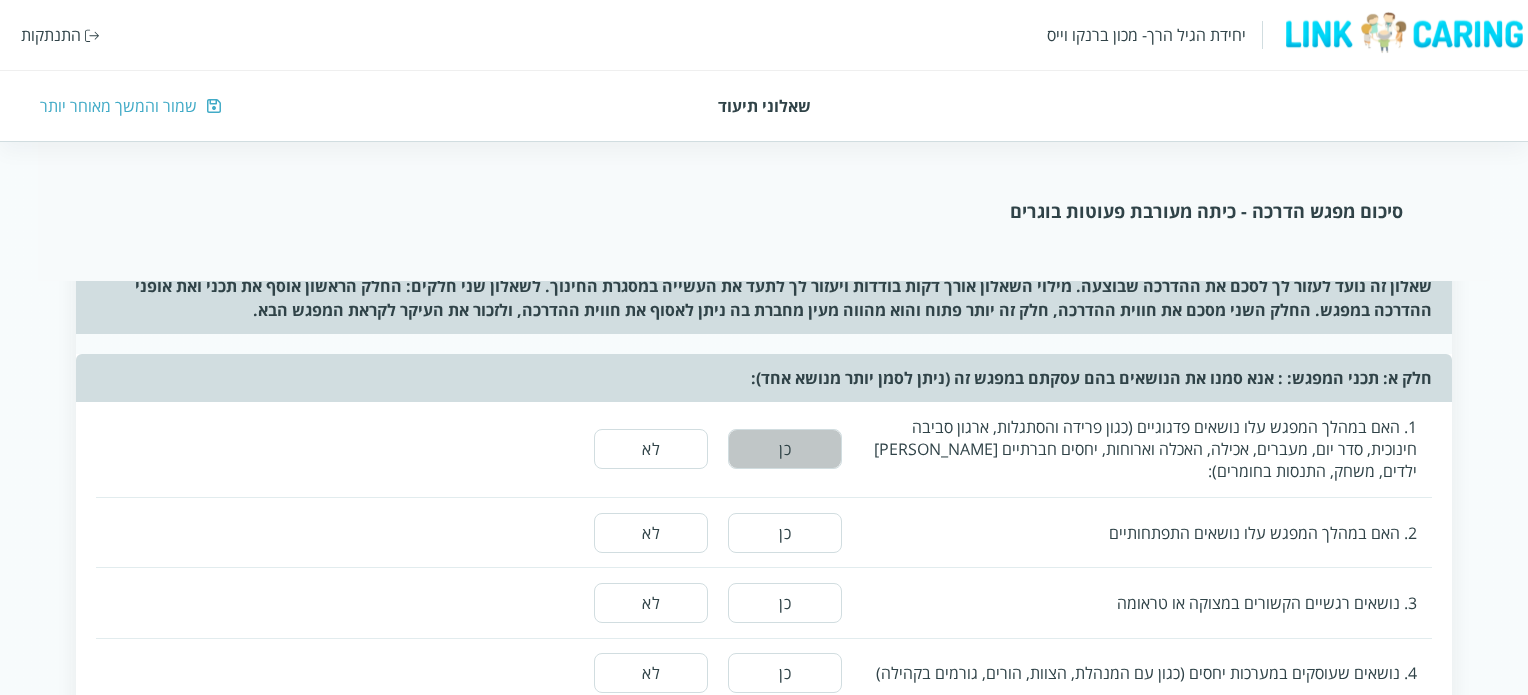 click on "כן" at bounding box center [785, 449] 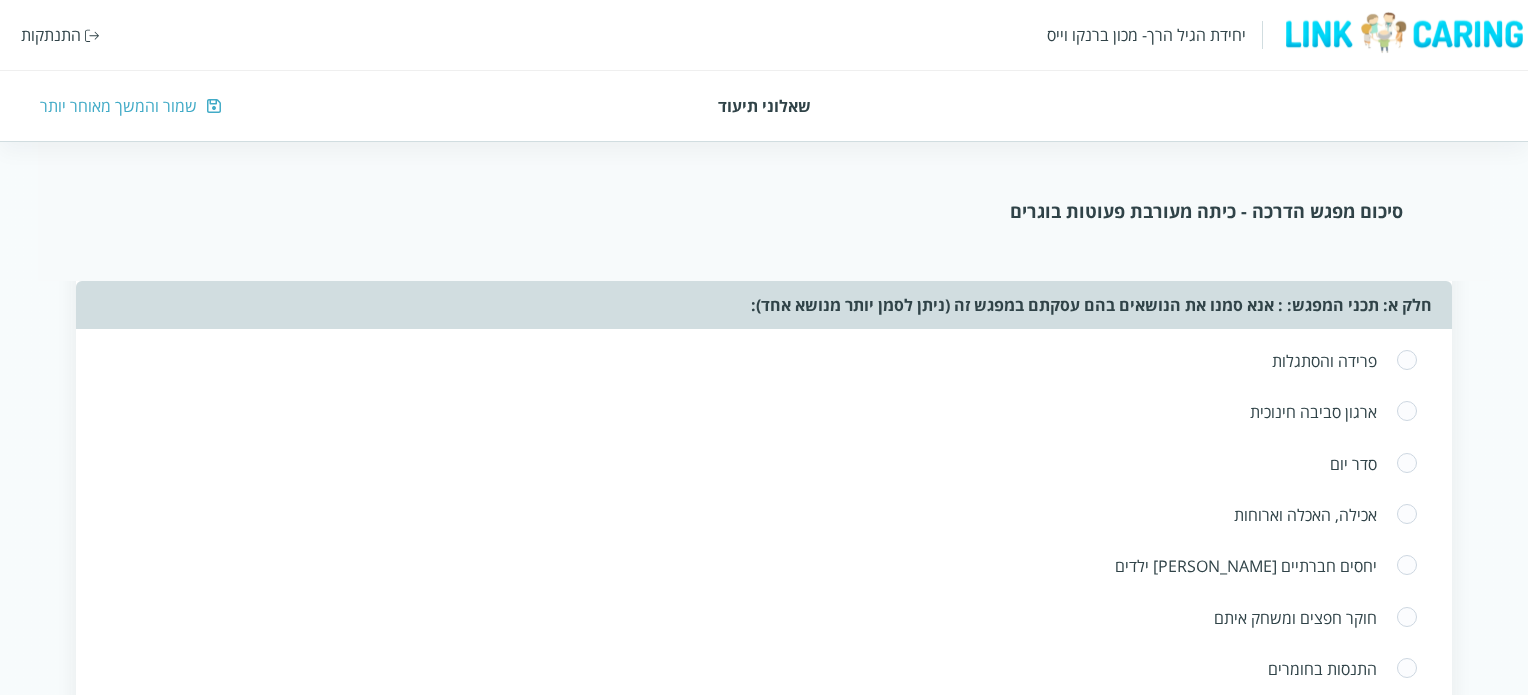 scroll, scrollTop: 537, scrollLeft: 0, axis: vertical 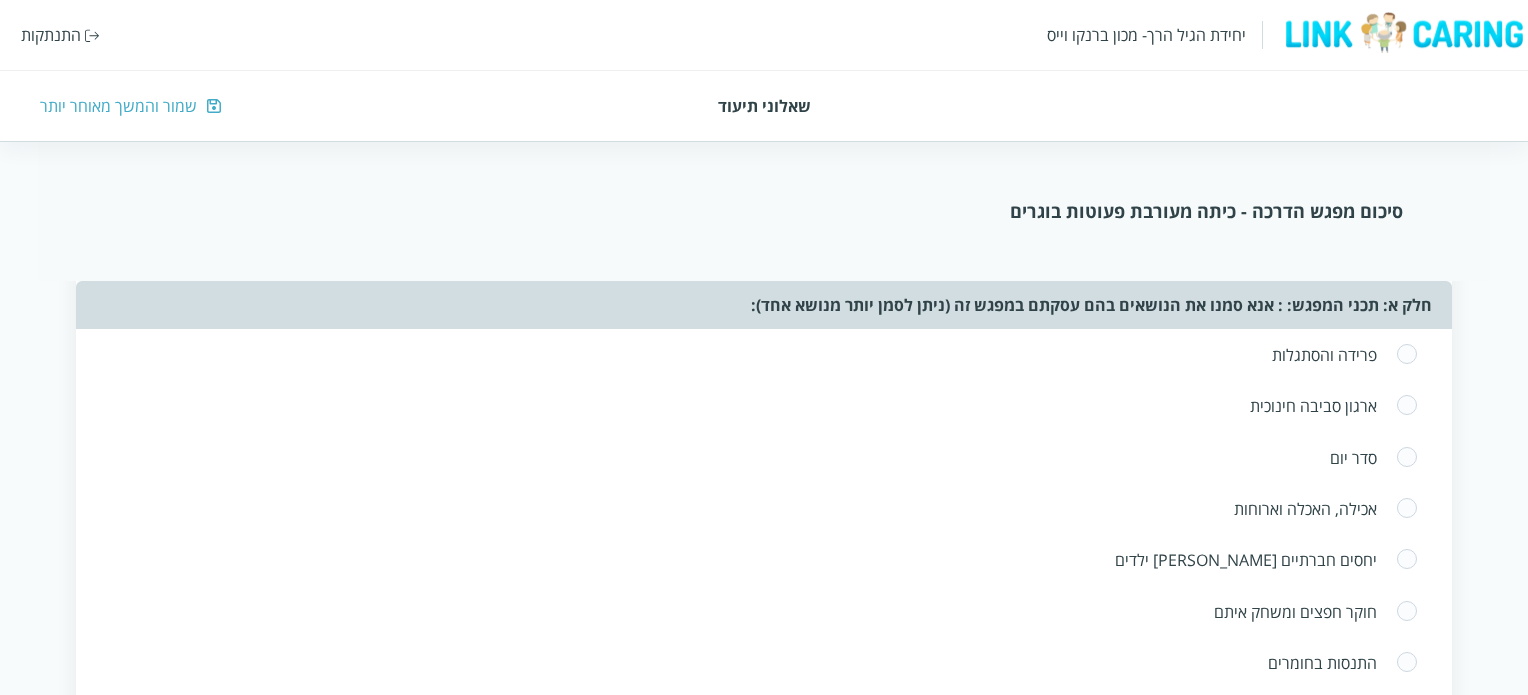 click at bounding box center [1407, 406] 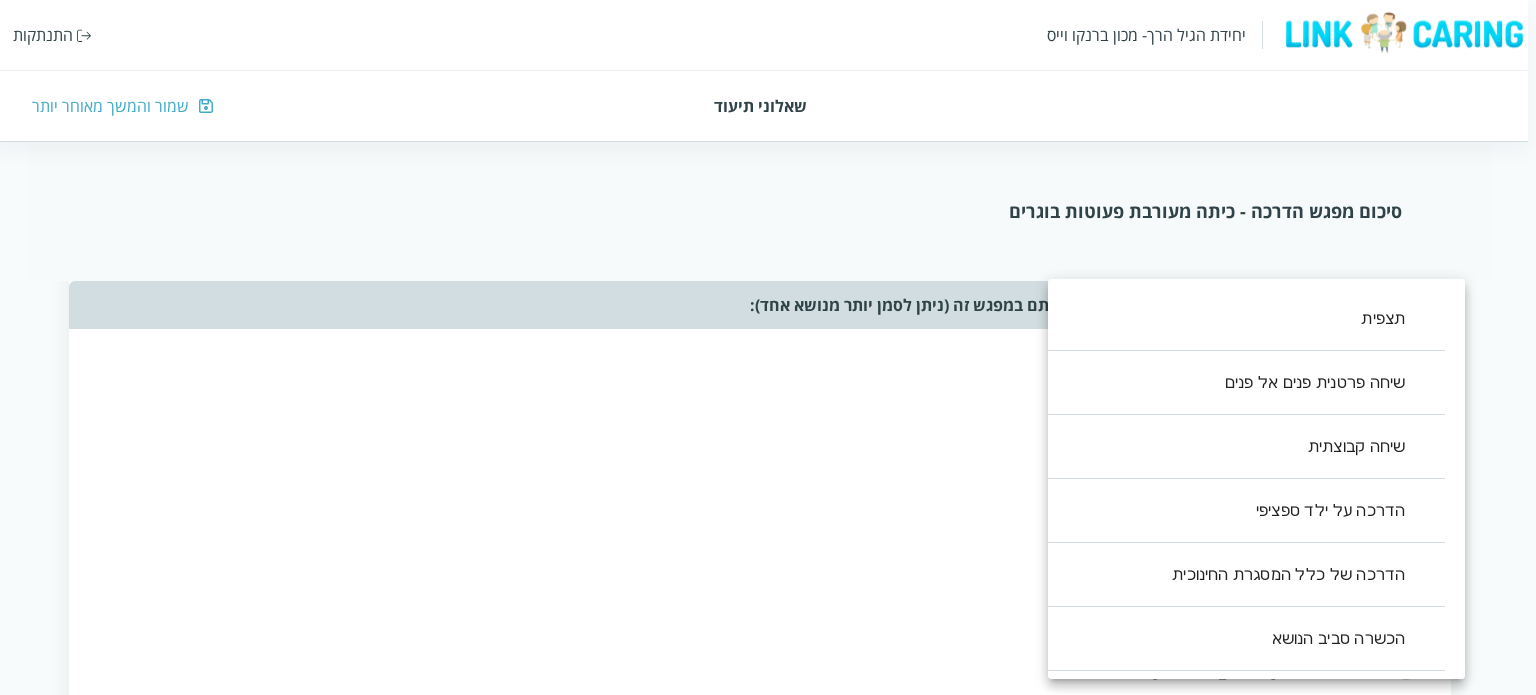 click on "יחידת הגיל הרך- מכון [PERSON_NAME] התנתקות   שאלוני תיעוד שמור והמשך מאוחר יותר סיכום מפגש הדרכה  - כיתה מעורבת פעוטות בוגרים שאלון זה נועד לעזור לך לסכם את ההדרכה שבוצעה. מילוי השאלון אורך דקות בודדות ויעזור לך לתעד את העשייה במסגרת החינוך. לשאלון שני חלקים: החלק הראשון אוסף את תכני ואת אופני ההדרכה במפגש. החלק השני מסכם את חווית ההדרכה, חלק זה יותר פתוח והוא מהווה מעין מחברת בה ניתן לאסוף את חווית ההדרכה, ולזכור את העיקר לקראת המפגש הבא. תאריך המפגש (שנה/חודש/יום) ציין/י את אנשי הצוות איתם נעשתה ההדרכה    כן   לא   אנא סמנו את כל הנושאים [PERSON_NAME] עסקתם במפגש זה:  ​ ​ ​ ​ ​ ​" at bounding box center [764, 1028] 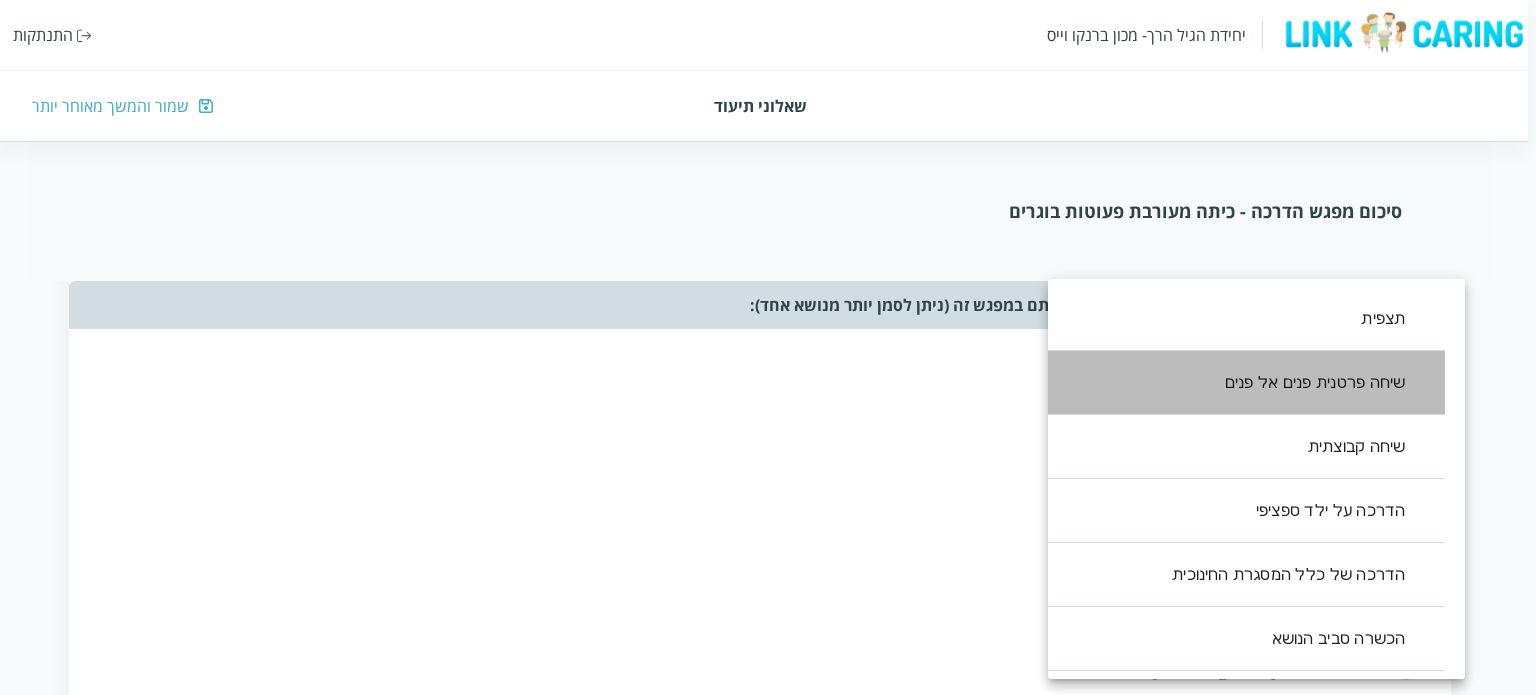 click on "שיחה פרטנית פנים אל פנים" at bounding box center (1236, 383) 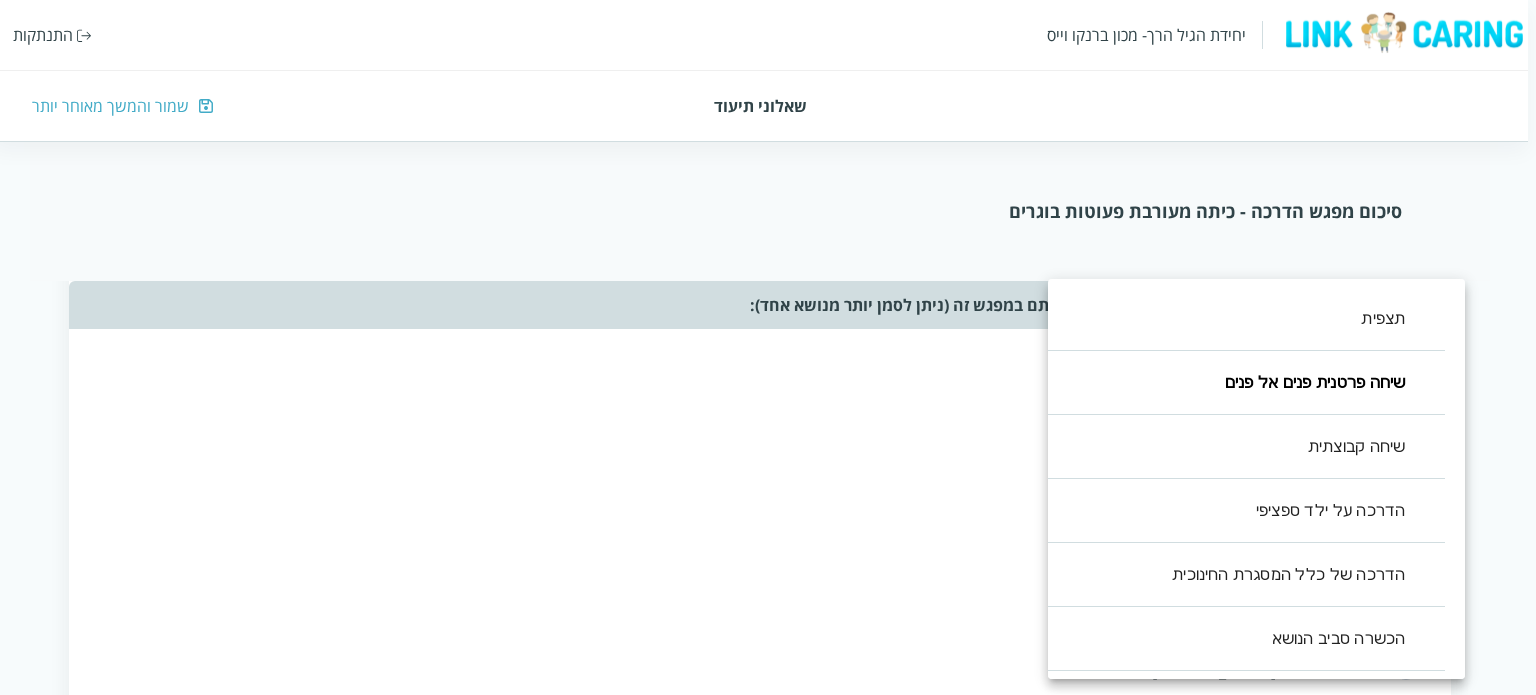 click at bounding box center [768, 347] 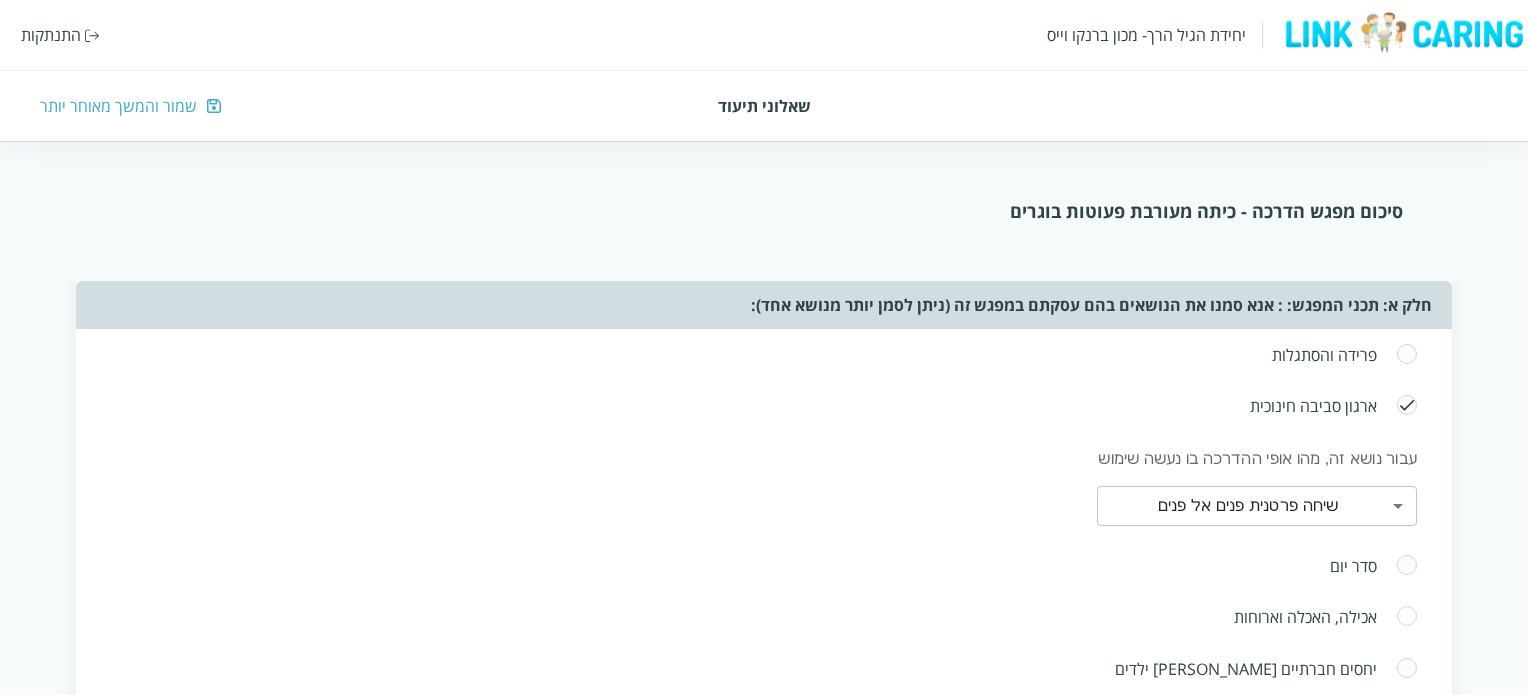 click at bounding box center (1407, 566) 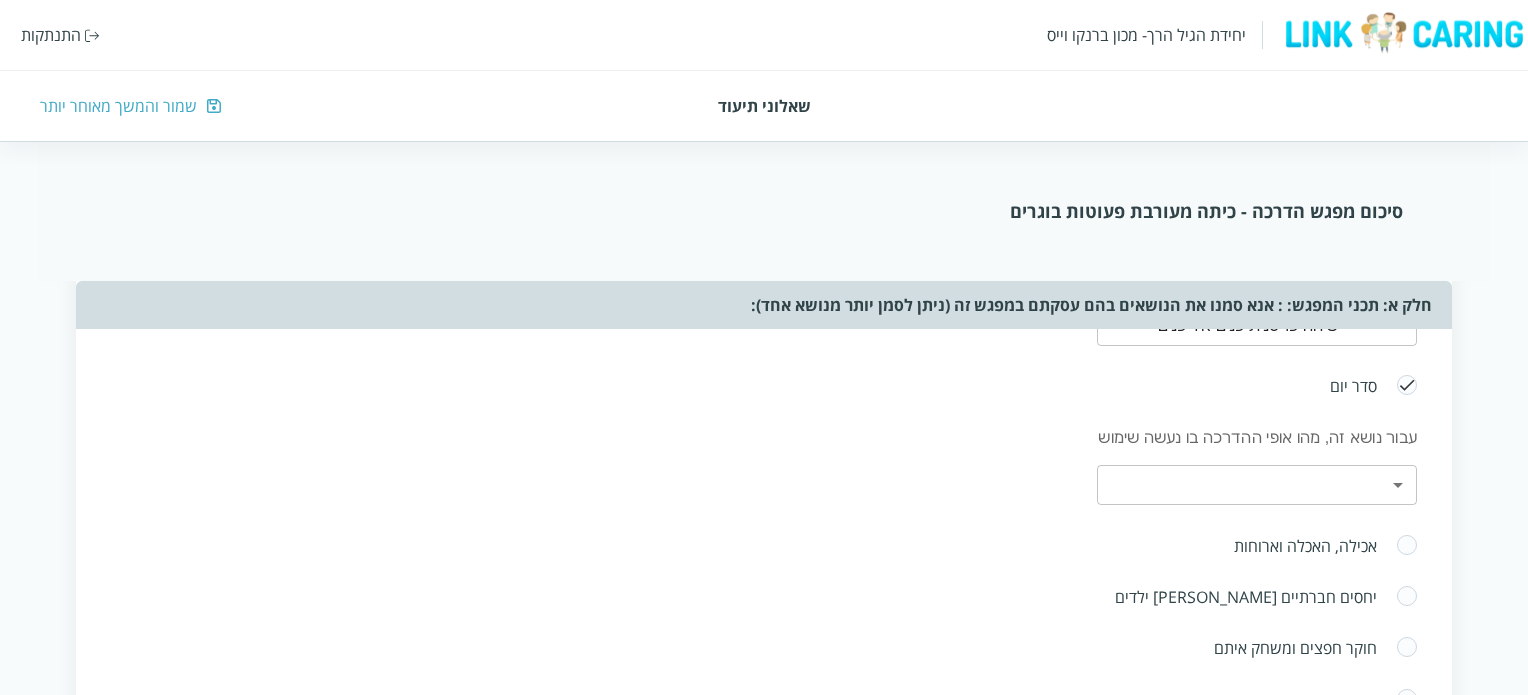 scroll, scrollTop: 720, scrollLeft: 0, axis: vertical 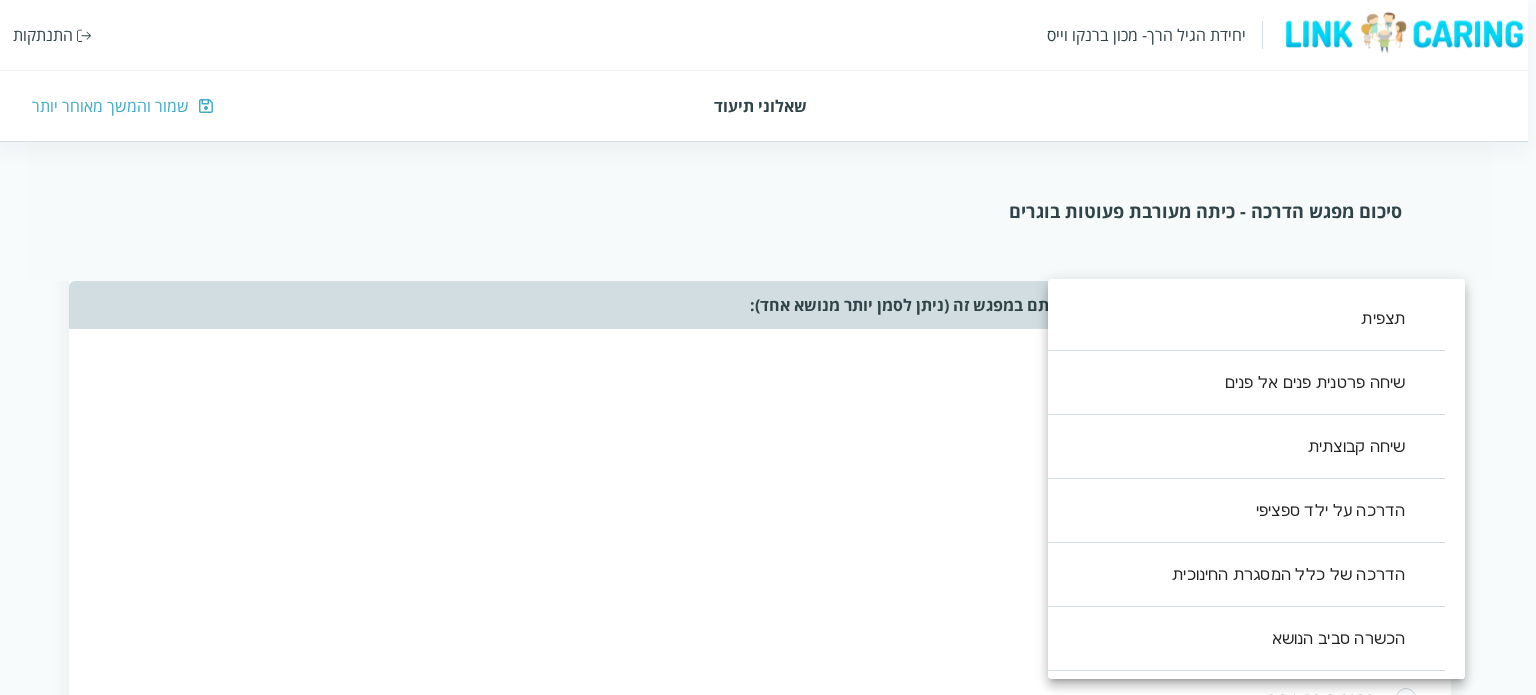 click on "יחידת הגיל הרך- מכון [PERSON_NAME] התנתקות   שאלוני תיעוד שמור והמשך מאוחר יותר סיכום מפגש הדרכה  - כיתה מעורבת פעוטות בוגרים שאלון זה נועד לעזור לך לסכם את ההדרכה שבוצעה. מילוי השאלון אורך דקות בודדות ויעזור לך לתעד את העשייה במסגרת החינוך. לשאלון שני חלקים: החלק הראשון אוסף את תכני ואת אופני ההדרכה במפגש. החלק השני מסכם את חווית ההדרכה, חלק זה יותר פתוח והוא מהווה מעין מחברת בה ניתן לאסוף את חווית ההדרכה, ולזכור את העיקר לקראת המפגש הבא. תאריך המפגש (שנה/חודש/יום) ציין/י את אנשי הצוות איתם נעשתה ההדרכה    כן   לא   אנא סמנו את כל הנושאים [PERSON_NAME] עסקתם במפגש זה:  ​ ​ ,1 ​ ​ ​" at bounding box center [764, 900] 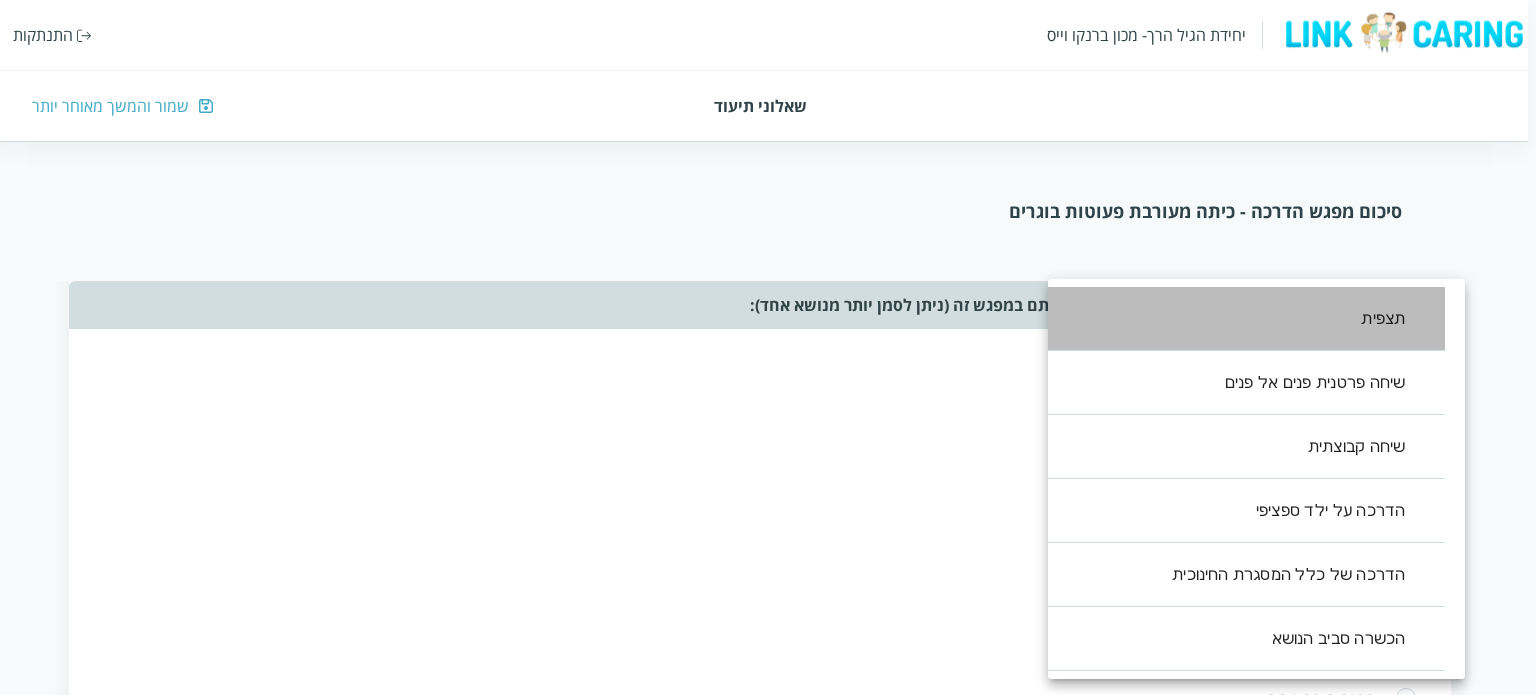 click on "תצפית" at bounding box center [1236, 319] 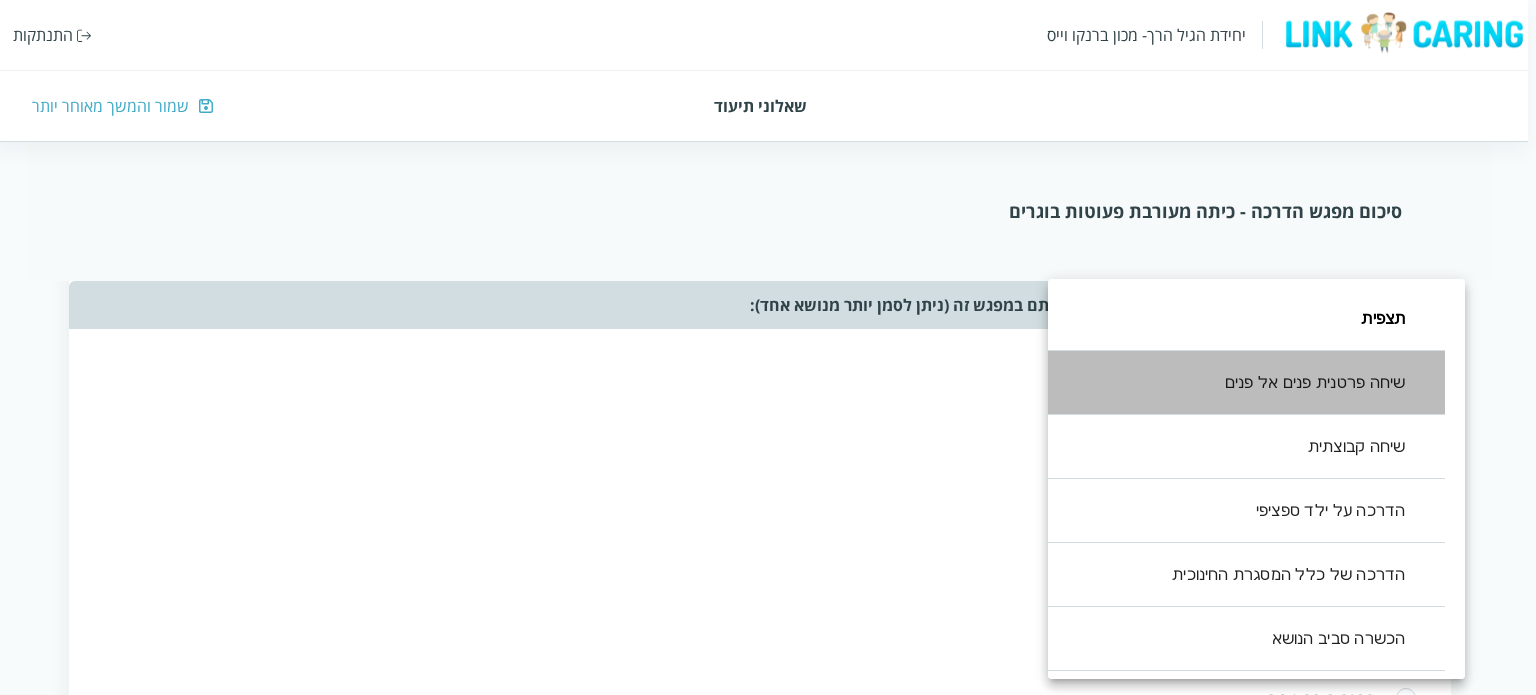 click on "שיחה פרטנית פנים אל פנים" at bounding box center [1236, 383] 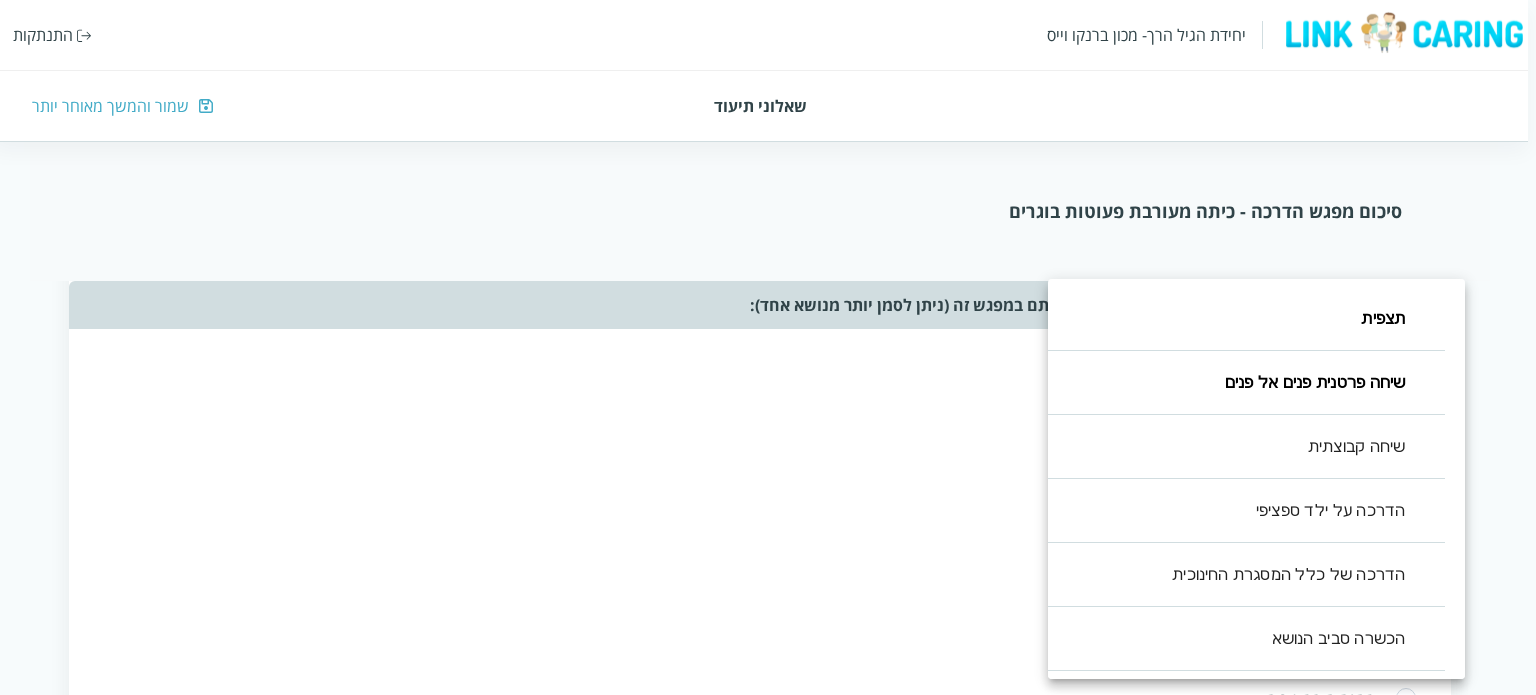 click at bounding box center (768, 347) 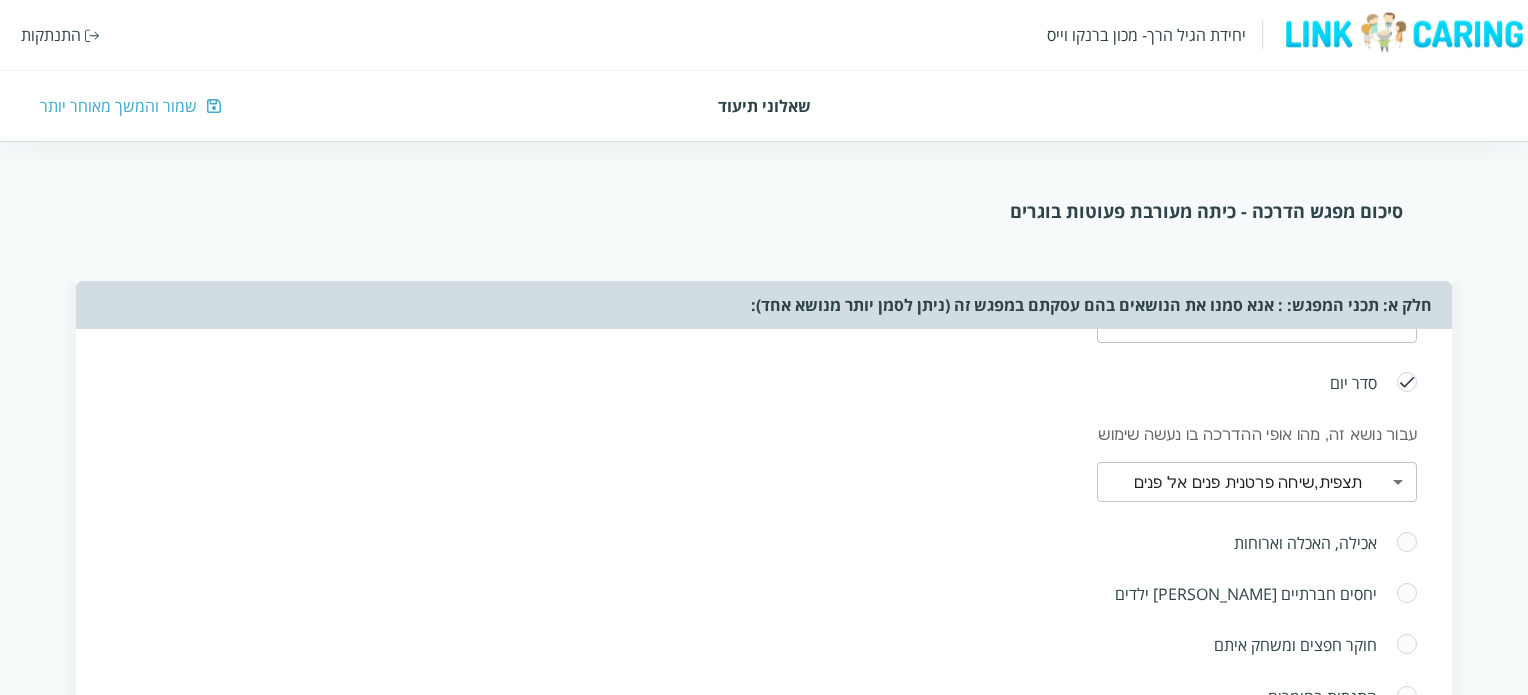 click at bounding box center [1407, 543] 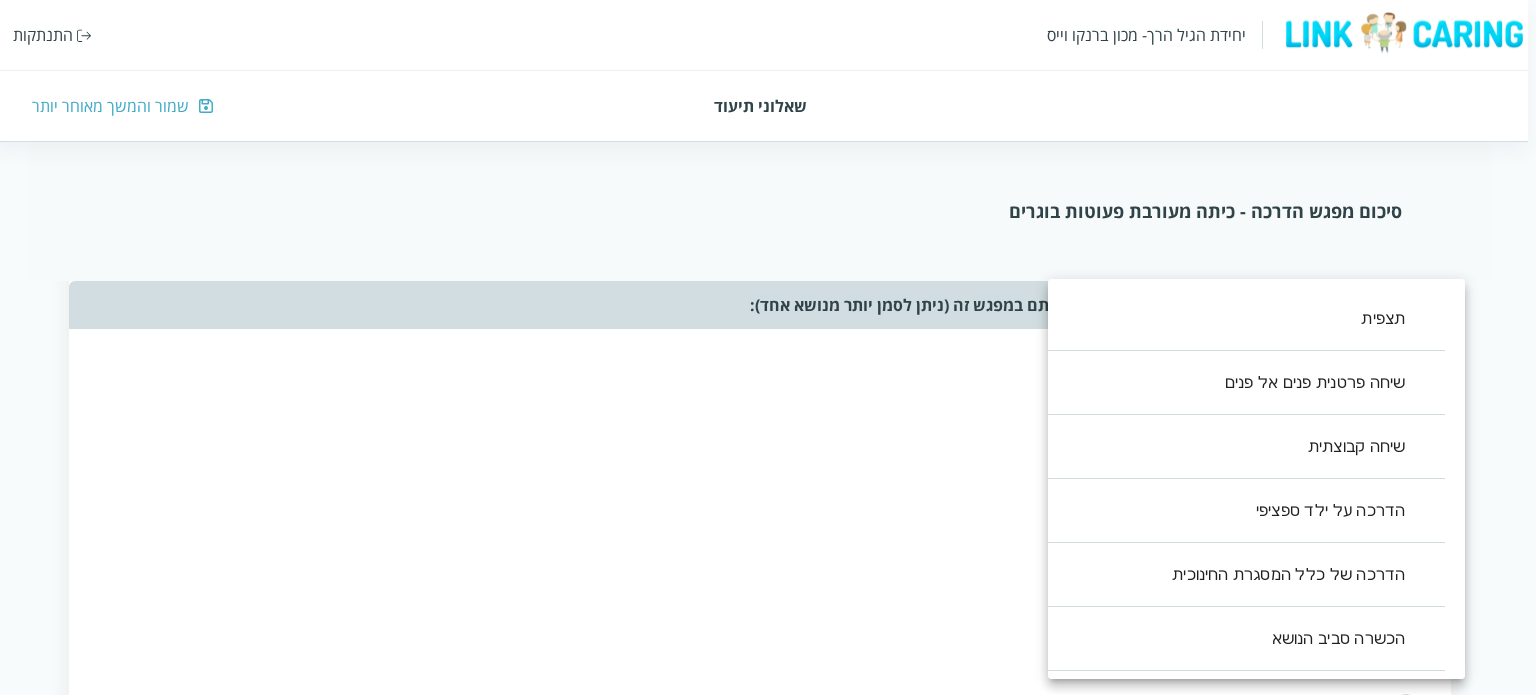 click on "יחידת הגיל הרך- מכון [PERSON_NAME] התנתקות   שאלוני תיעוד שמור והמשך מאוחר יותר סיכום מפגש הדרכה  - כיתה מעורבת פעוטות בוגרים שאלון זה נועד לעזור לך לסכם את ההדרכה שבוצעה. מילוי השאלון אורך דקות בודדות ויעזור לך לתעד את העשייה במסגרת החינוך. לשאלון שני חלקים: החלק הראשון אוסף את תכני ואת אופני ההדרכה במפגש. החלק השני מסכם את חווית ההדרכה, חלק זה יותר פתוח והוא מהווה מעין מחברת בה ניתן לאסוף את חווית ההדרכה, ולזכור את העיקר לקראת המפגש הבא. תאריך המפגש (שנה/חודש/יום) ציין/י את אנשי הצוות איתם נעשתה ההדרכה    כן   לא   אנא סמנו את כל הנושאים [PERSON_NAME] עסקתם במפגש זה:  ​ ​ ,1 ​ ,  ,0,1" at bounding box center (764, 954) 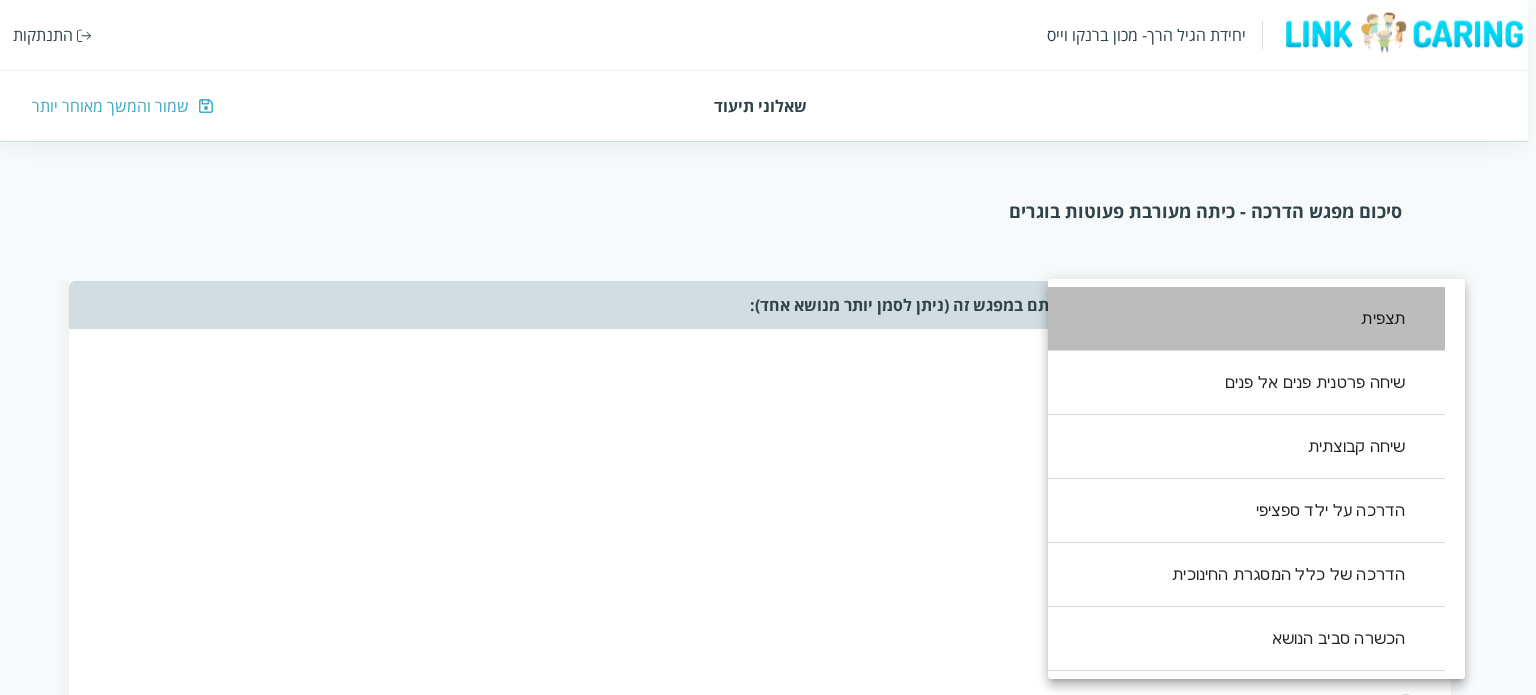click on "תצפית" at bounding box center (1236, 319) 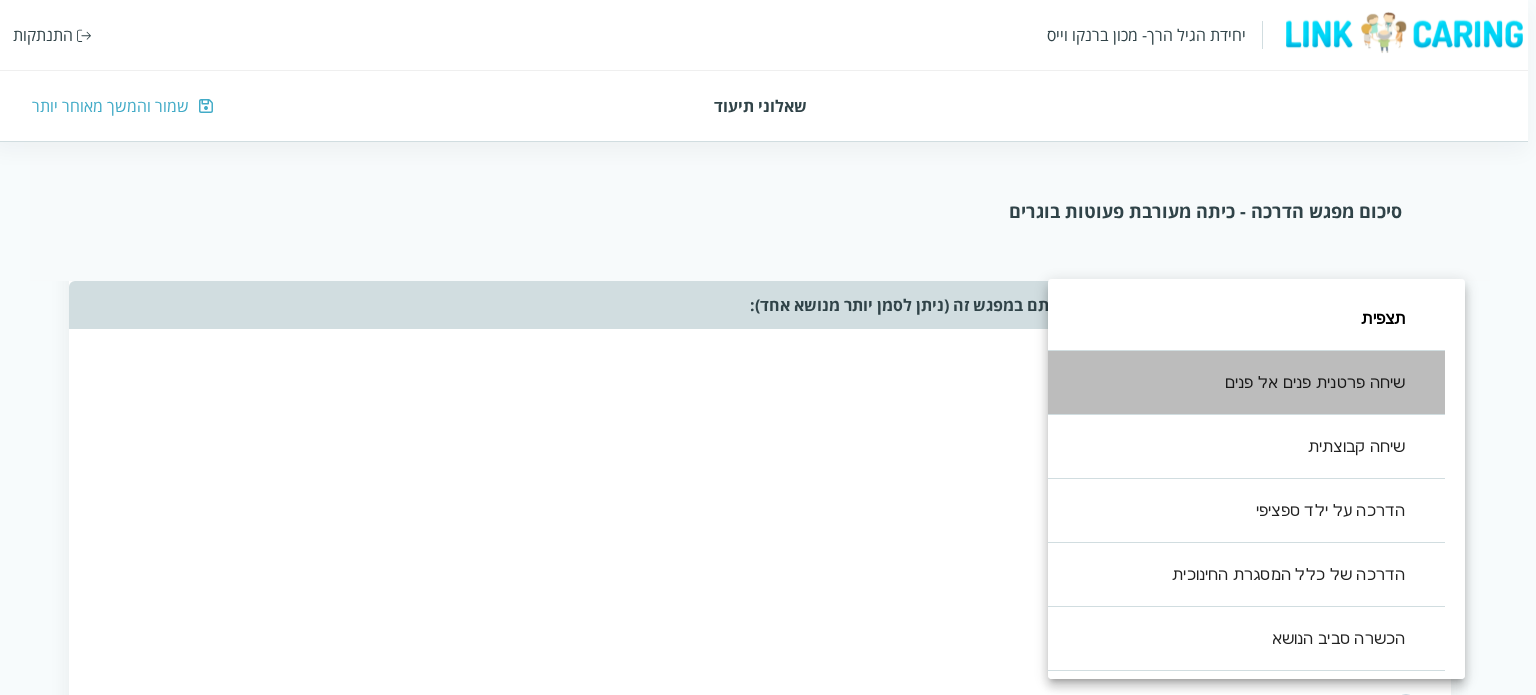 click on "שיחה פרטנית פנים אל פנים" at bounding box center (1236, 383) 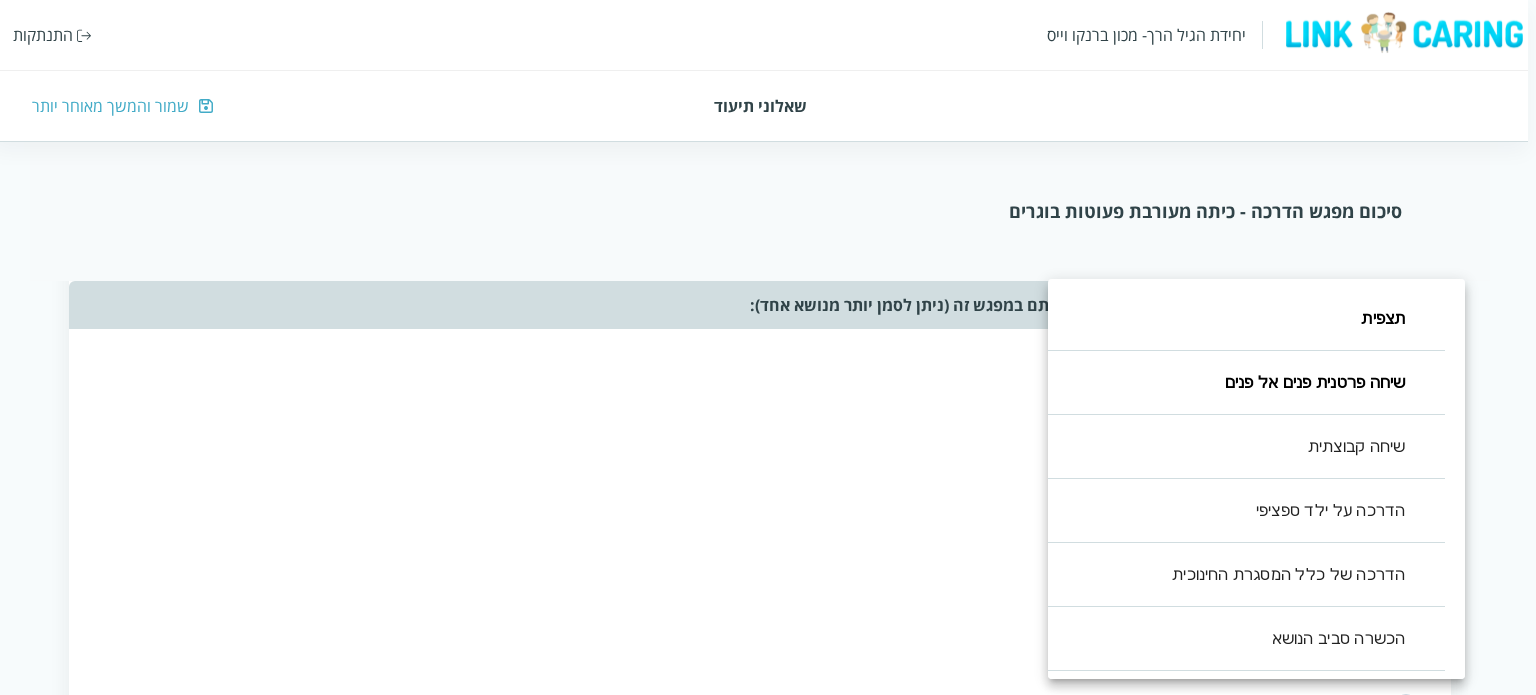 click at bounding box center (768, 347) 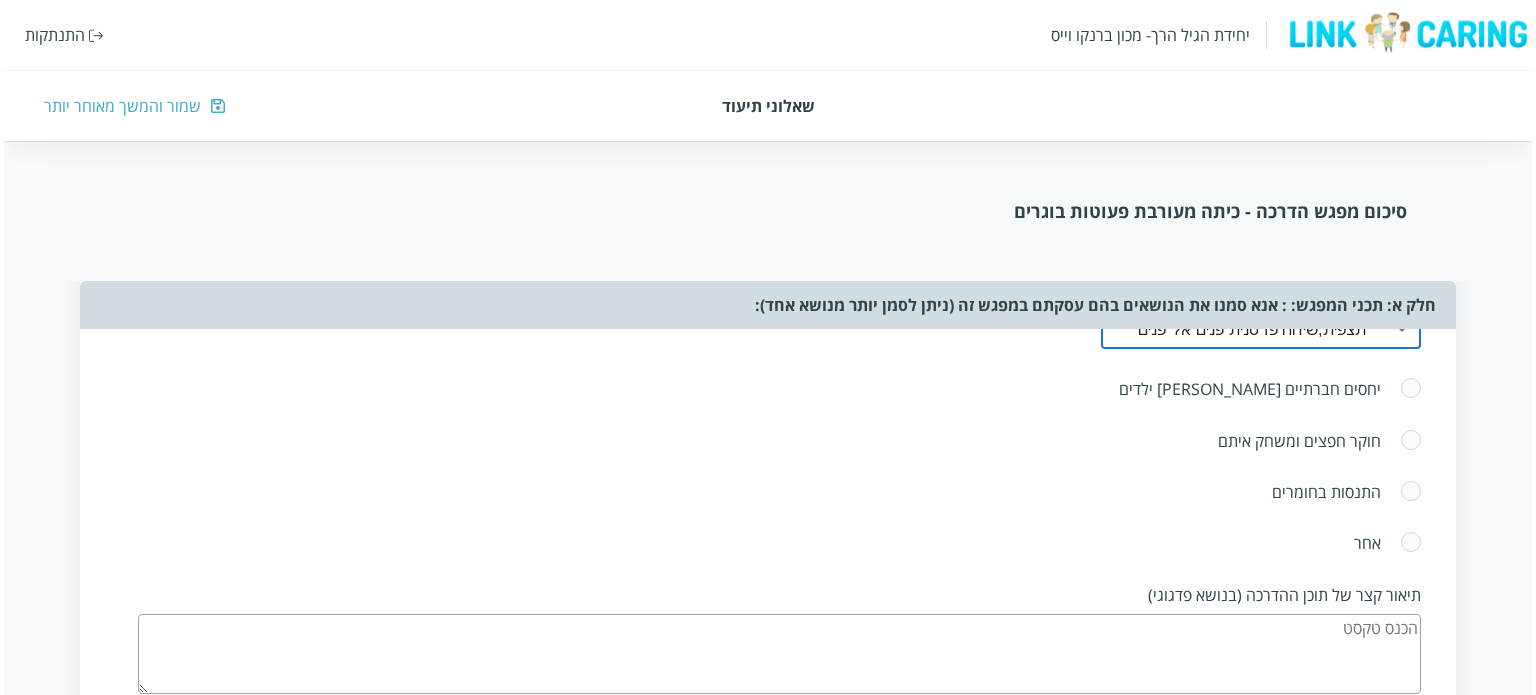 scroll, scrollTop: 1041, scrollLeft: 0, axis: vertical 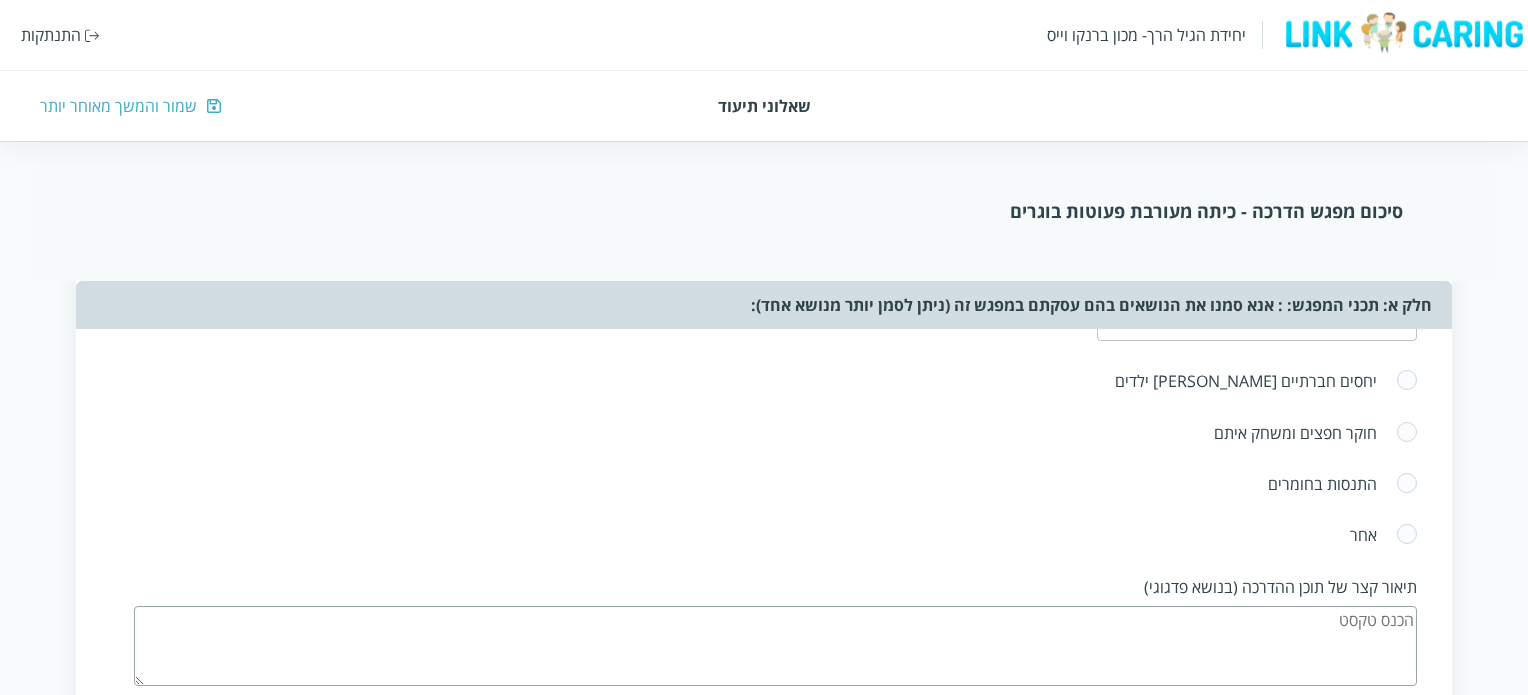 click at bounding box center [1407, 484] 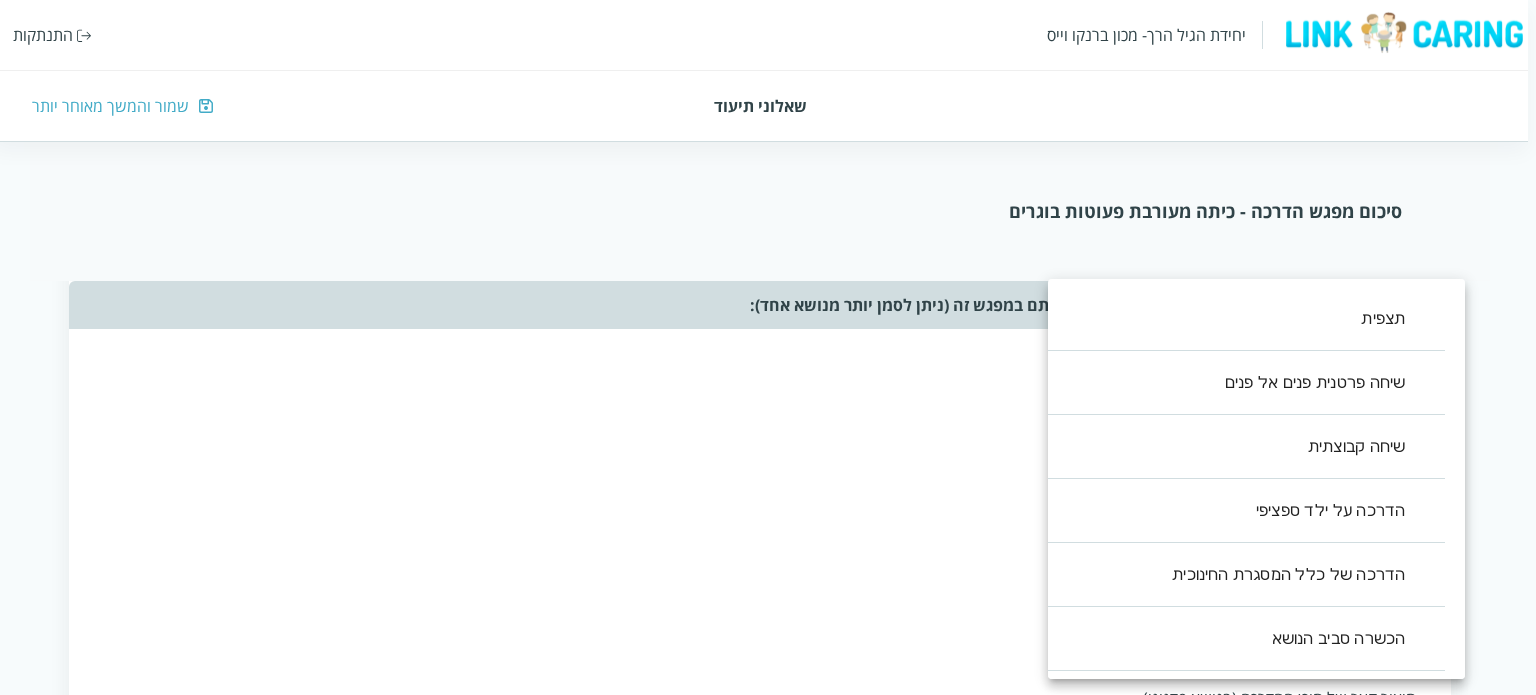 click on "יחידת הגיל הרך- מכון [PERSON_NAME] התנתקות   שאלוני תיעוד שמור והמשך מאוחר יותר סיכום מפגש הדרכה  - כיתה מעורבת פעוטות בוגרים שאלון זה נועד לעזור לך לסכם את ההדרכה שבוצעה. מילוי השאלון אורך דקות בודדות ויעזור לך לתעד את העשייה במסגרת החינוך. לשאלון שני חלקים: החלק הראשון אוסף את תכני ואת אופני ההדרכה במפגש. החלק השני מסכם את חווית ההדרכה, חלק זה יותר פתוח והוא מהווה מעין מחברת בה ניתן לאסוף את חווית ההדרכה, ולזכור את העיקר לקראת המפגש הבא. תאריך המפגש (שנה/חודש/יום) ציין/י את אנשי הצוות איתם נעשתה ההדרכה    כן   לא   אנא סמנו את כל הנושאים [PERSON_NAME] עסקתם במפגש זה:  ​ ​ ,1 ​ ,  ,0,1" at bounding box center [764, 687] 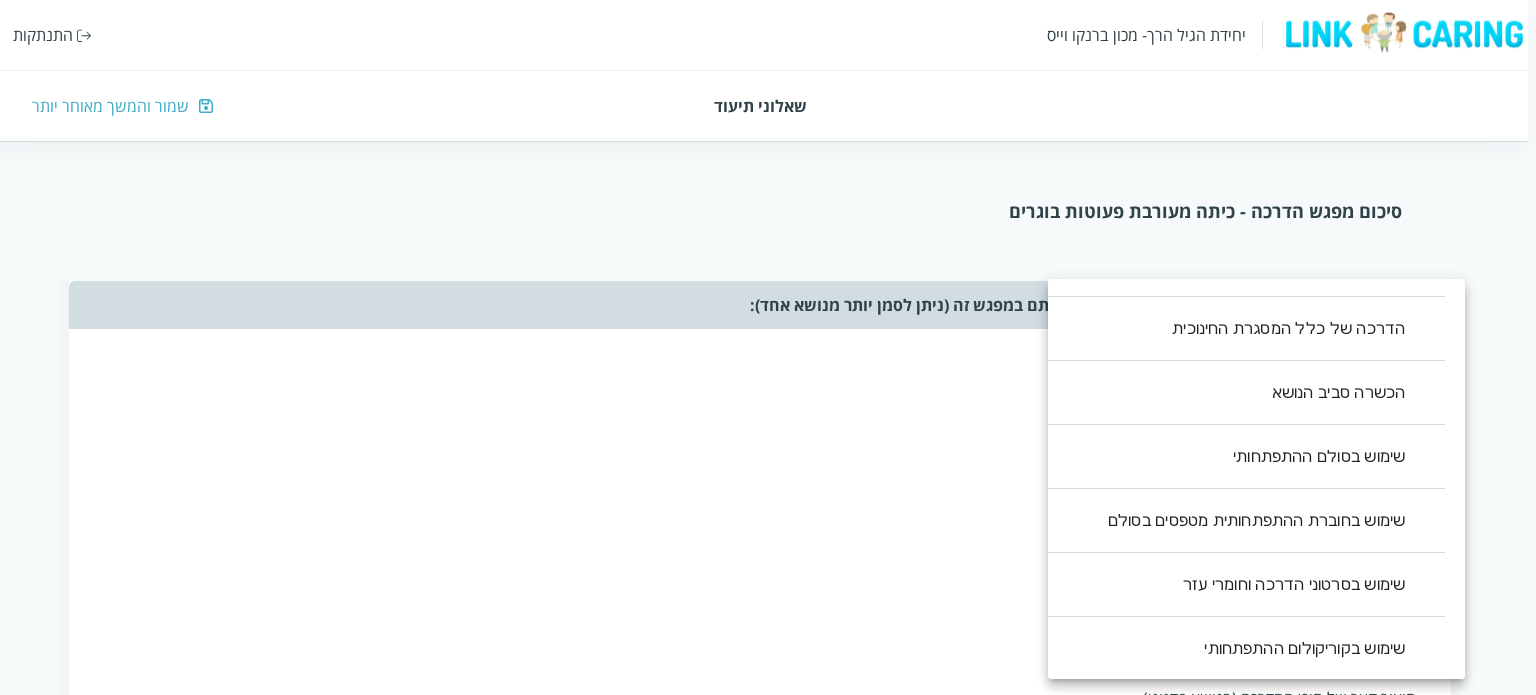 scroll, scrollTop: 260, scrollLeft: 0, axis: vertical 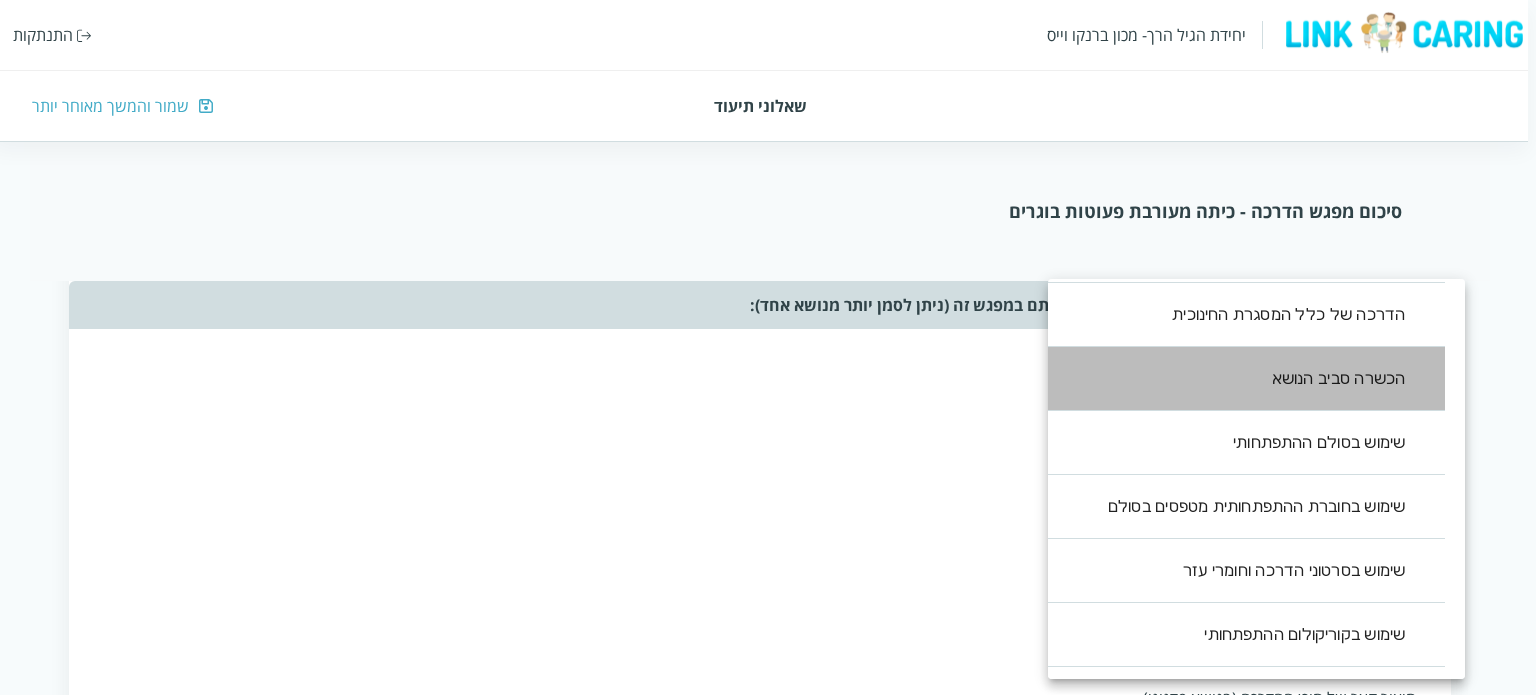 click on "הכשרה סביב הנושא" at bounding box center [1236, 379] 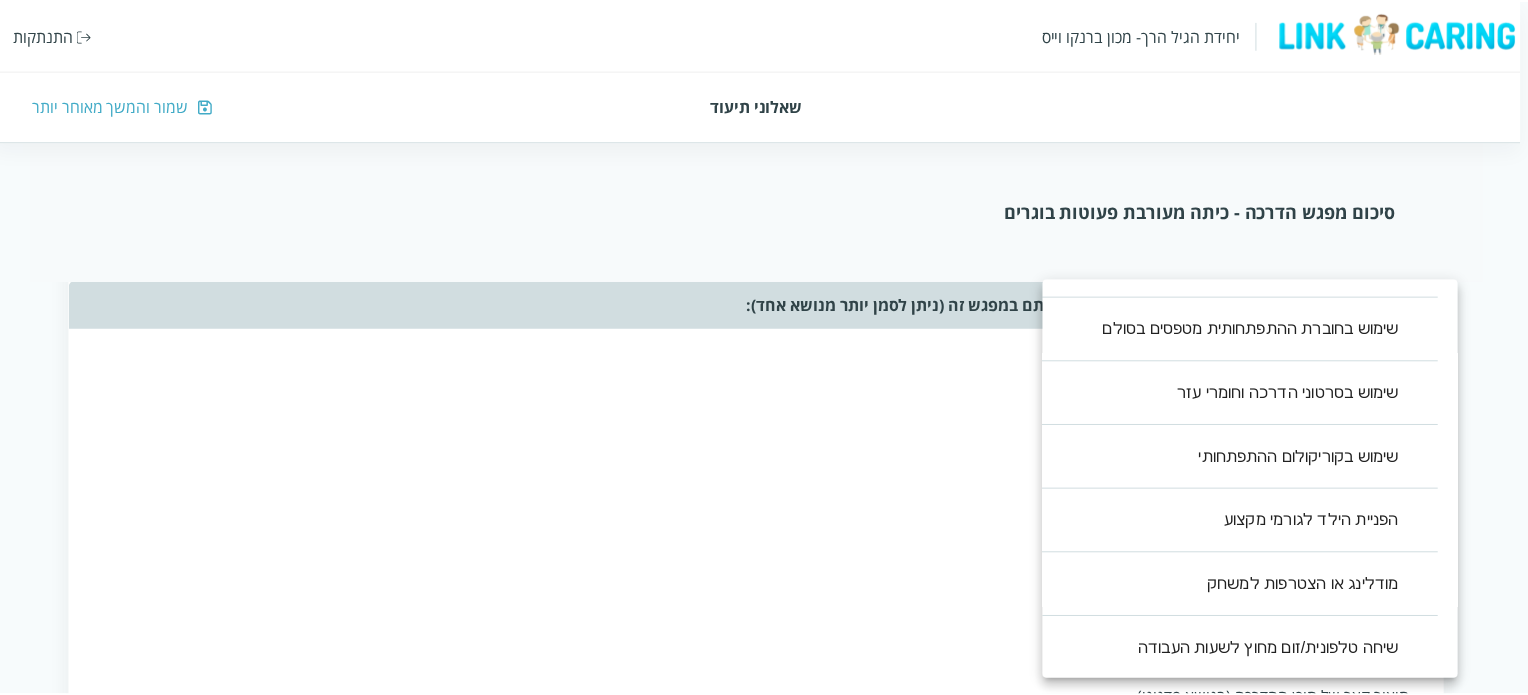 scroll, scrollTop: 440, scrollLeft: 0, axis: vertical 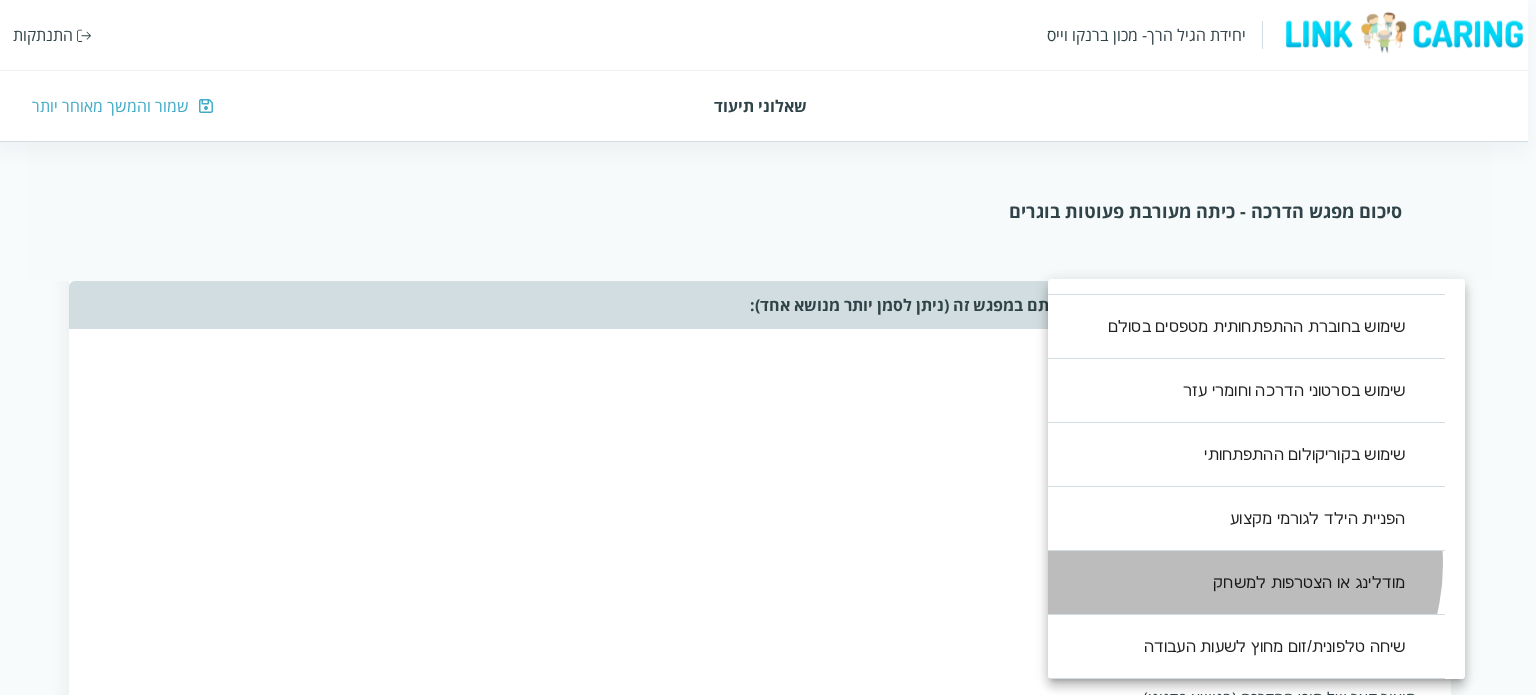 click on "מודלינג או הצטרפות למשחק" at bounding box center [1236, 583] 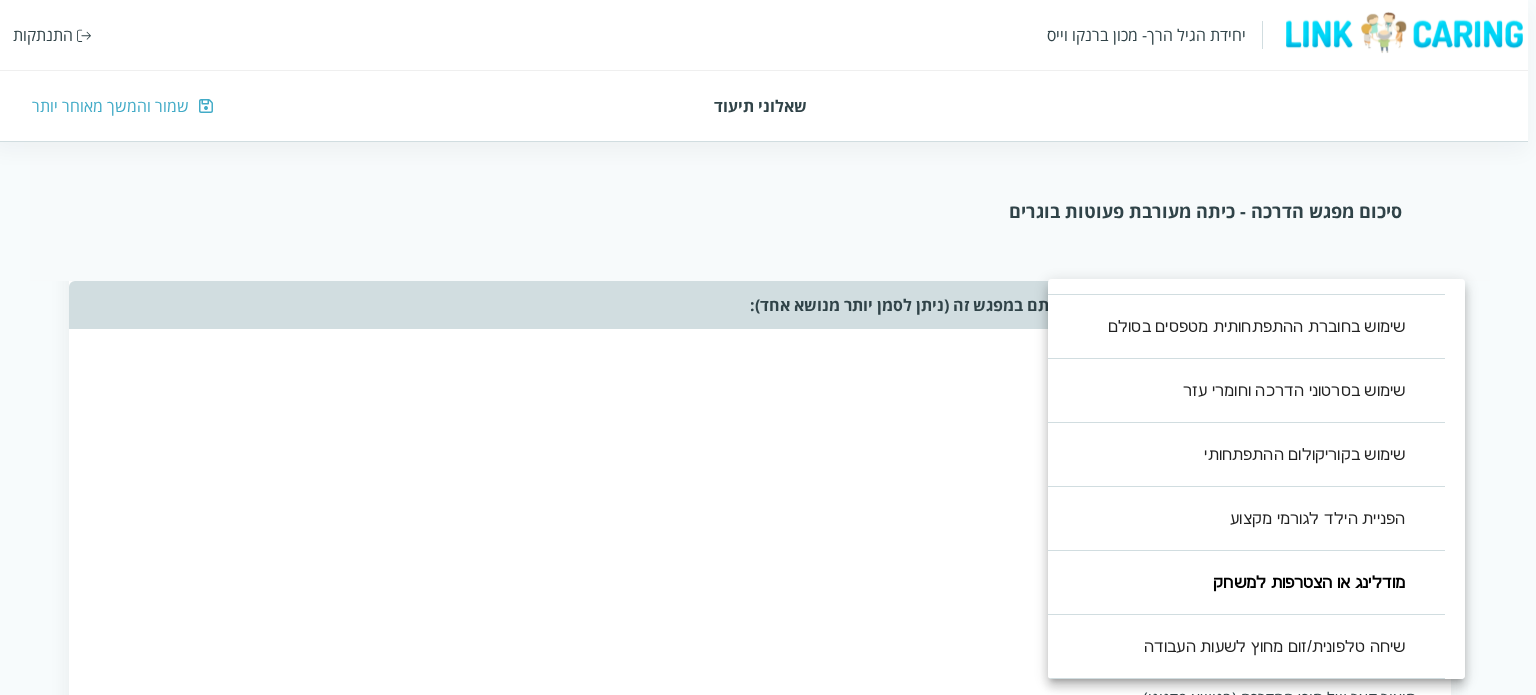 click at bounding box center [768, 347] 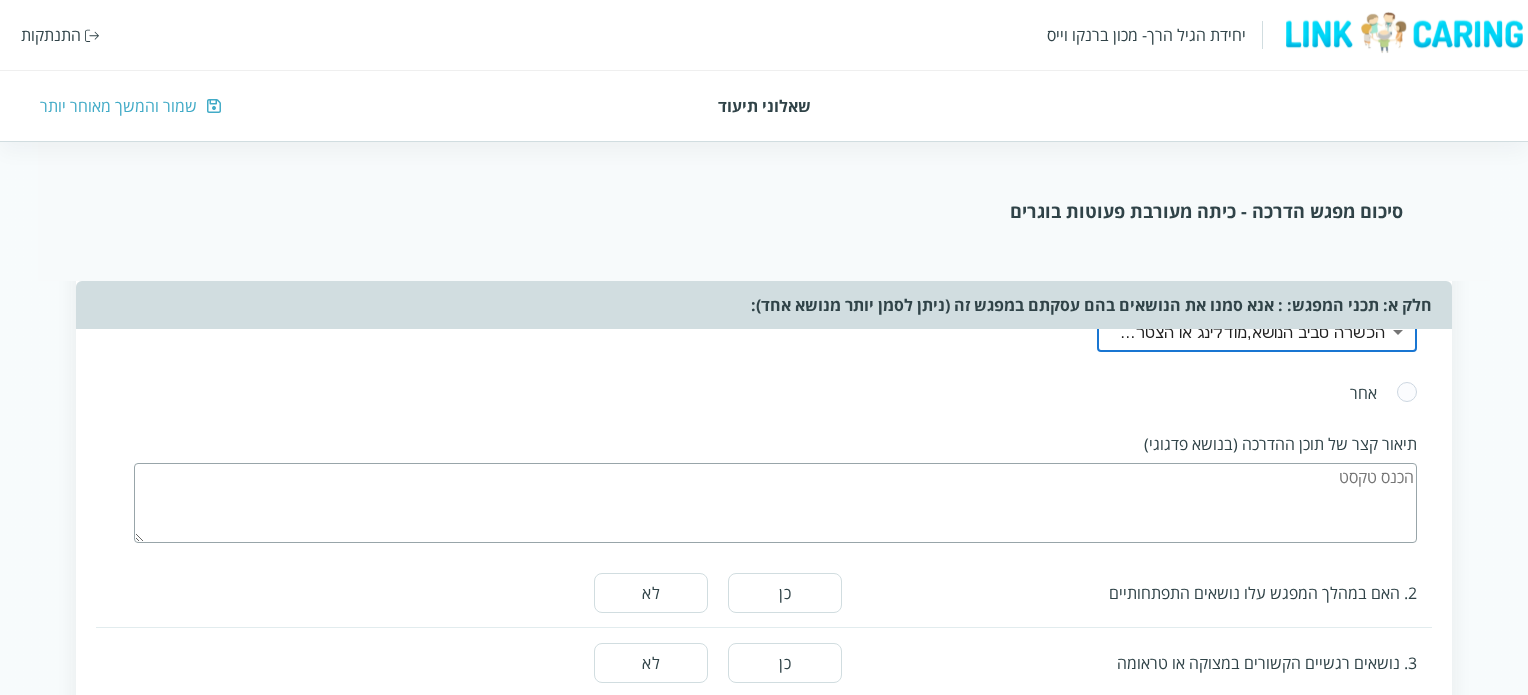scroll, scrollTop: 1280, scrollLeft: 0, axis: vertical 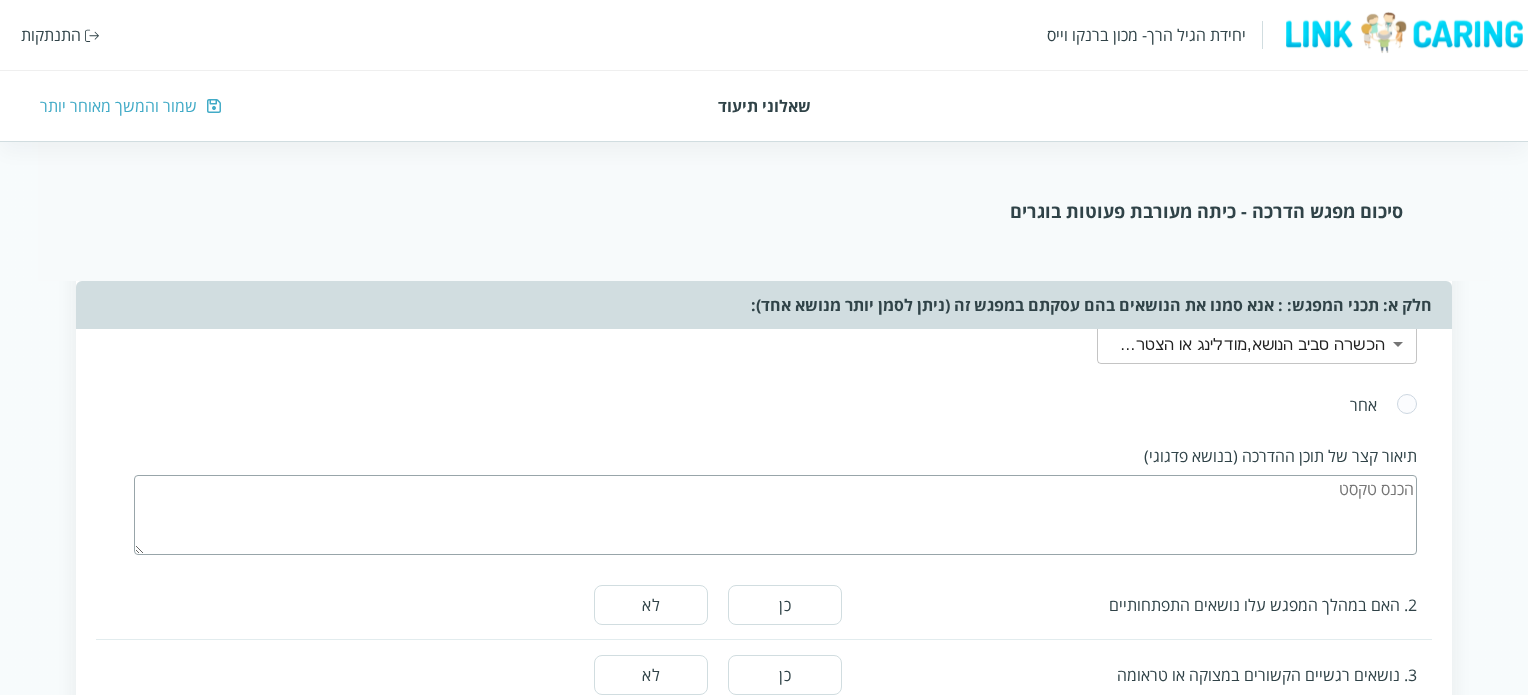 click at bounding box center (775, 515) 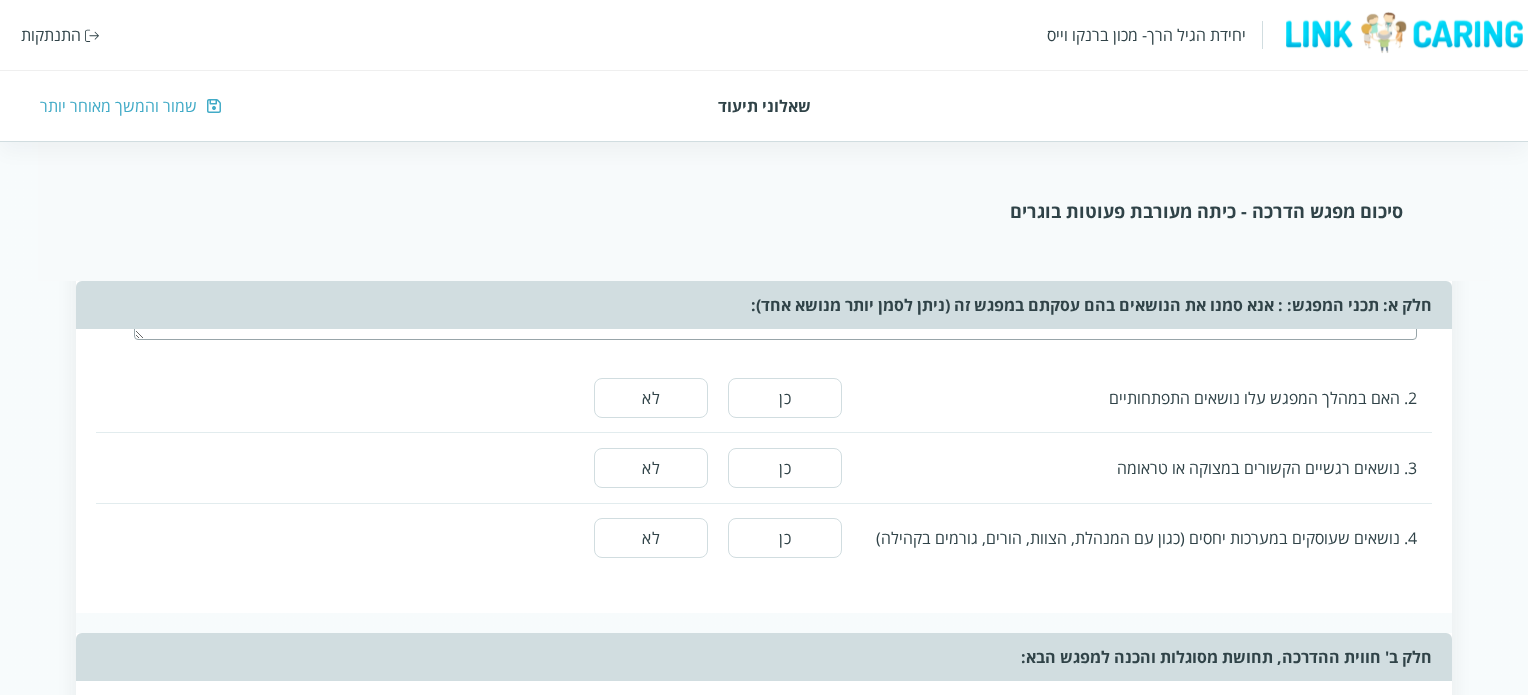 scroll, scrollTop: 1503, scrollLeft: 0, axis: vertical 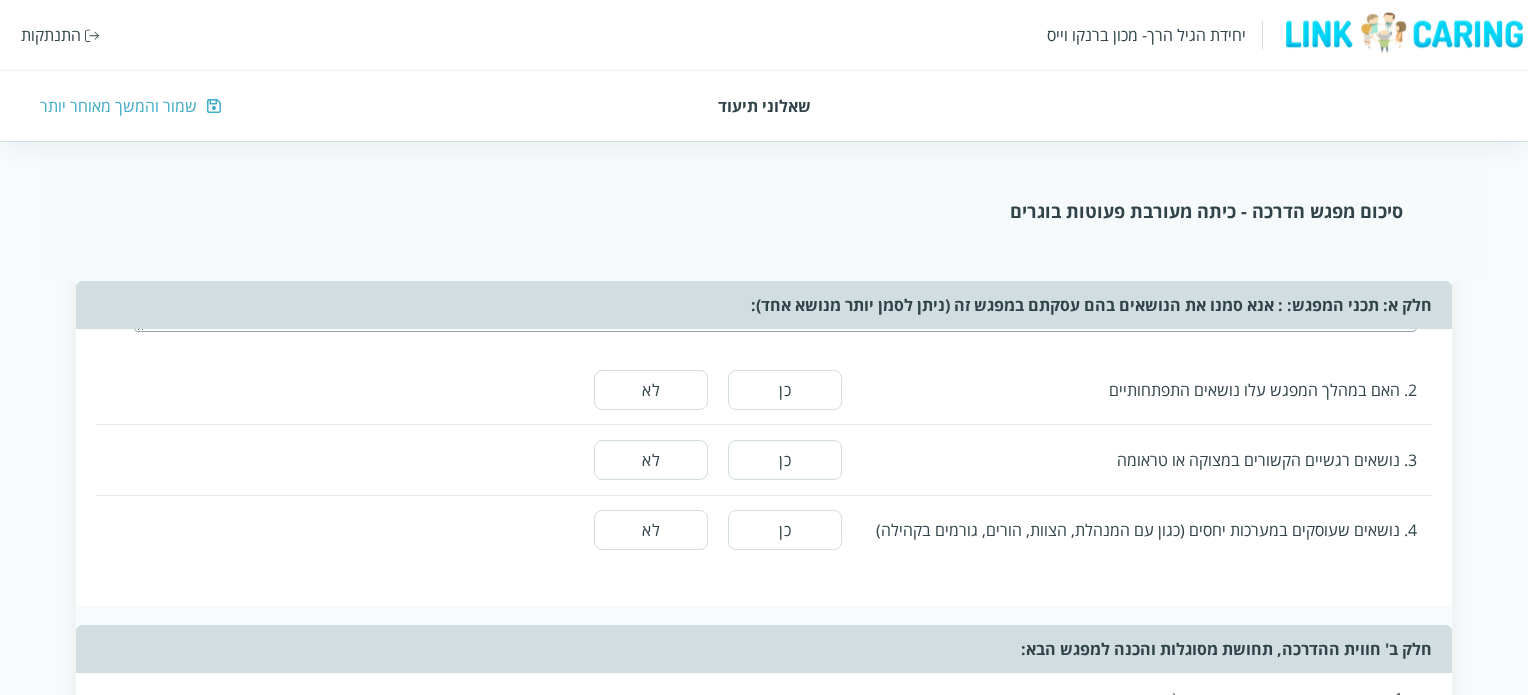 type on "בטיחות בעיקר : שער מעון לא נעול ולאחר מכן, בעיה בשער :לא נפתח, טלפונים כל הזמן בידי המטפלות , מטפלות שגם מבשלות, פעילות מים עם יותר מידי מים.. צינור קרוע שמשפריץ לכל עבר..." 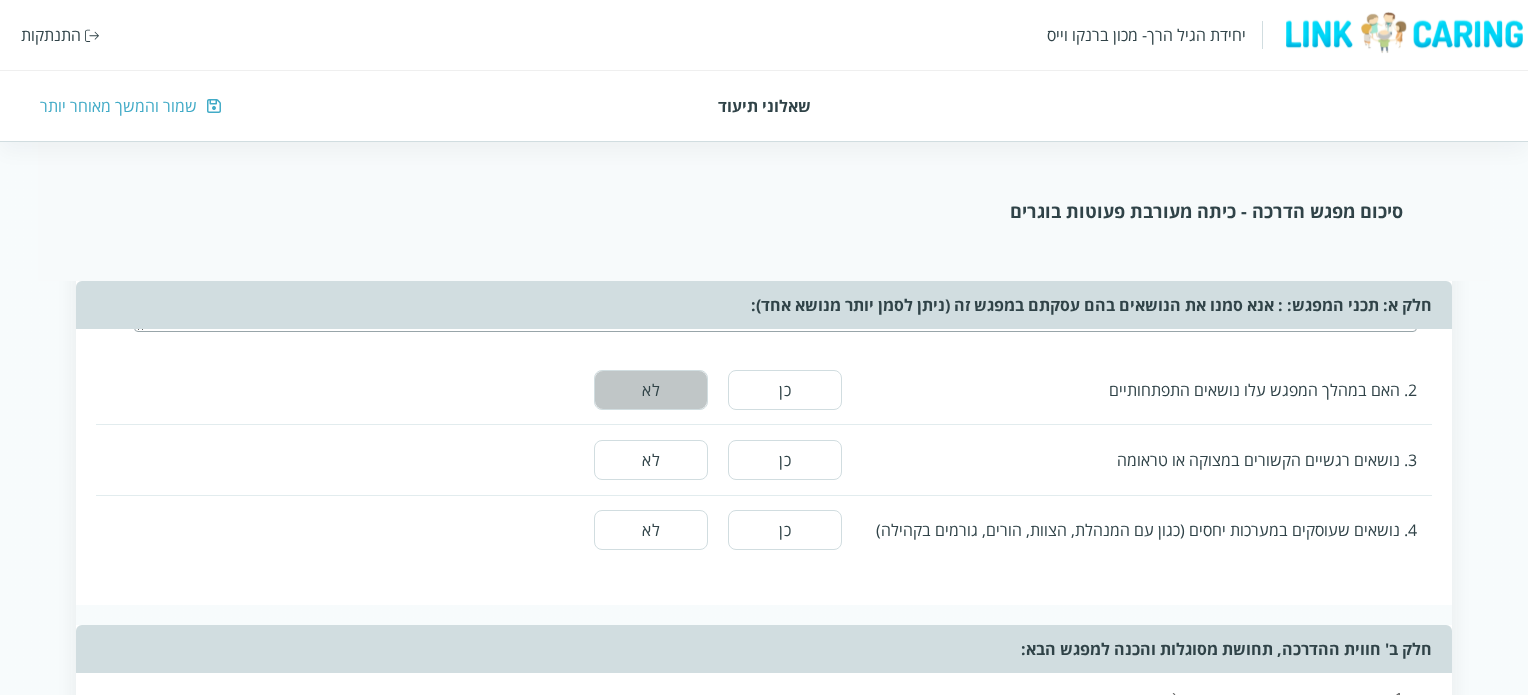 click on "לא" at bounding box center [651, 390] 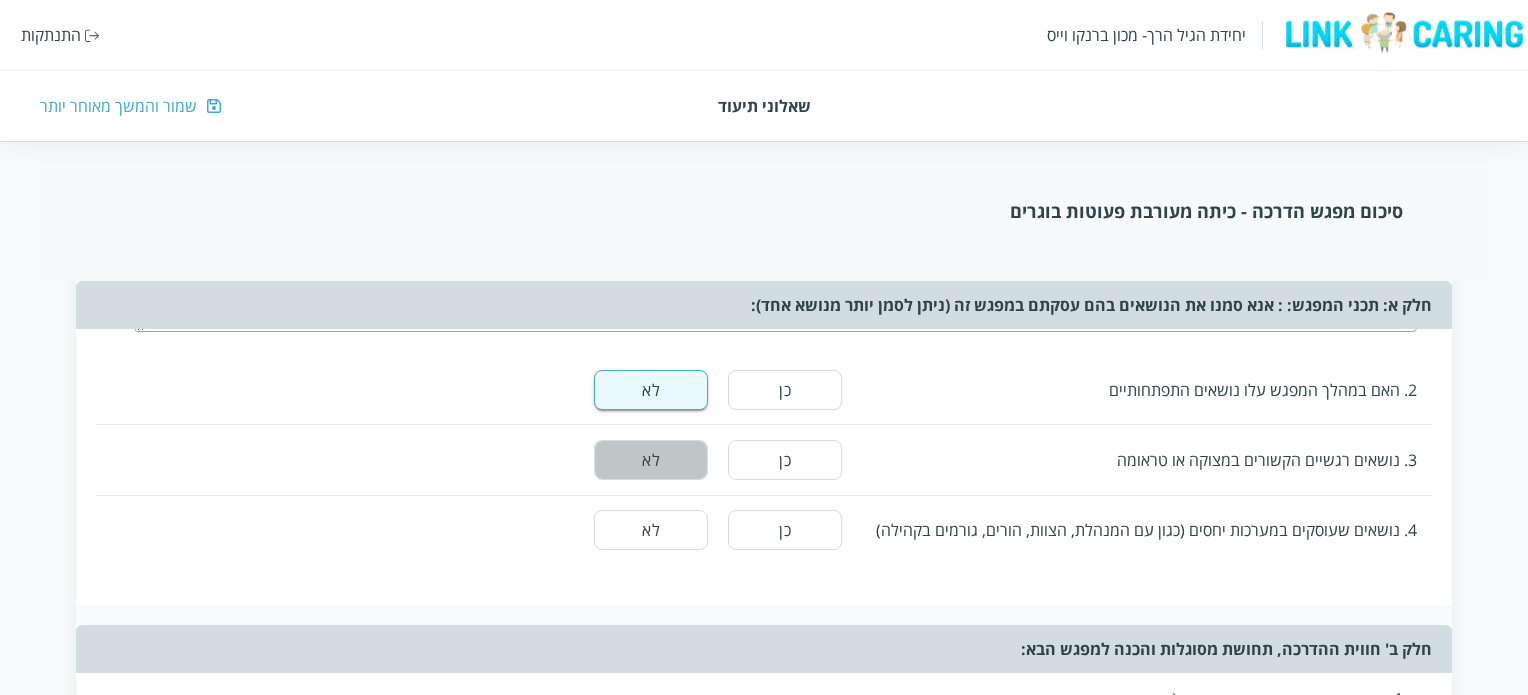 click on "לא" at bounding box center (651, 460) 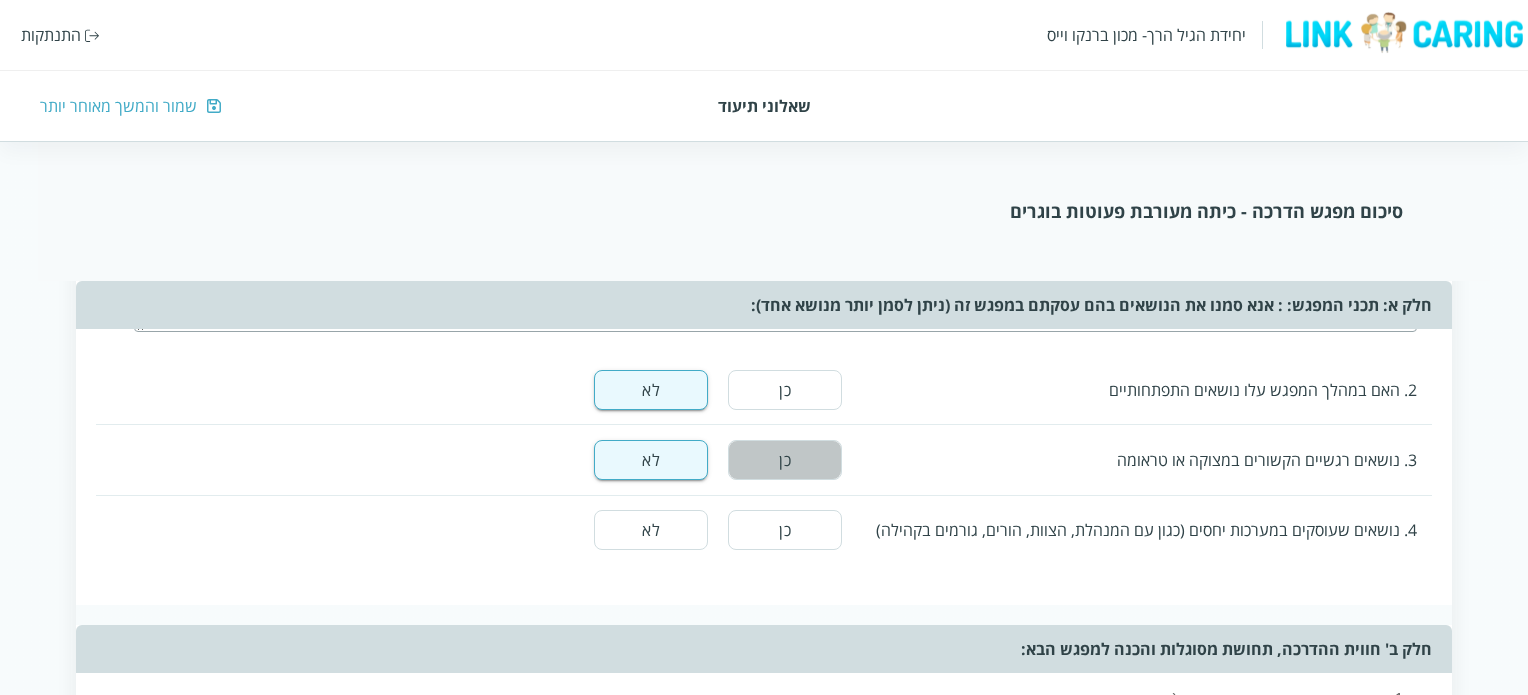 click on "כן" at bounding box center [785, 460] 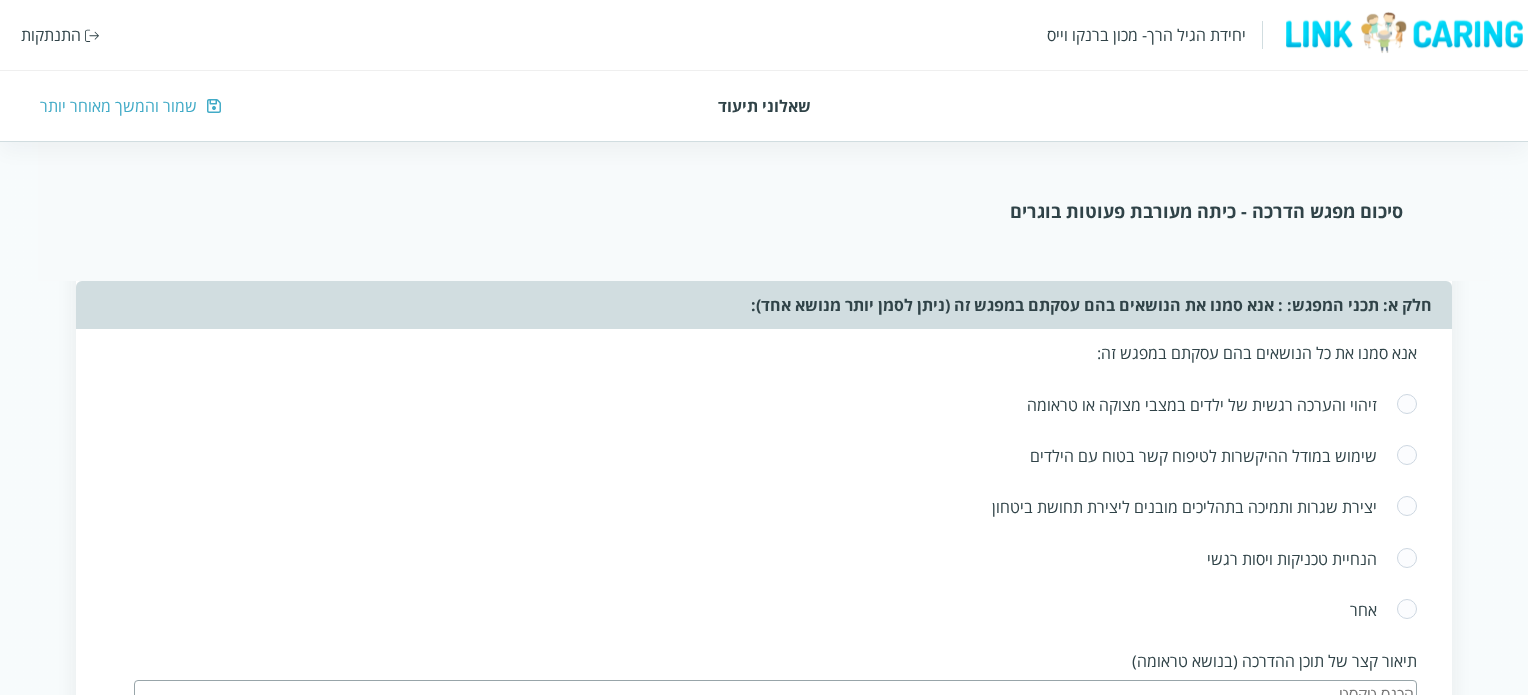 scroll, scrollTop: 1680, scrollLeft: 0, axis: vertical 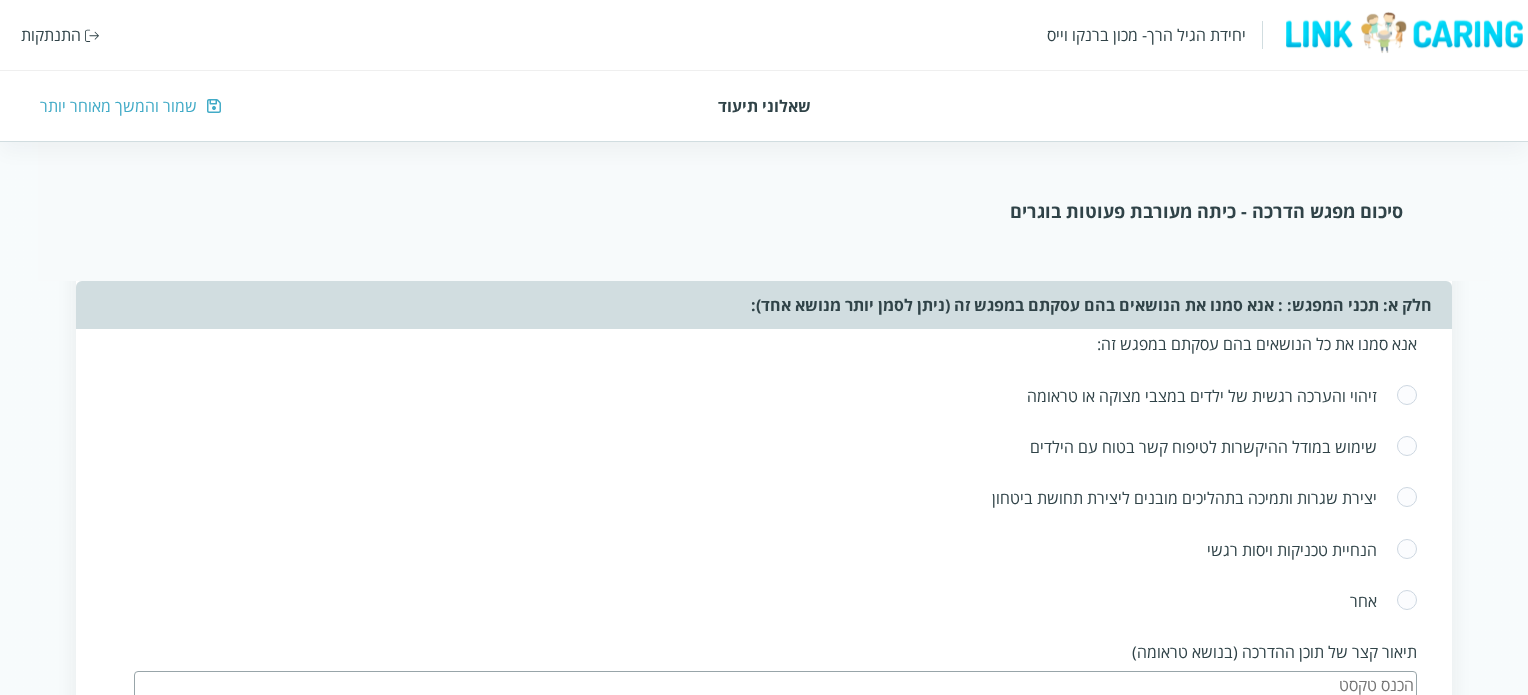 click at bounding box center [1407, 498] 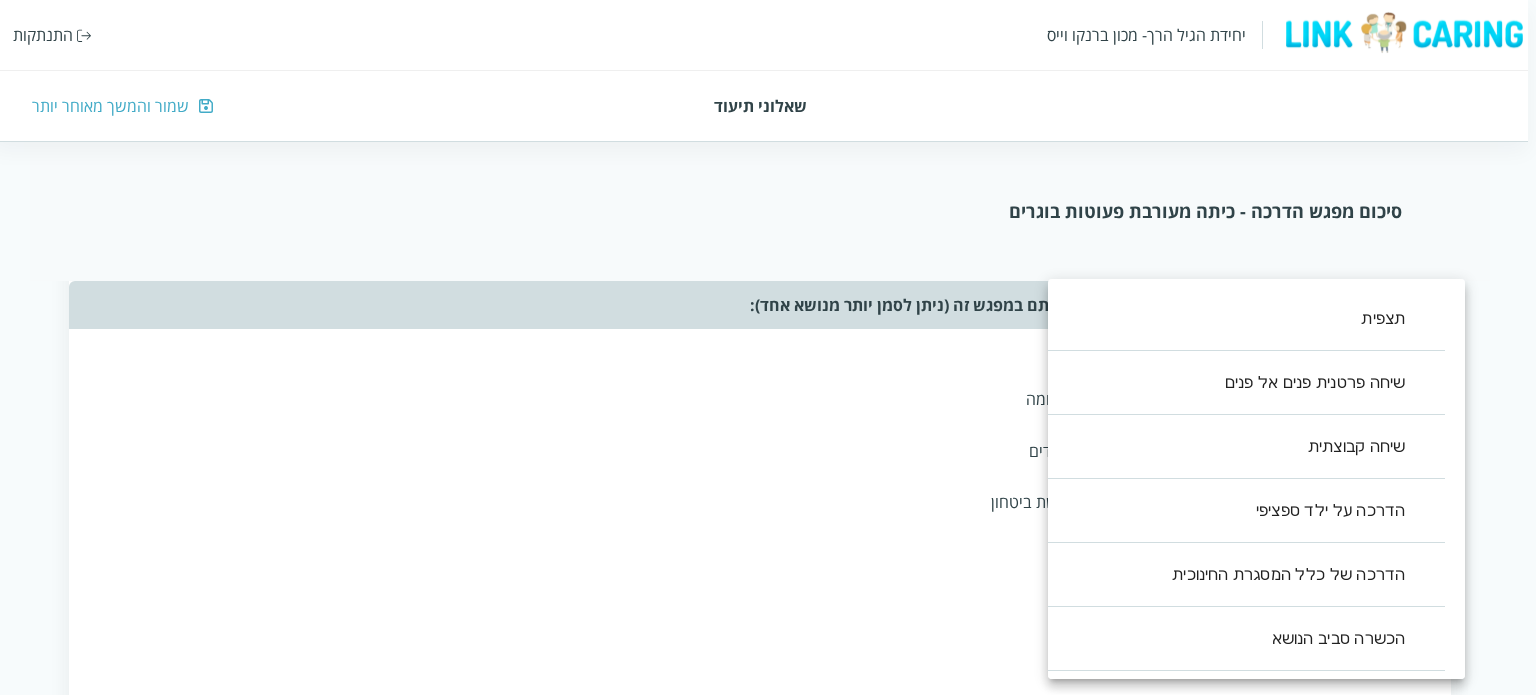 click on "יחידת הגיל הרך- מכון [PERSON_NAME] התנתקות   שאלוני תיעוד שמור והמשך מאוחר יותר סיכום מפגש הדרכה  - כיתה מעורבת פעוטות בוגרים שאלון זה נועד לעזור לך לסכם את ההדרכה שבוצעה. מילוי השאלון אורך דקות בודדות ויעזור לך לתעד את העשייה במסגרת החינוך. לשאלון שני חלקים: החלק הראשון אוסף את תכני ואת אופני ההדרכה במפגש. החלק השני מסכם את חווית ההדרכה, חלק זה יותר פתוח והוא מהווה מעין מחברת בה ניתן לאסוף את חווית ההדרכה, ולזכור את העיקר לקראת המפגש הבא. תאריך המפגש (שנה/חודש/יום) ציין/י את אנשי הצוות איתם נעשתה ההדרכה    כן   לא   אנא סמנו את כל הנושאים [PERSON_NAME] עסקתם במפגש זה:  ​ ​ ,1 ​ ,  ,0,1" at bounding box center [764, 331] 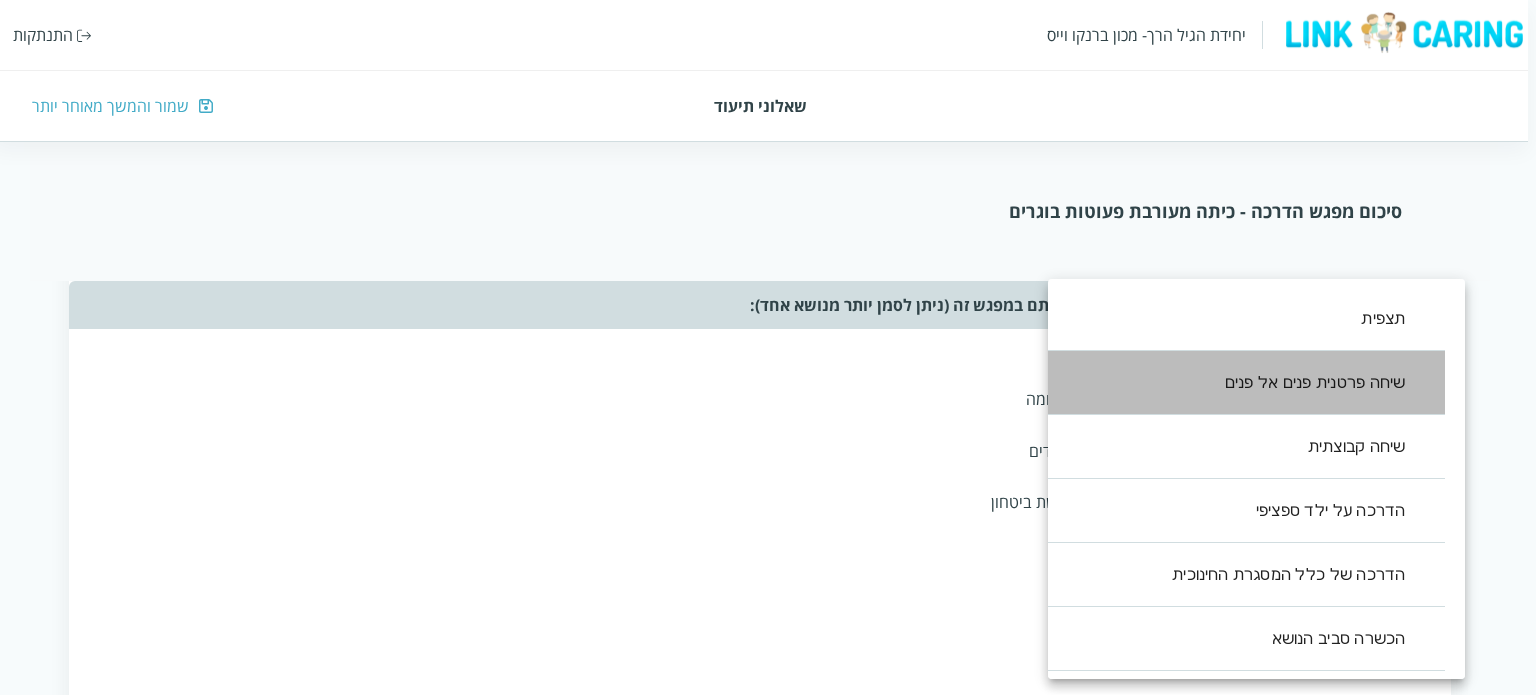 click on "שיחה פרטנית פנים אל פנים" at bounding box center [1236, 383] 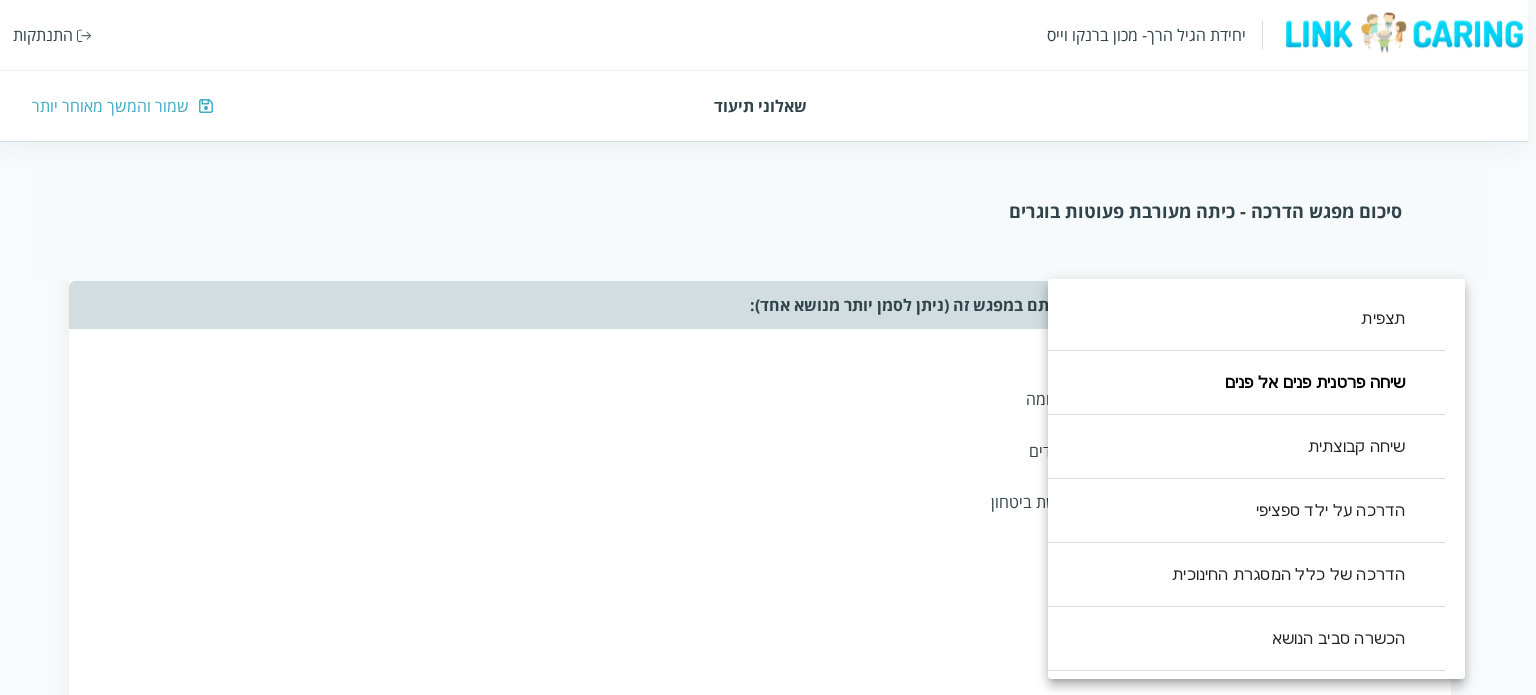 click at bounding box center (768, 347) 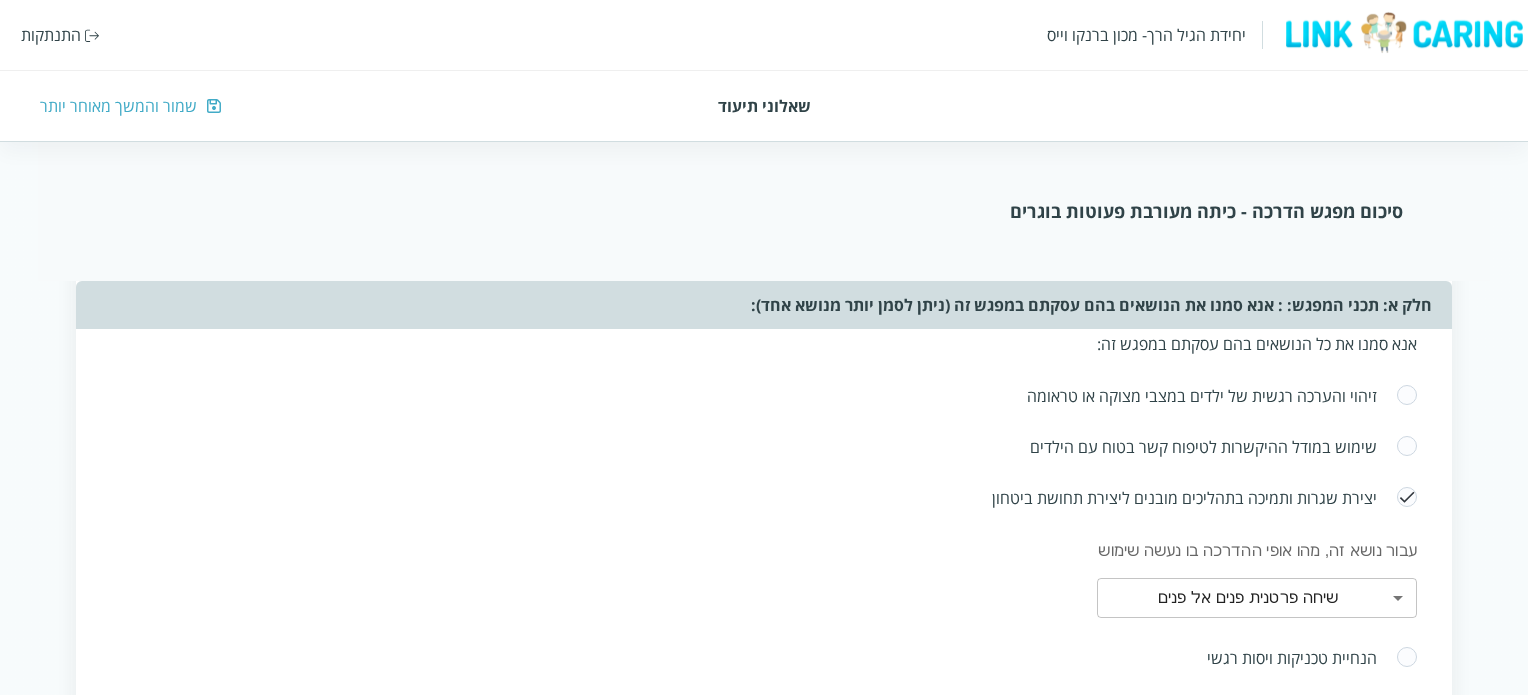 click at bounding box center [1407, 658] 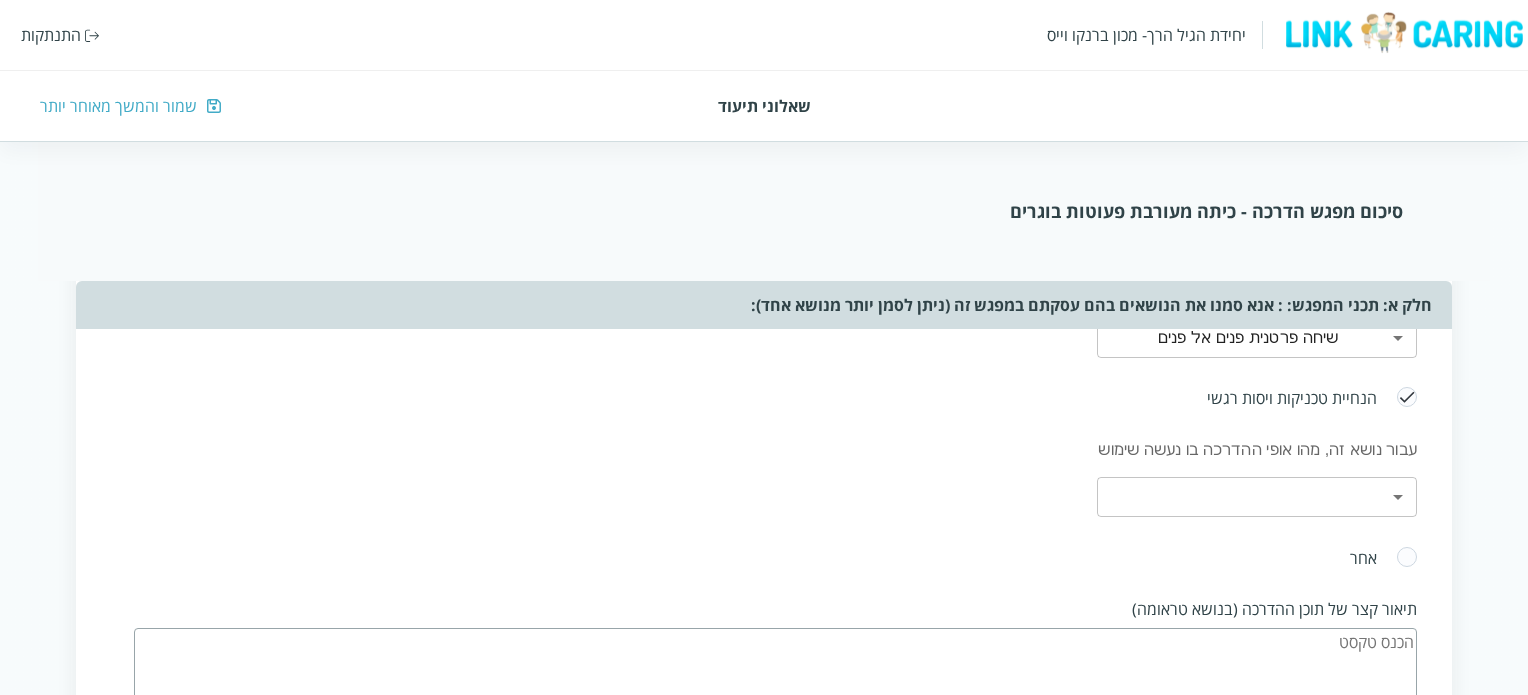 scroll, scrollTop: 1945, scrollLeft: 0, axis: vertical 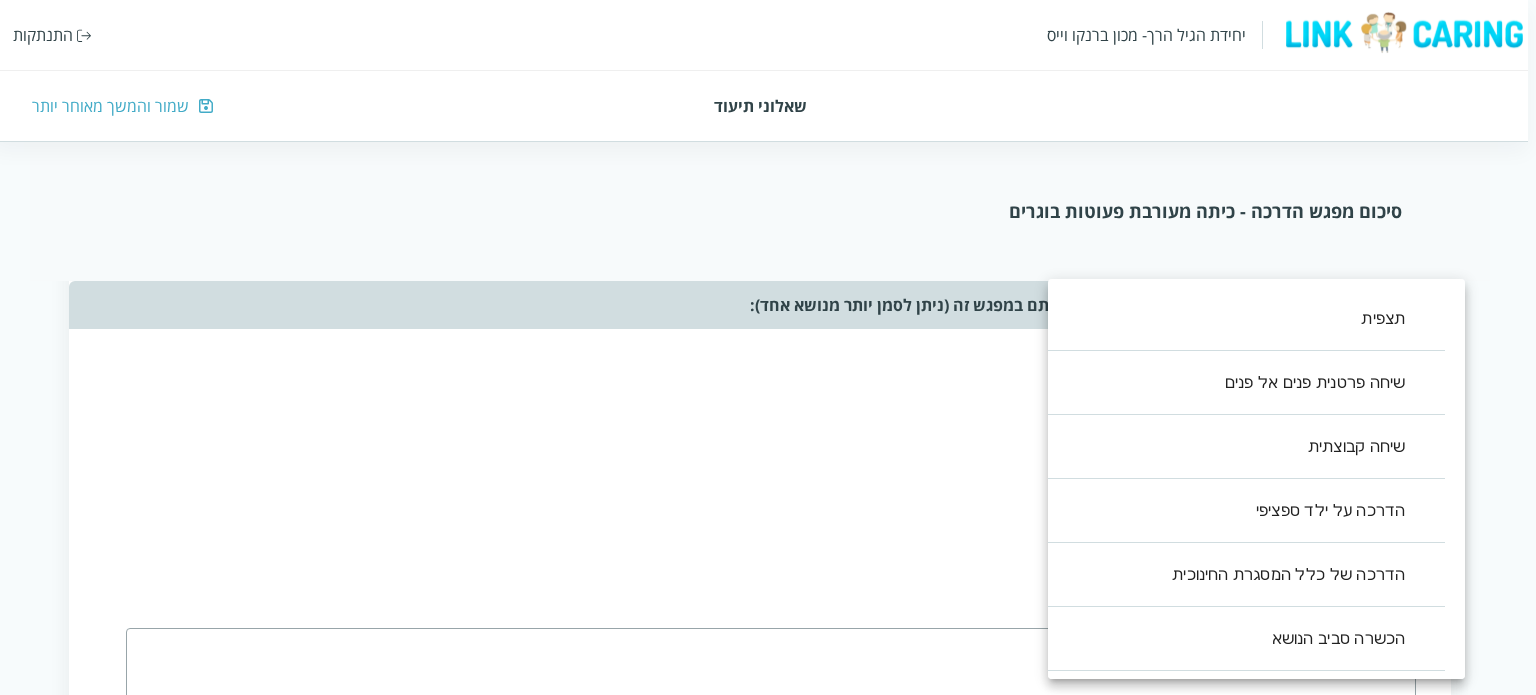 click on "יחידת הגיל הרך- מכון [PERSON_NAME] התנתקות   שאלוני תיעוד שמור והמשך מאוחר יותר סיכום מפגש הדרכה  - כיתה מעורבת פעוטות בוגרים שאלון זה נועד לעזור לך לסכם את ההדרכה שבוצעה. מילוי השאלון אורך דקות בודדות ויעזור לך לתעד את העשייה במסגרת החינוך. לשאלון שני חלקים: החלק הראשון אוסף את תכני ואת אופני ההדרכה במפגש. החלק השני מסכם את חווית ההדרכה, חלק זה יותר פתוח והוא מהווה מעין מחברת בה ניתן לאסוף את חווית ההדרכה, ולזכור את העיקר לקראת המפגש הבא. תאריך המפגש (שנה/חודש/יום) ציין/י את אנשי הצוות איתם נעשתה ההדרכה    כן   לא   אנא סמנו את כל הנושאים [PERSON_NAME] עסקתם במפגש זה:  ​ ​ ,1 ​ ,  ,0,1" at bounding box center [764, 120] 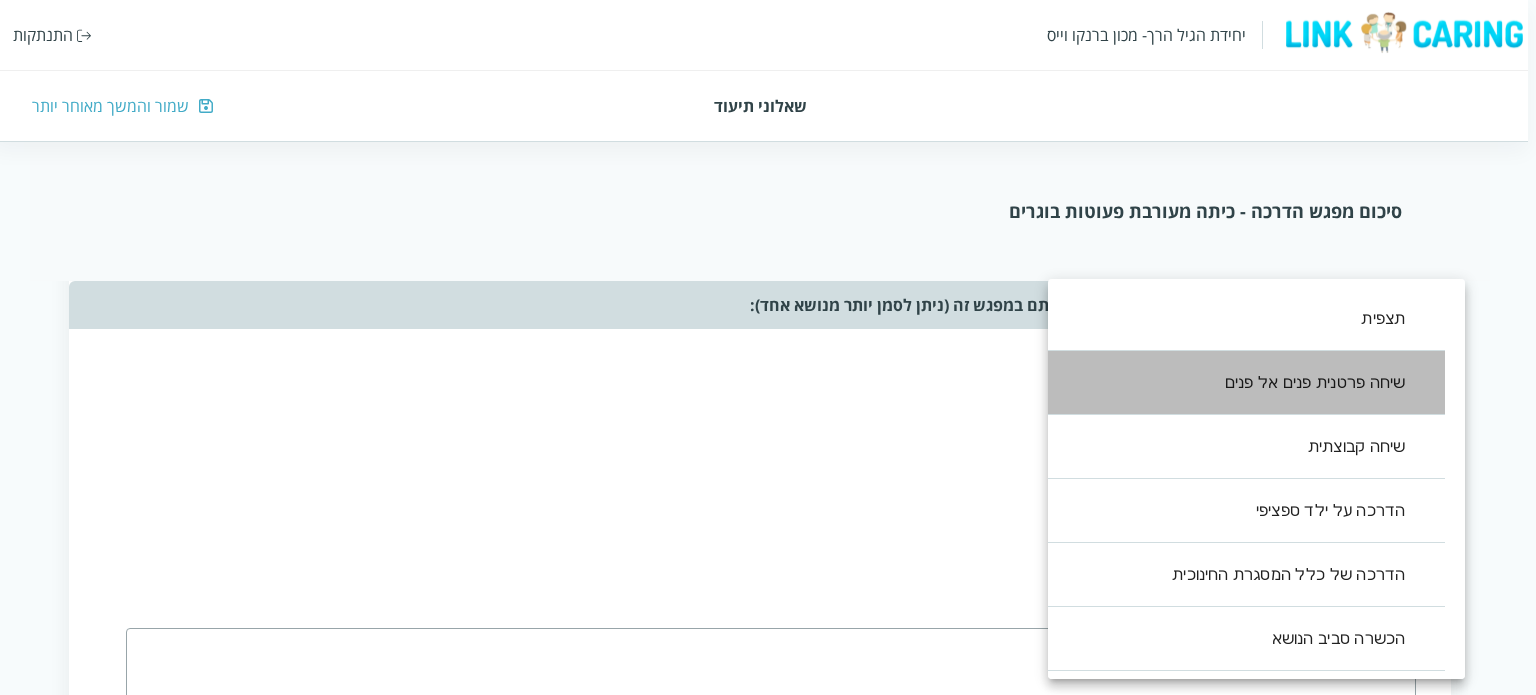 click on "שיחה פרטנית פנים אל פנים" at bounding box center [1236, 383] 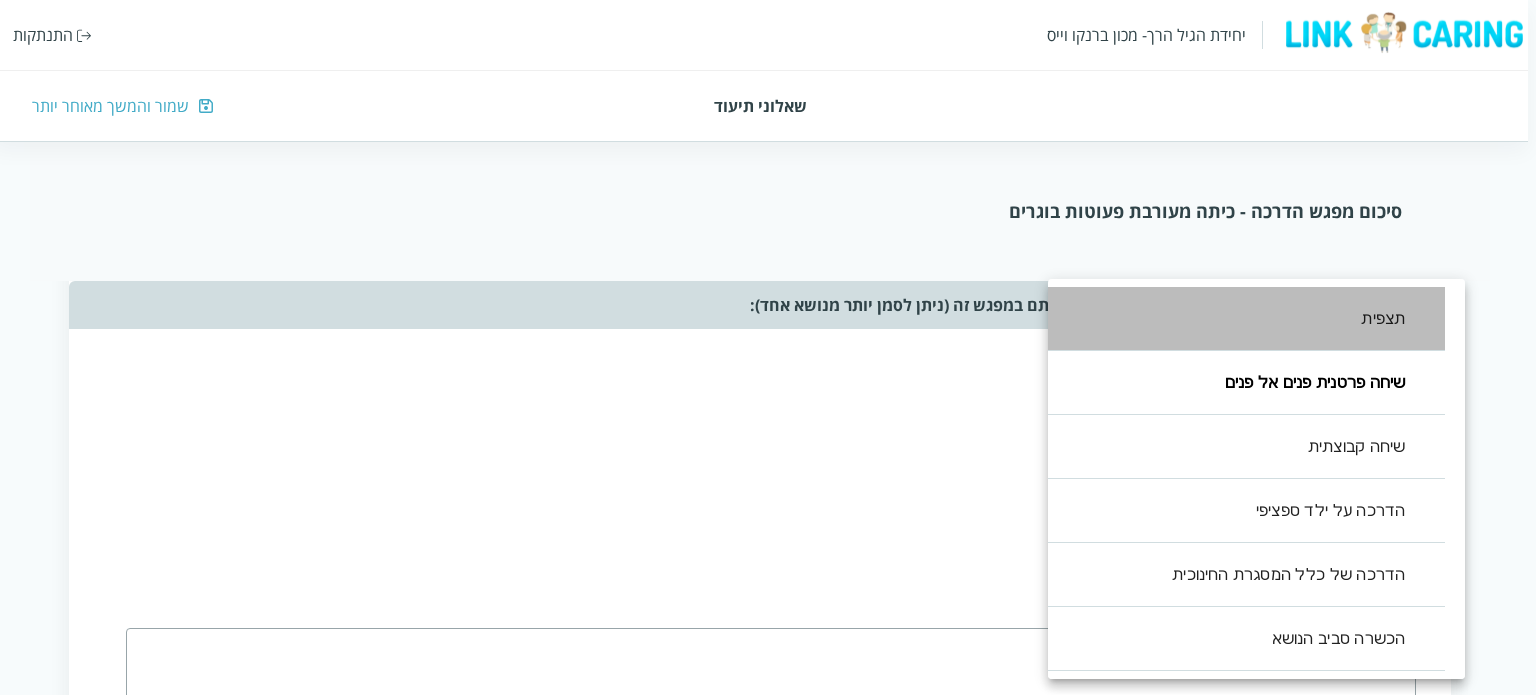 click on "תצפית" at bounding box center [1236, 319] 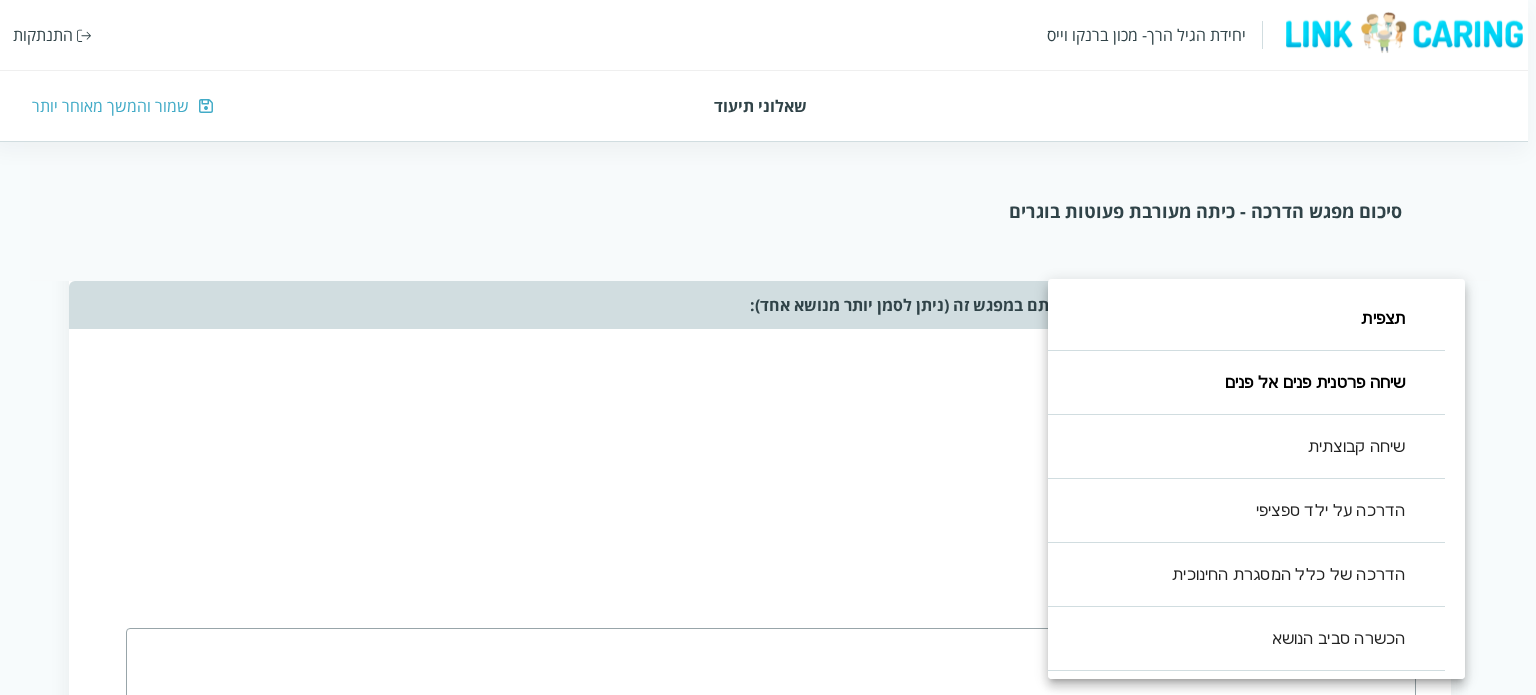 click at bounding box center [768, 347] 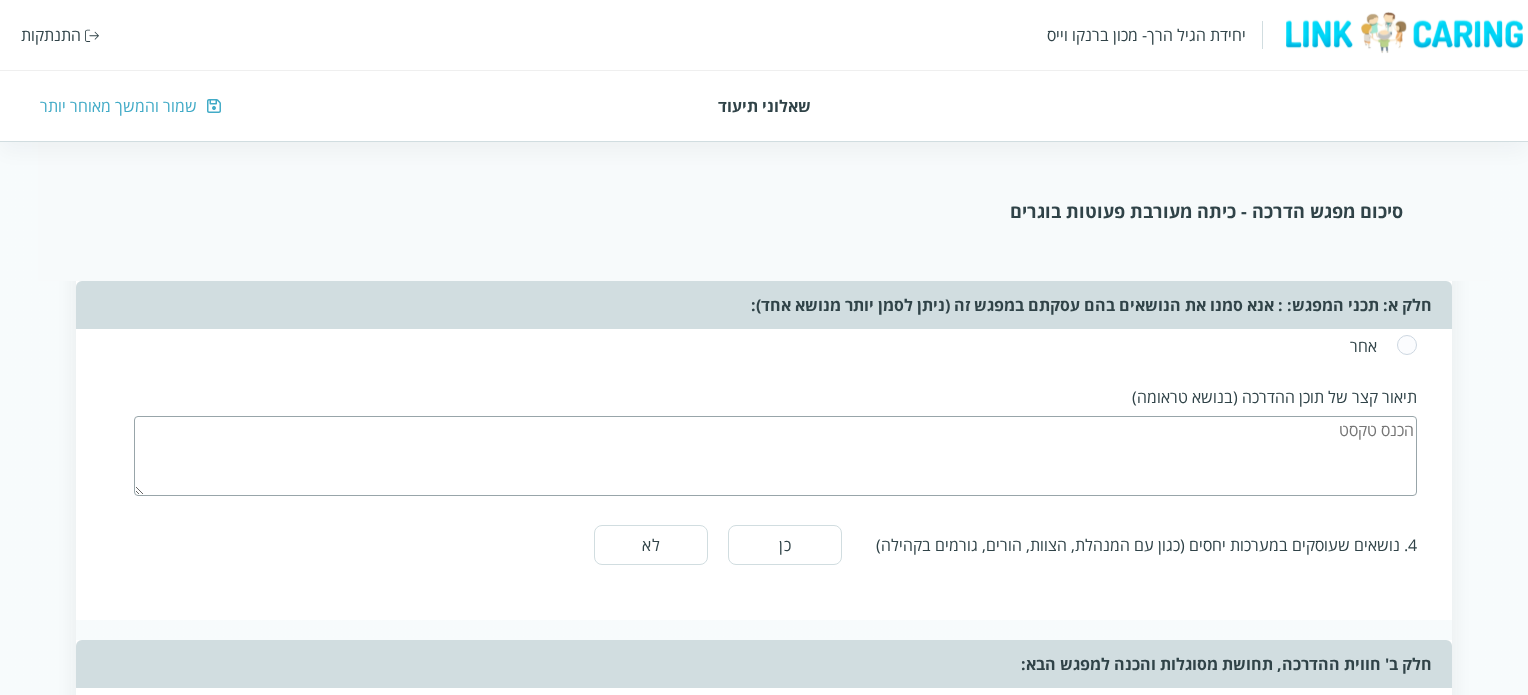 scroll, scrollTop: 2156, scrollLeft: 0, axis: vertical 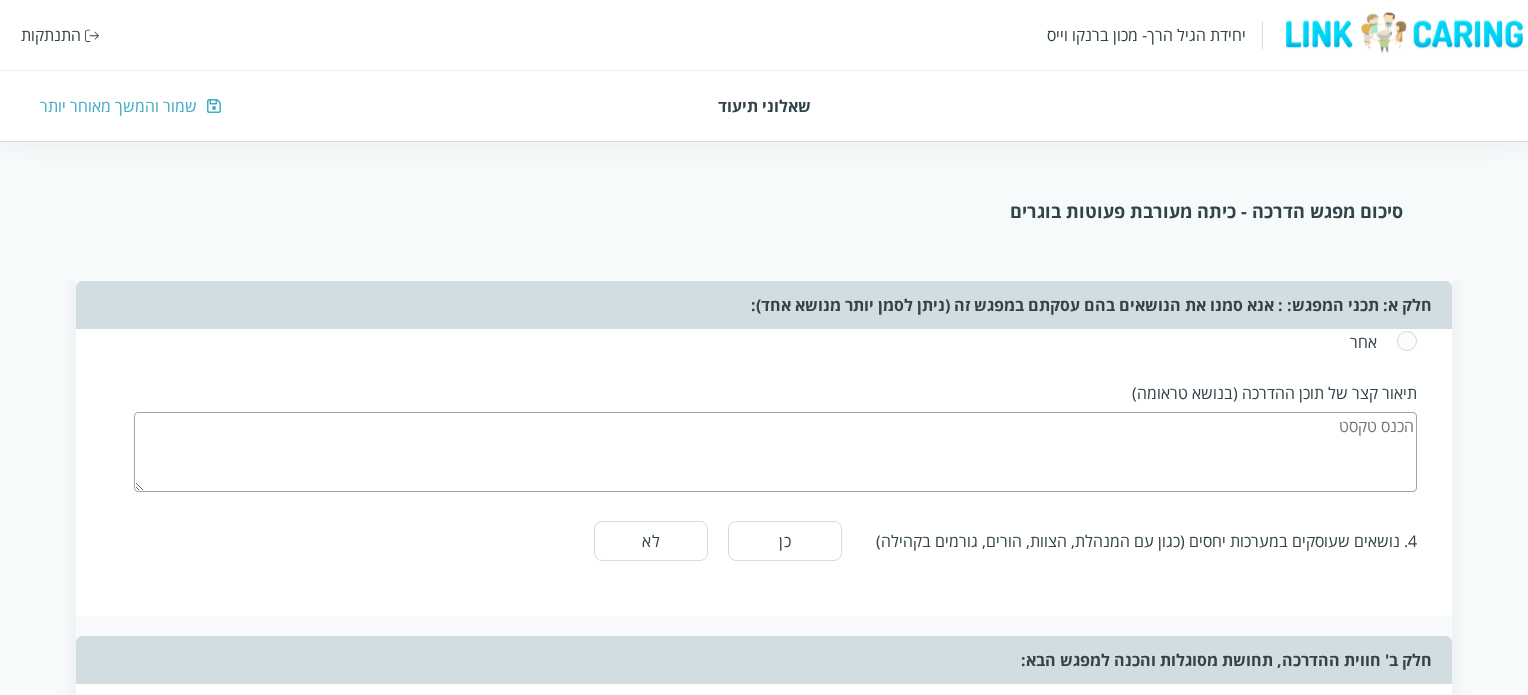 click at bounding box center (775, 452) 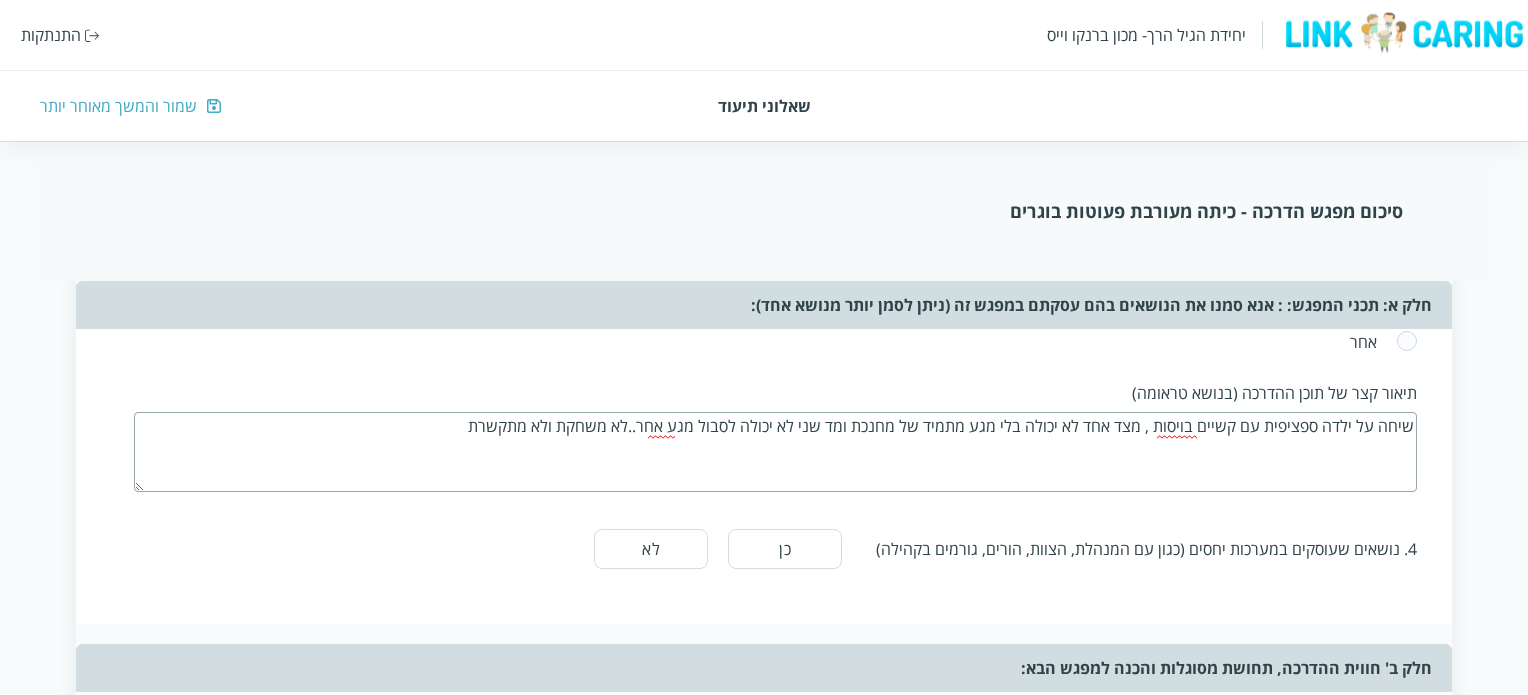 click on "שיחה על ילדה ספציפית עם קשיים בויסות , מצד אחד לא יכולה בלי מגע מתמיד של מחנכת ומד שני לא יכולה לסבול מגע אחר..לא משחקת ולא מתקשרת" at bounding box center (775, 452) 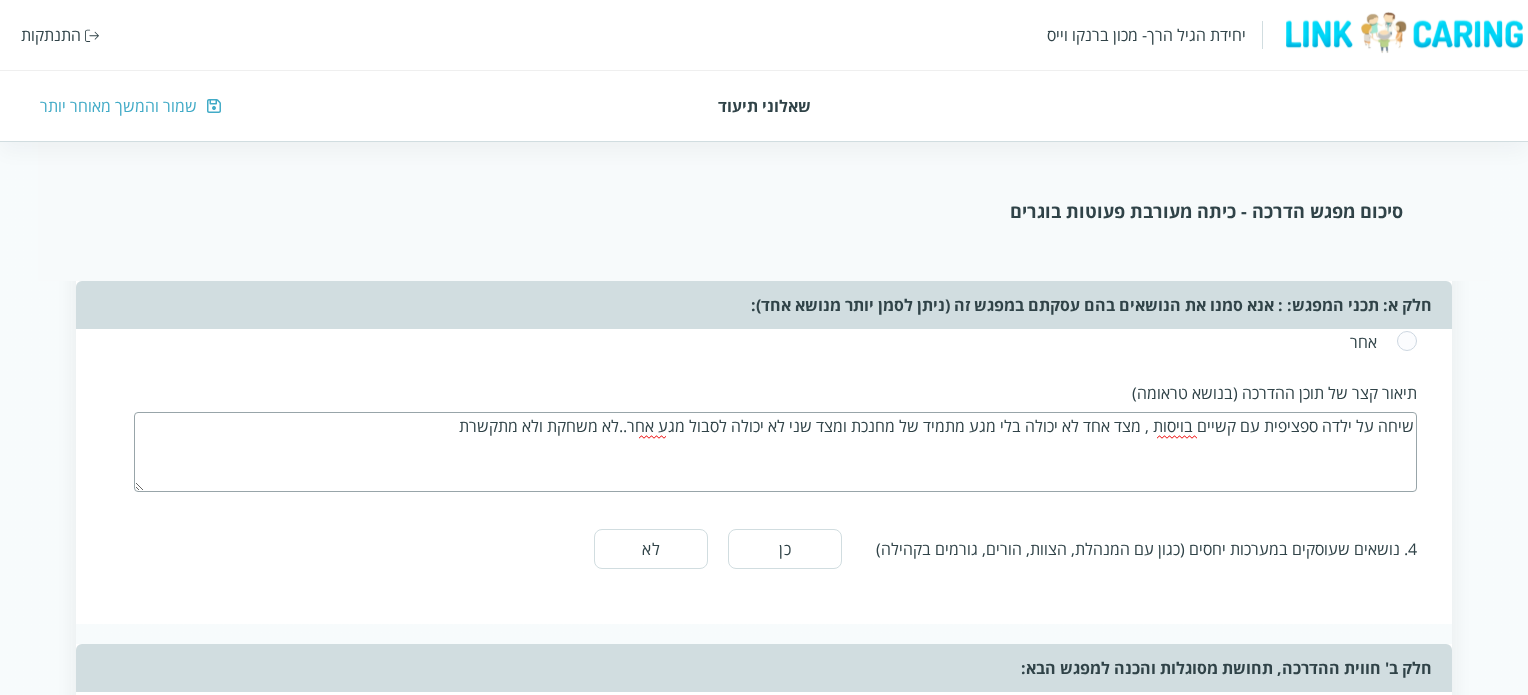 click on "שיחה על ילדה ספציפית עם קשיים בויסות , מצד אחד לא יכולה בלי מגע מתמיד של מחנכת ומצד שני לא יכולה לסבול מגע אחר..לא משחקת ולא מתקשרת" at bounding box center [775, 452] 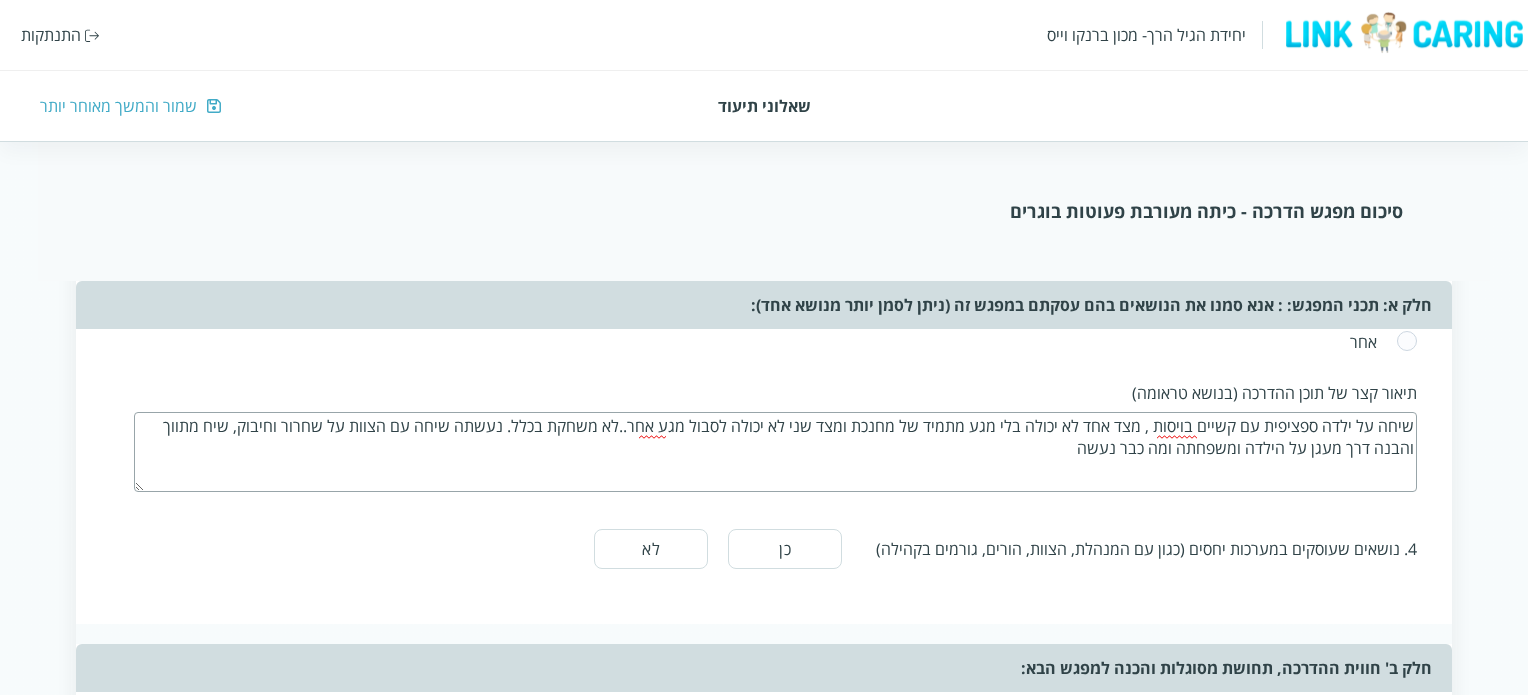 type on "שיחה על ילדה ספציפית עם קשיים בויסות , מצד אחד לא יכולה בלי מגע מתמיד של מחנכת ומצד שני לא יכולה לסבול מגע אחר..לא משחקת בכלל. נעשתה שיחה עם הצוות על שחרור וחיבוק, שיח מתווך והבנה דרך מעגן על הילדה ומשפחתה ומה כבר נעשה" 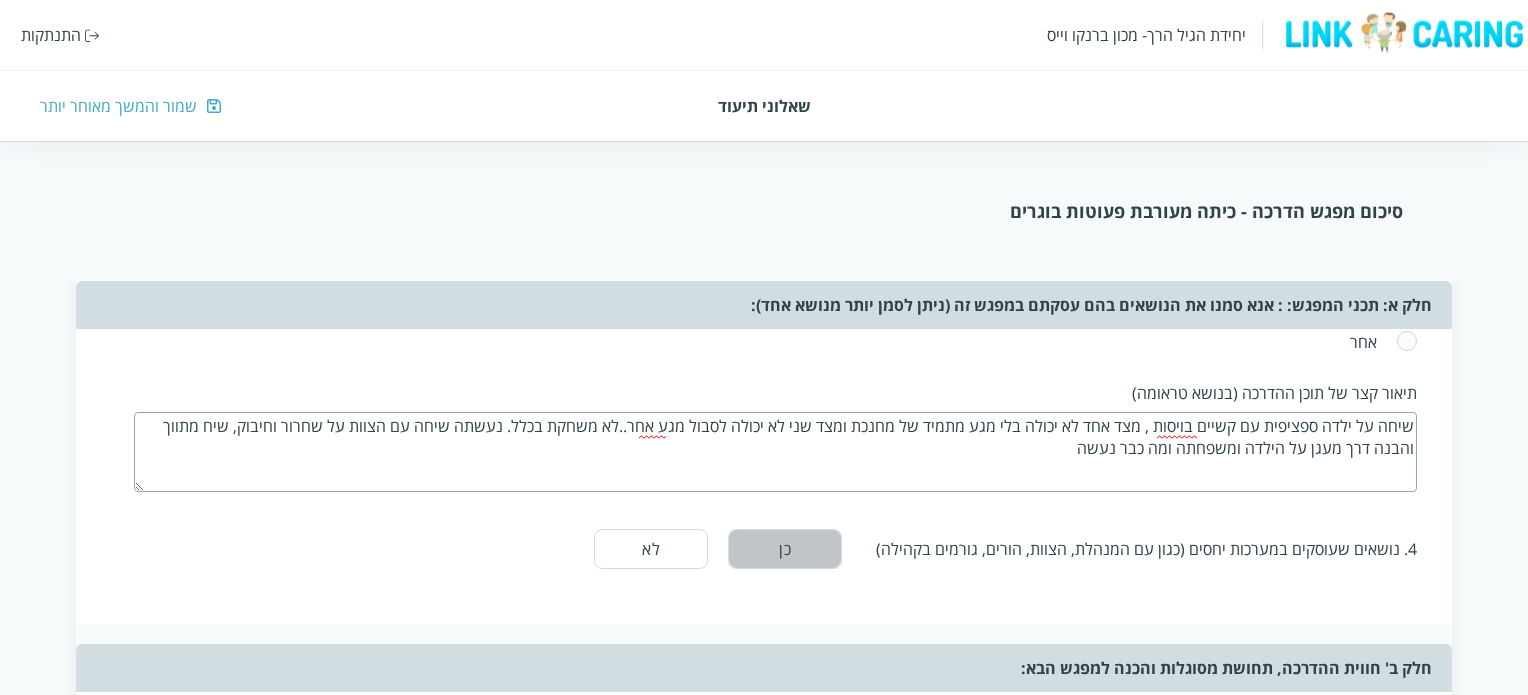 click on "כן" at bounding box center [785, 549] 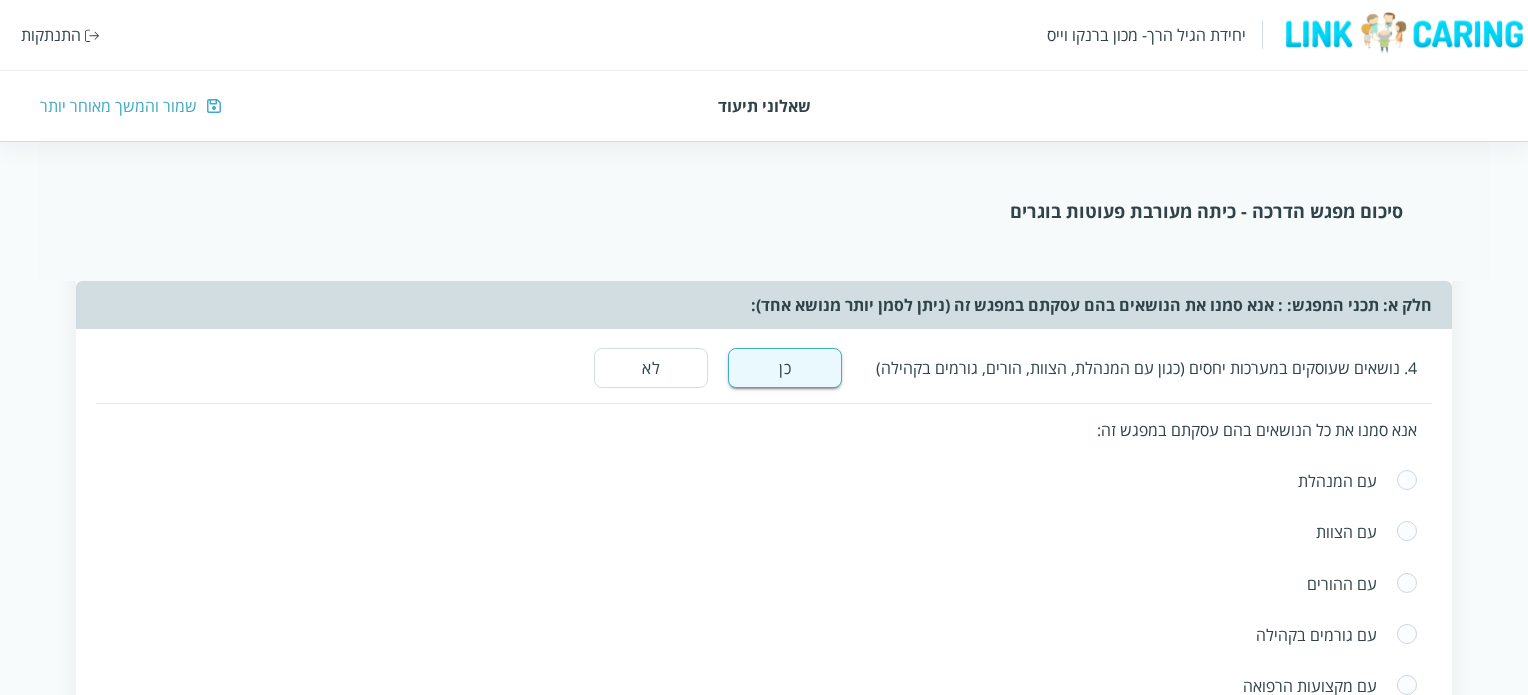 scroll, scrollTop: 2344, scrollLeft: 0, axis: vertical 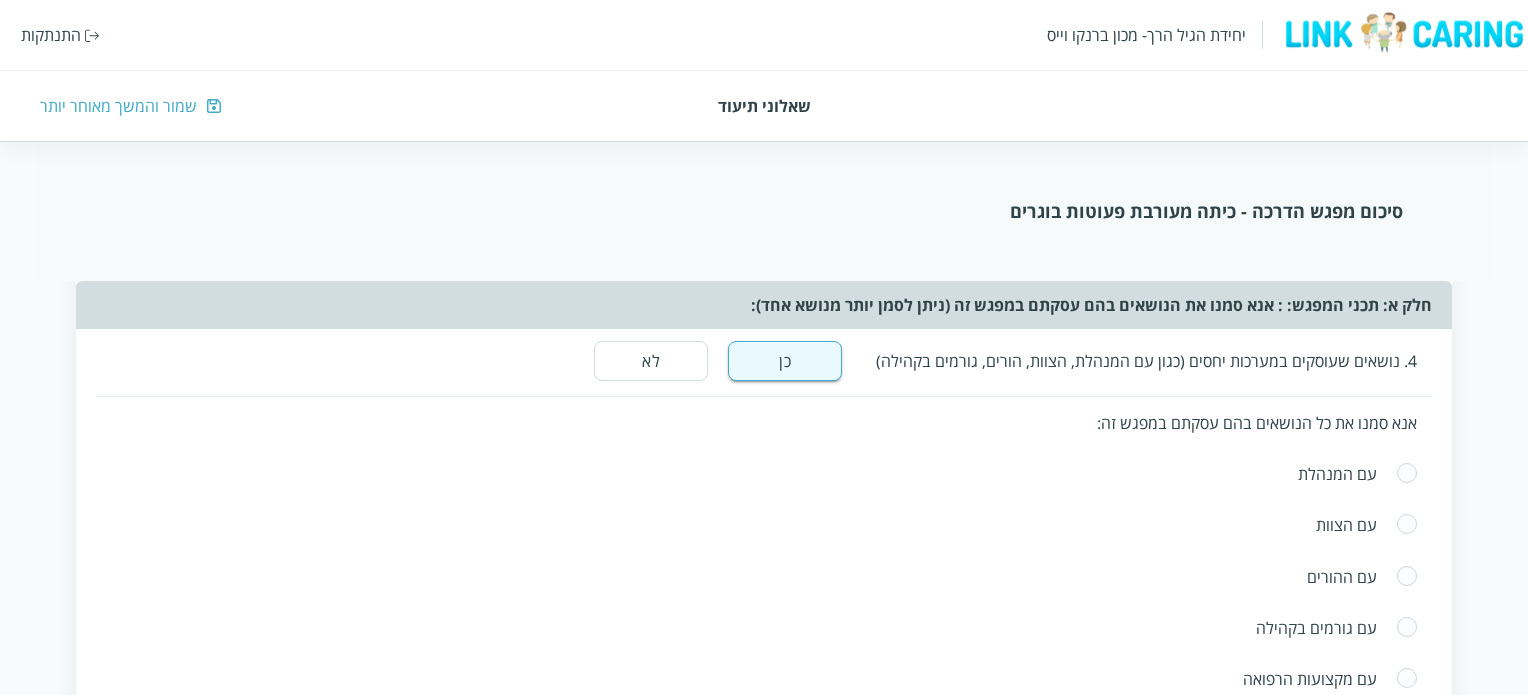 click at bounding box center [1407, 474] 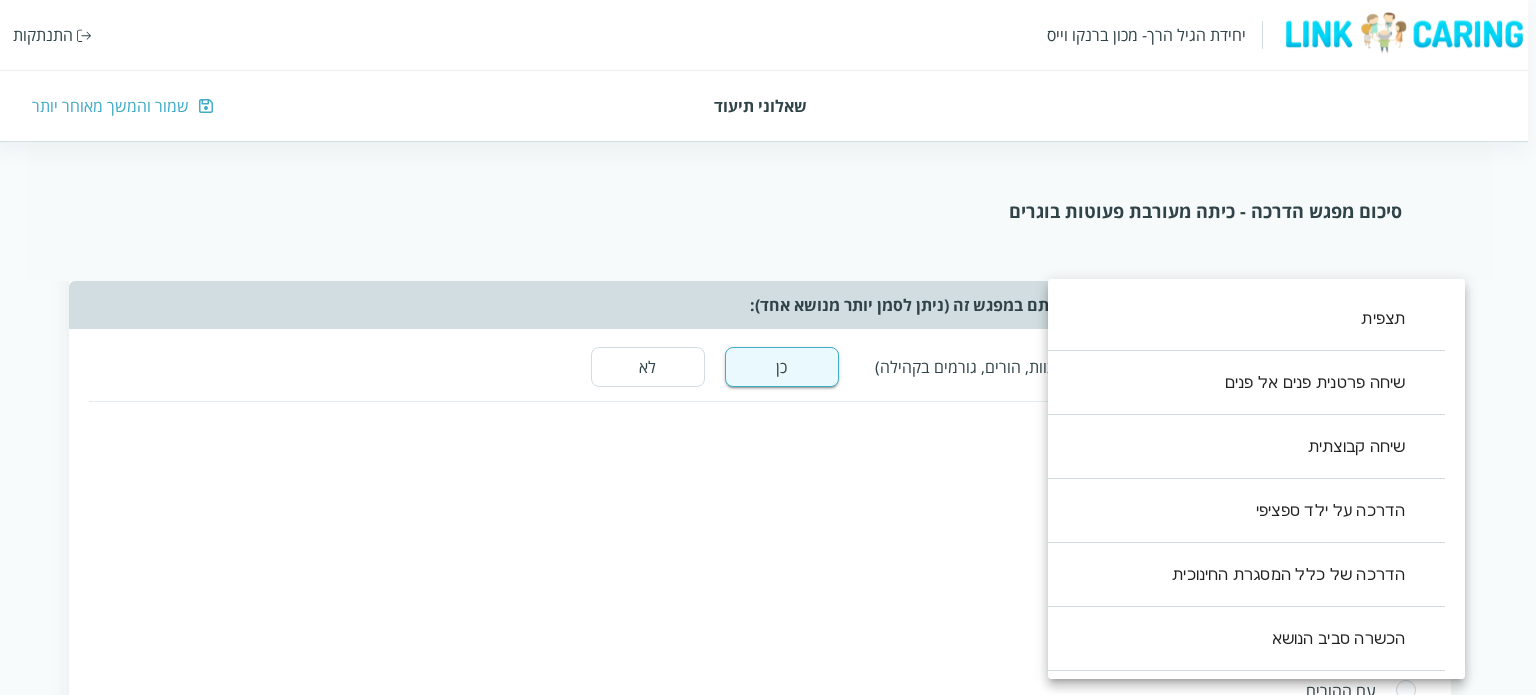 click on "יחידת הגיל הרך- מכון [PERSON_NAME] התנתקות   שאלוני תיעוד שמור והמשך מאוחר יותר סיכום מפגש הדרכה  - כיתה מעורבת פעוטות בוגרים שאלון זה נועד לעזור לך לסכם את ההדרכה שבוצעה. מילוי השאלון אורך דקות בודדות ויעזור לך לתעד את העשייה במסגרת החינוך. לשאלון שני חלקים: החלק הראשון אוסף את תכני ואת אופני ההדרכה במפגש. החלק השני מסכם את חווית ההדרכה, חלק זה יותר פתוח והוא מהווה מעין מחברת בה ניתן לאסוף את חווית ההדרכה, ולזכור את העיקר לקראת המפגש הבא. תאריך המפגש (שנה/חודש/יום) ציין/י את אנשי הצוות איתם נעשתה ההדרכה    כן   לא   אנא סמנו את כל הנושאים [PERSON_NAME] עסקתם במפגש זה:  ​ ​ ,1 ​ ,  ,0,1" at bounding box center (764, 159) 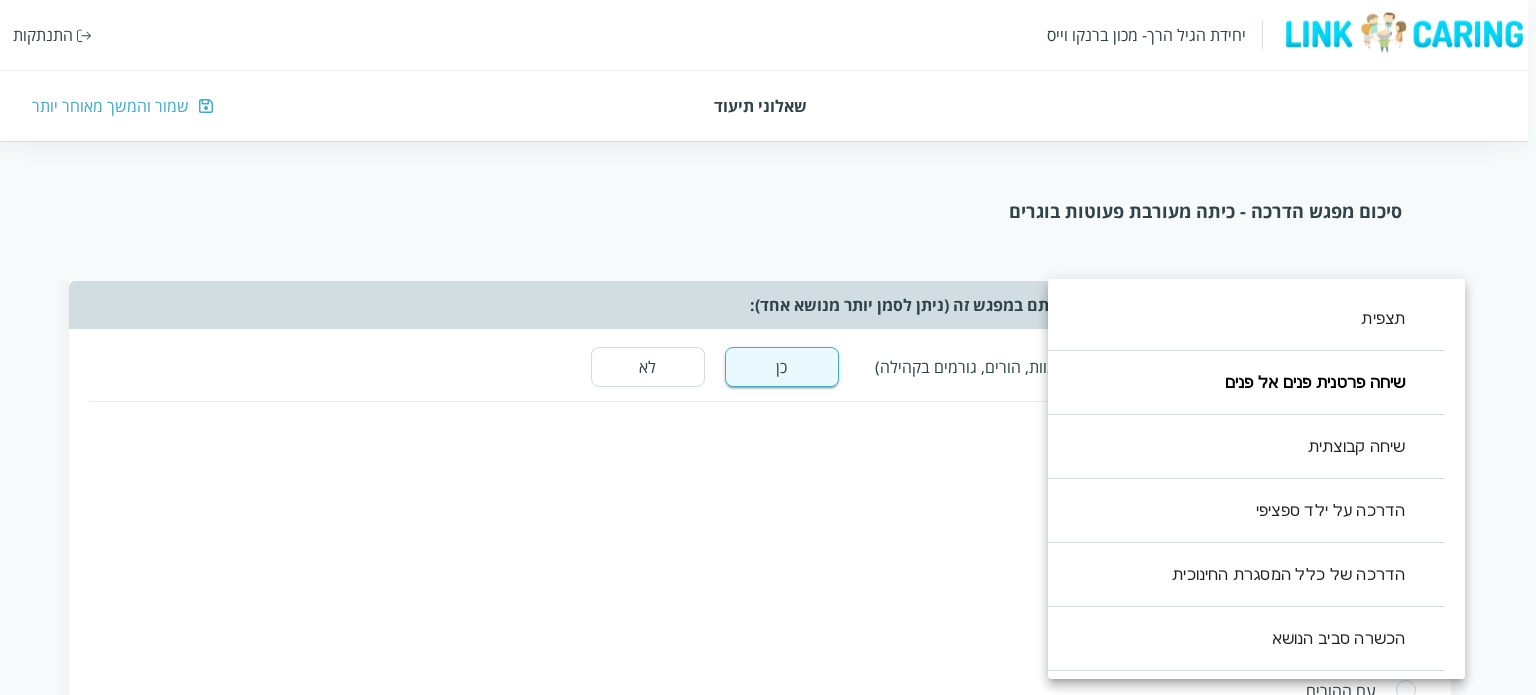click at bounding box center [768, 347] 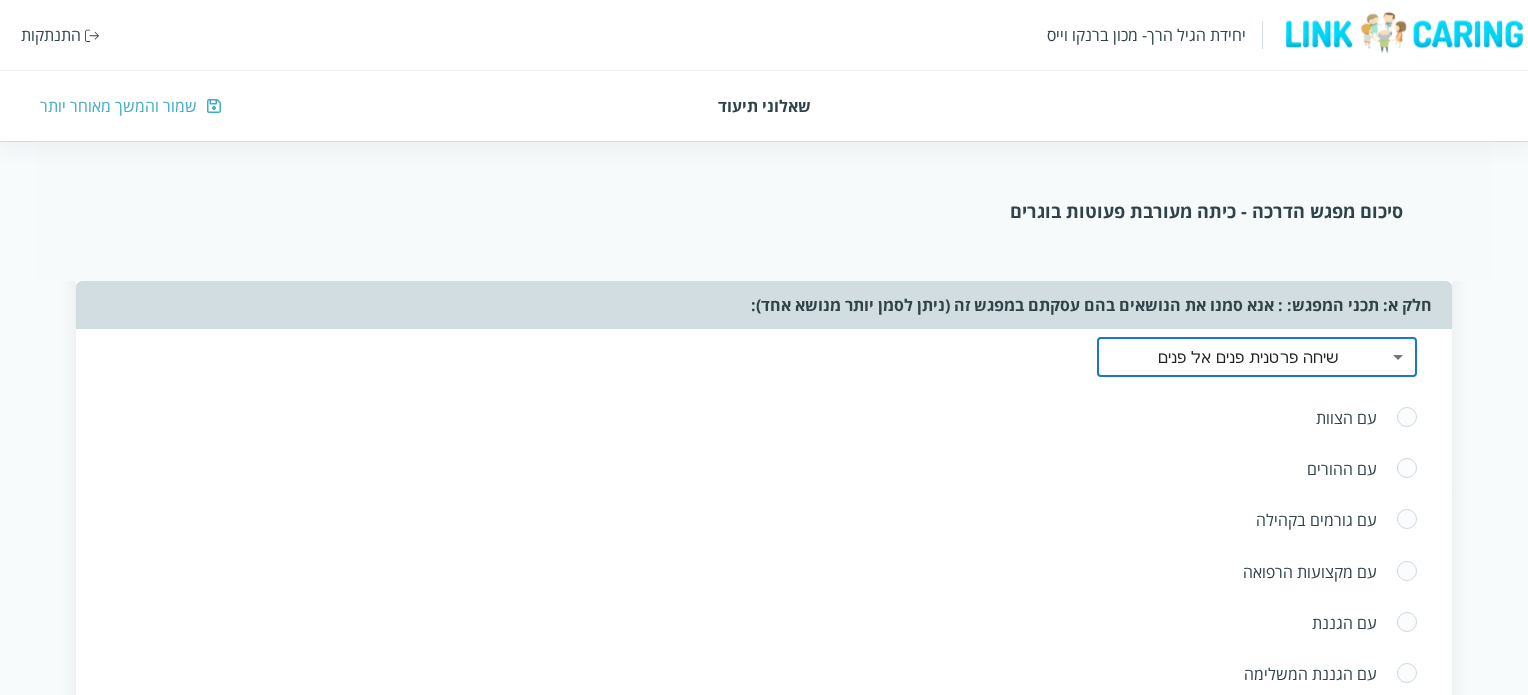 scroll, scrollTop: 2567, scrollLeft: 0, axis: vertical 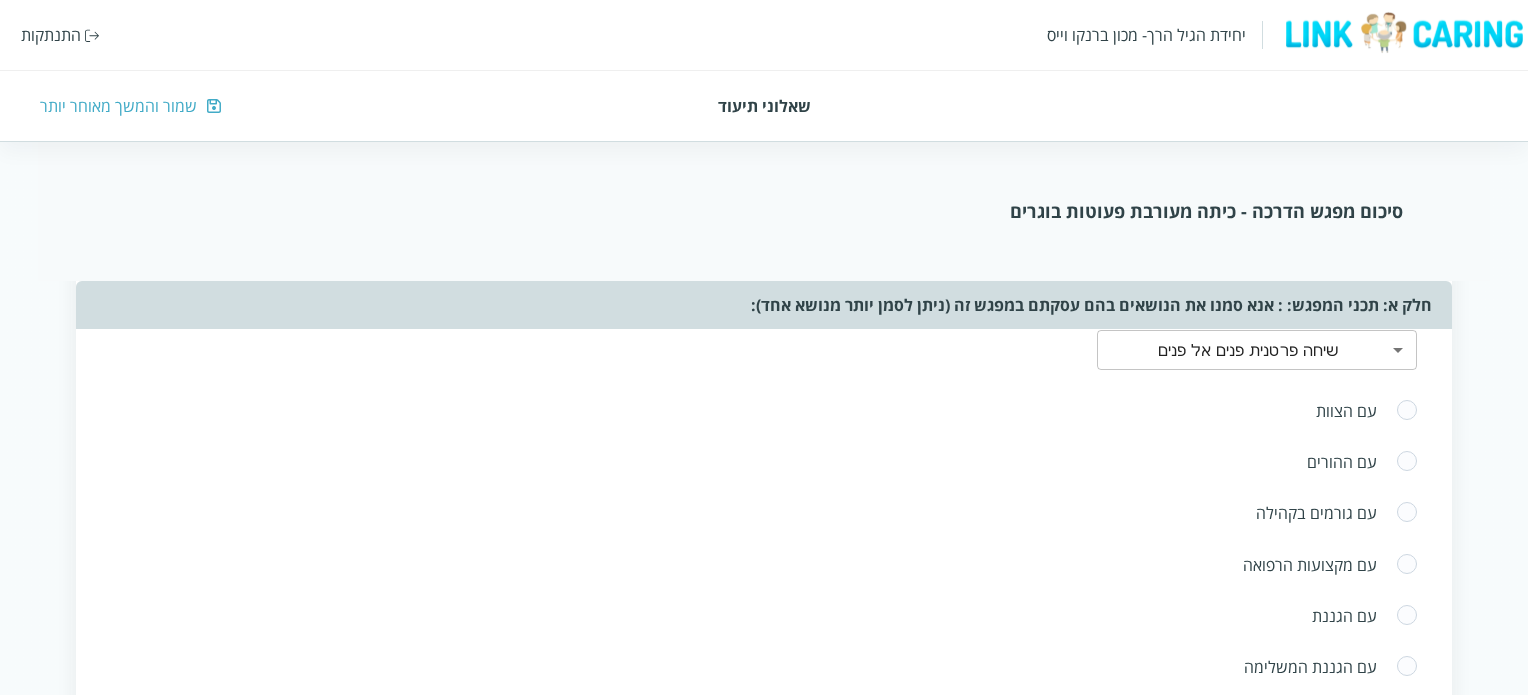 click at bounding box center (1407, 411) 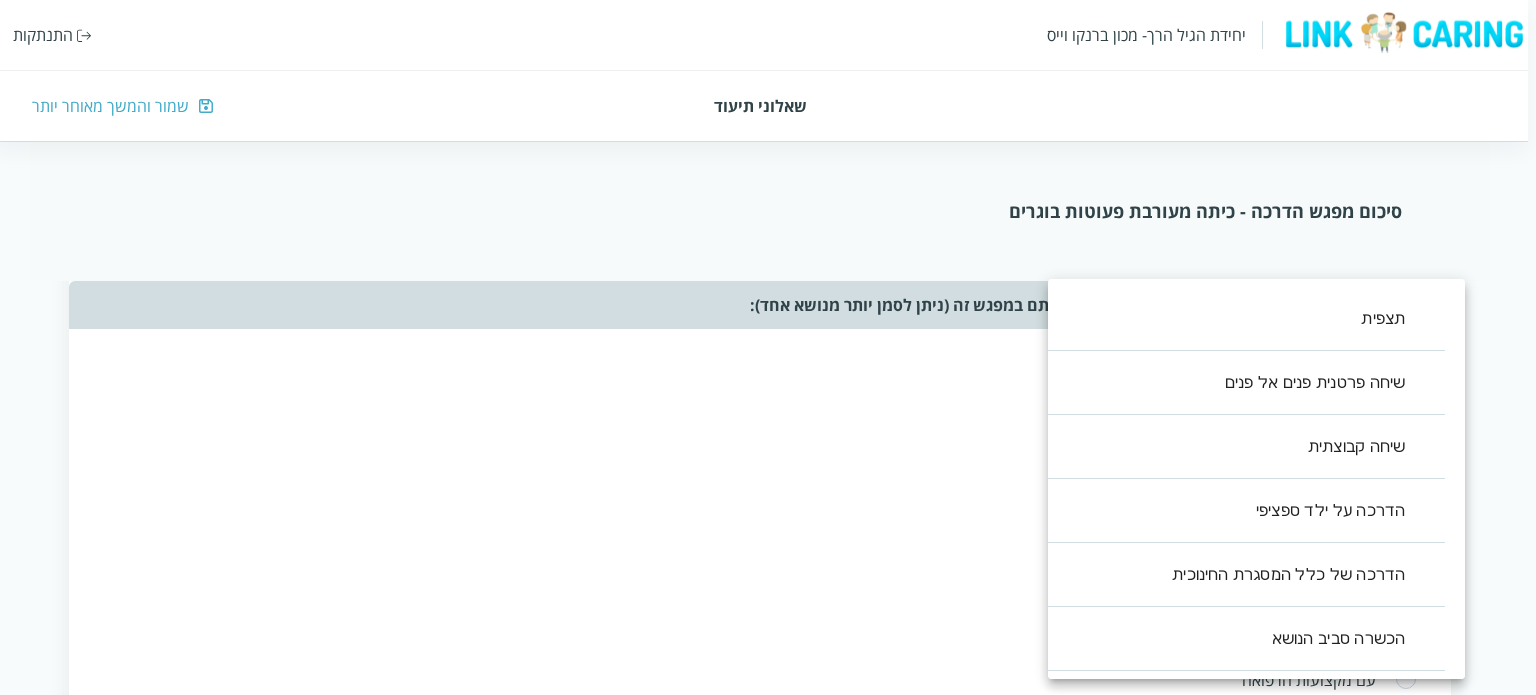 click on "יחידת הגיל הרך- מכון [PERSON_NAME] התנתקות   שאלוני תיעוד שמור והמשך מאוחר יותר סיכום מפגש הדרכה  - כיתה מעורבת פעוטות בוגרים שאלון זה נועד לעזור לך לסכם את ההדרכה שבוצעה. מילוי השאלון אורך דקות בודדות ויעזור לך לתעד את העשייה במסגרת החינוך. לשאלון שני חלקים: החלק הראשון אוסף את תכני ואת אופני ההדרכה במפגש. החלק השני מסכם את חווית ההדרכה, חלק זה יותר פתוח והוא מהווה מעין מחברת בה ניתן לאסוף את חווית ההדרכה, ולזכור את העיקר לקראת המפגש הבא. תאריך המפגש (שנה/חודש/יום) ציין/י את אנשי הצוות איתם נעשתה ההדרכה    כן   לא   אנא סמנו את כל הנושאים [PERSON_NAME] עסקתם במפגש זה:  ​ ​ ,1 ​ ,  ,0,1" at bounding box center (764, -10) 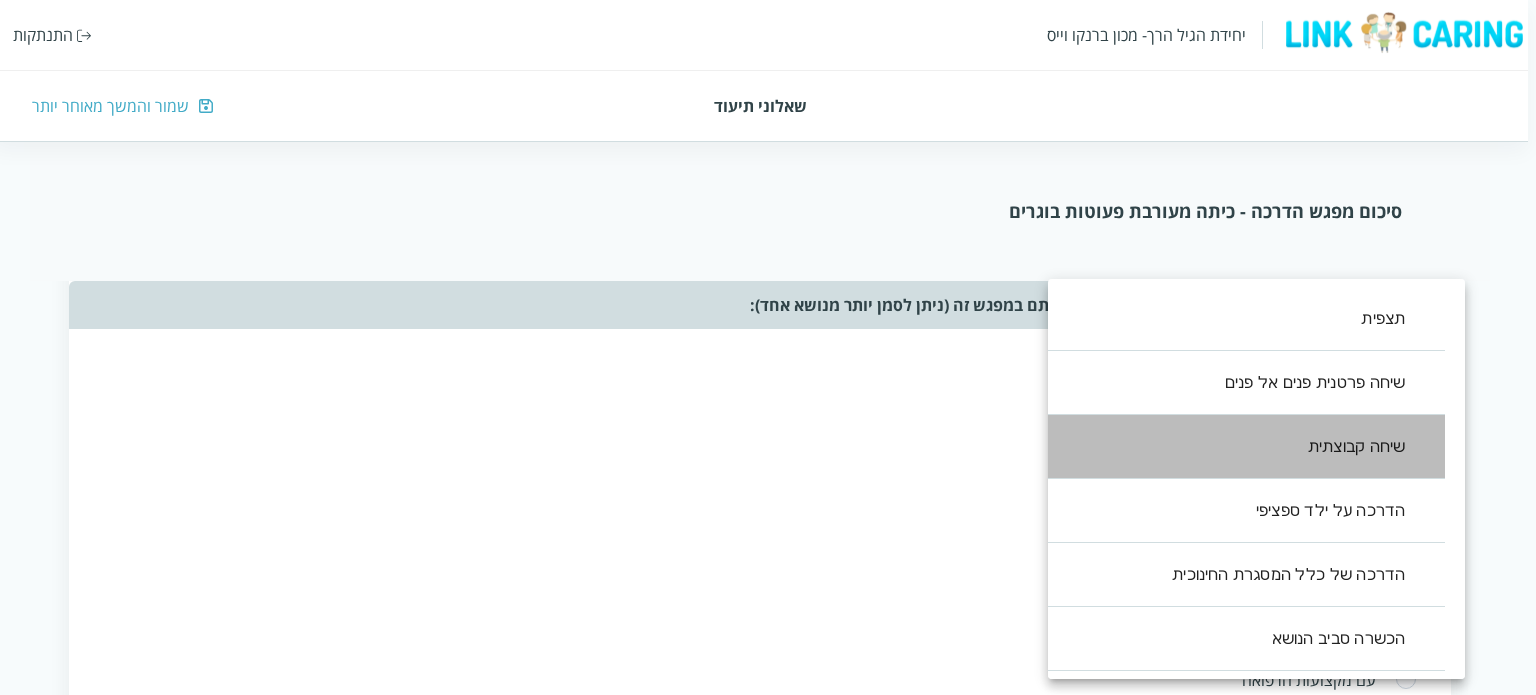 click on "שיחה קבוצתית" at bounding box center (1236, 447) 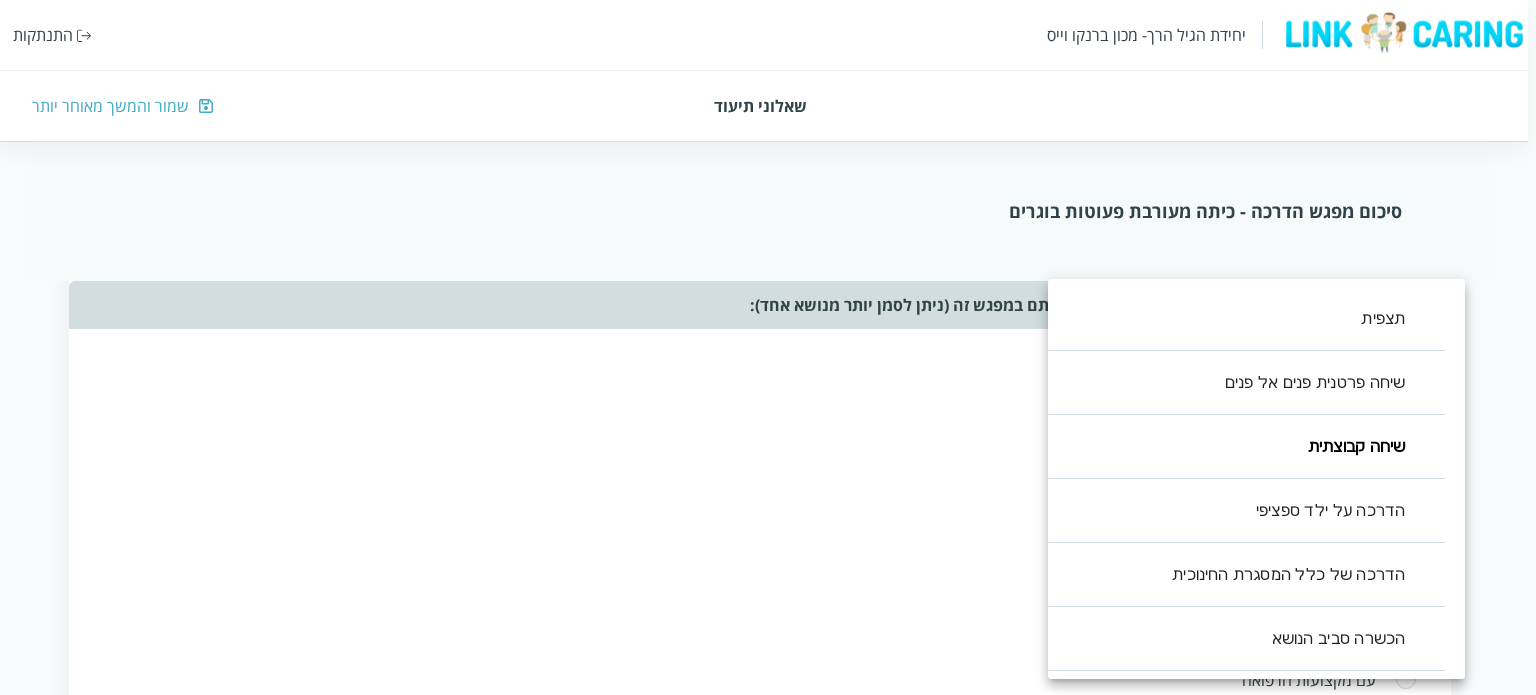 click at bounding box center (768, 347) 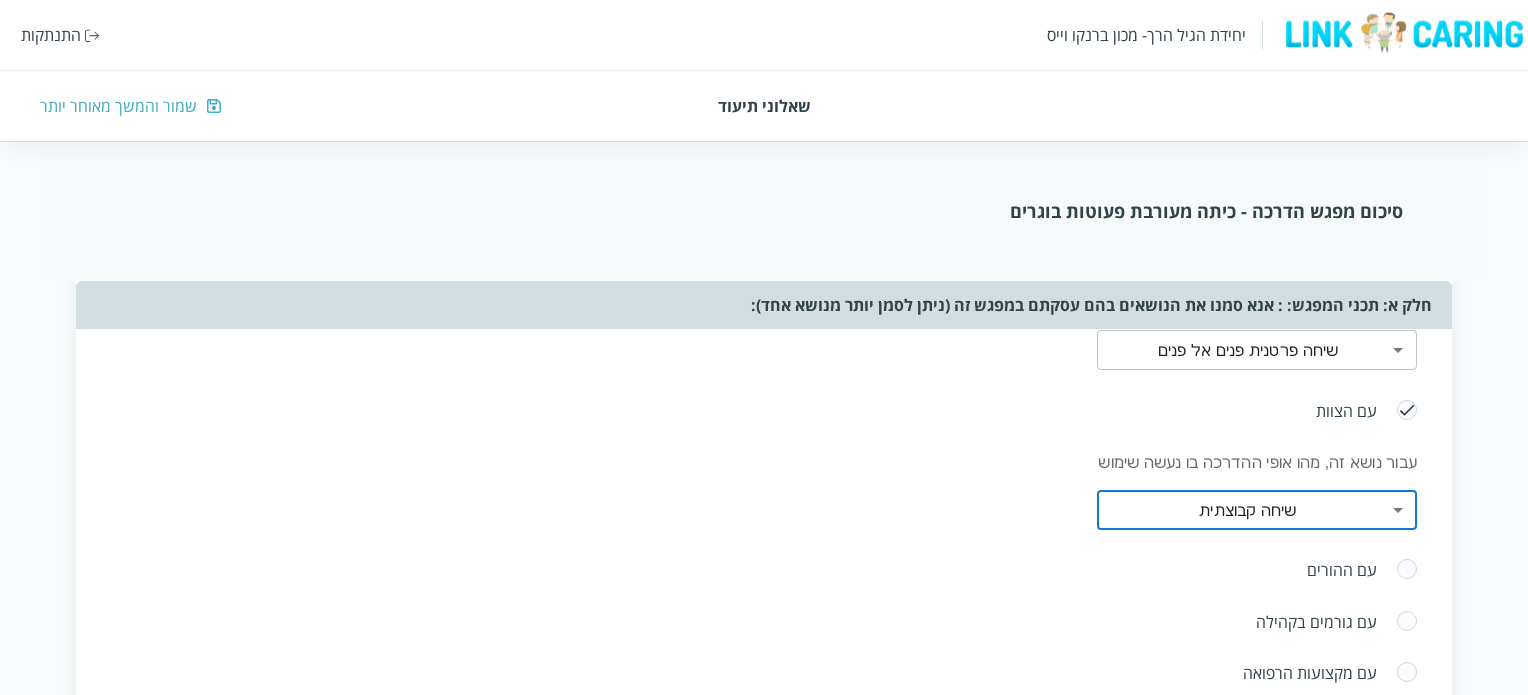 click at bounding box center (1407, 570) 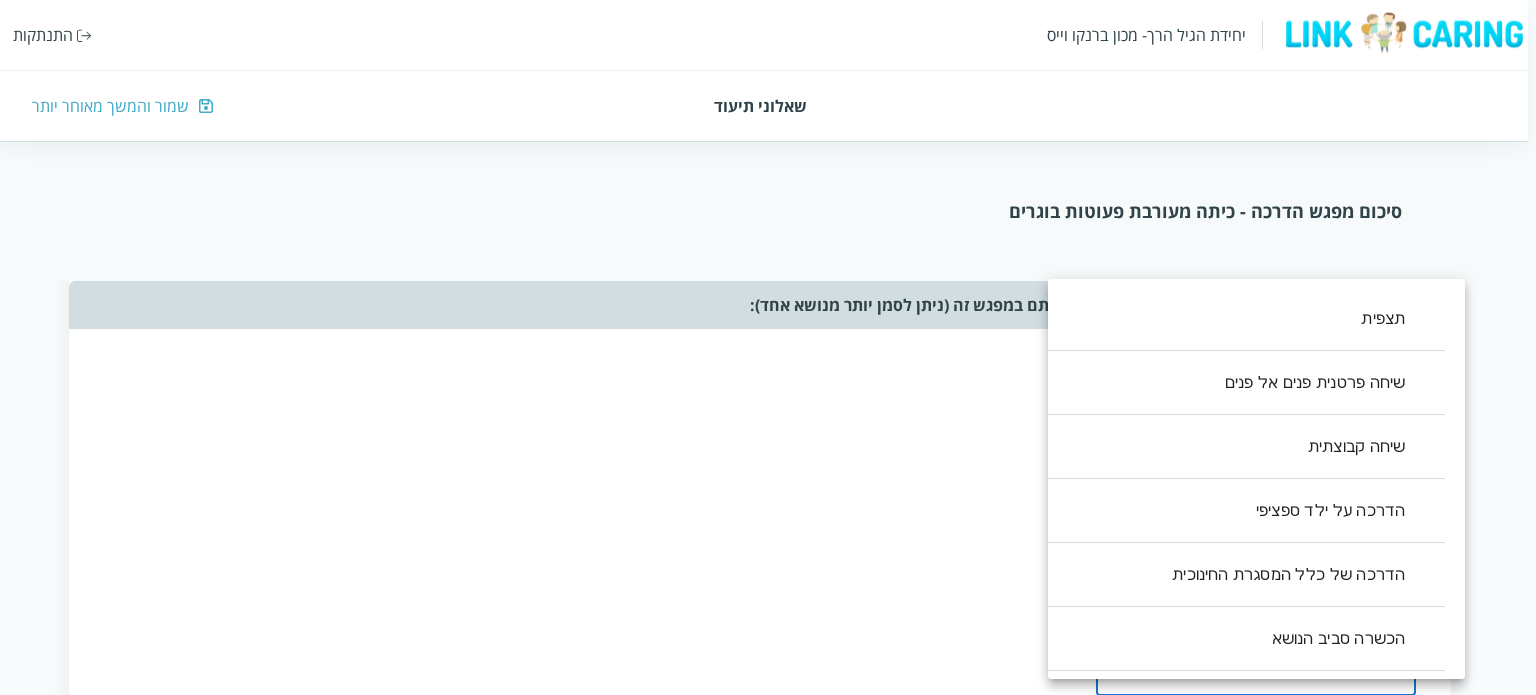click on "יחידת הגיל הרך- מכון [PERSON_NAME] התנתקות   שאלוני תיעוד שמור והמשך מאוחר יותר סיכום מפגש הדרכה  - כיתה מעורבת פעוטות בוגרים שאלון זה נועד לעזור לך לסכם את ההדרכה שבוצעה. מילוי השאלון אורך דקות בודדות ויעזור לך לתעד את העשייה במסגרת החינוך. לשאלון שני חלקים: החלק הראשון אוסף את תכני ואת אופני ההדרכה במפגש. החלק השני מסכם את חווית ההדרכה, חלק זה יותר פתוח והוא מהווה מעין מחברת בה ניתן לאסוף את חווית ההדרכה, ולזכור את העיקר לקראת המפגש הבא. תאריך המפגש (שנה/חודש/יום) ציין/י את אנשי הצוות איתם נעשתה ההדרכה    כן   לא   אנא סמנו את כל הנושאים [PERSON_NAME] עסקתם במפגש זה:  ​ ​ ,1 ​ ,  ,0,1" at bounding box center [764, 44] 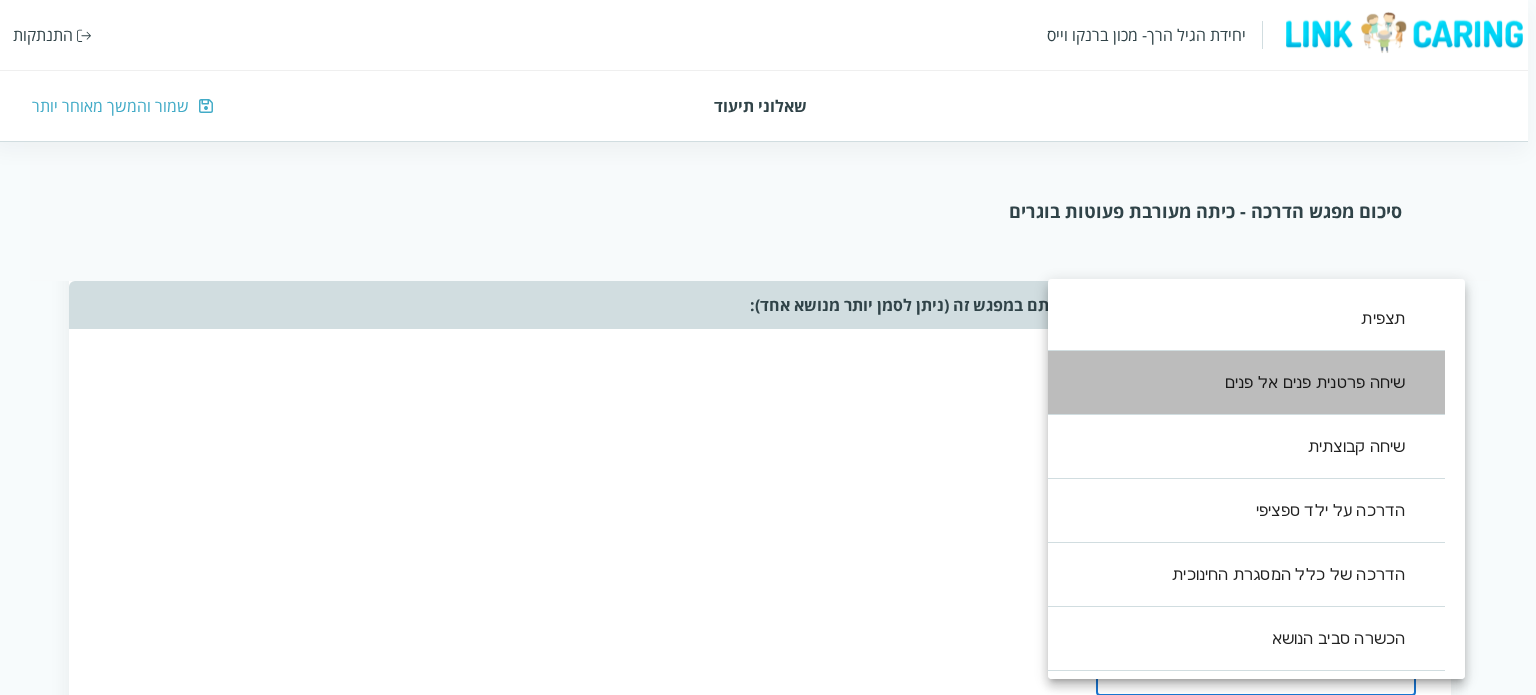 click on "שיחה פרטנית פנים אל פנים" at bounding box center [1236, 383] 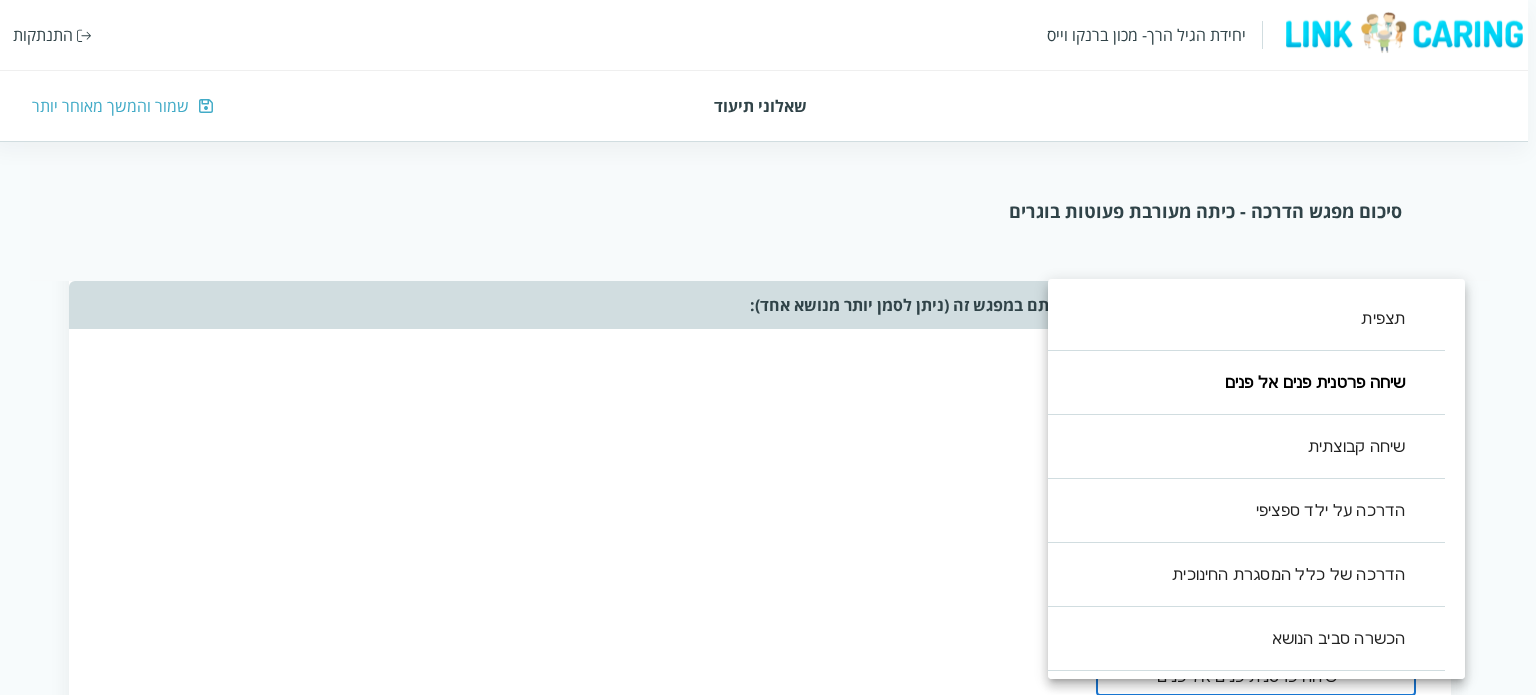 click at bounding box center (768, 347) 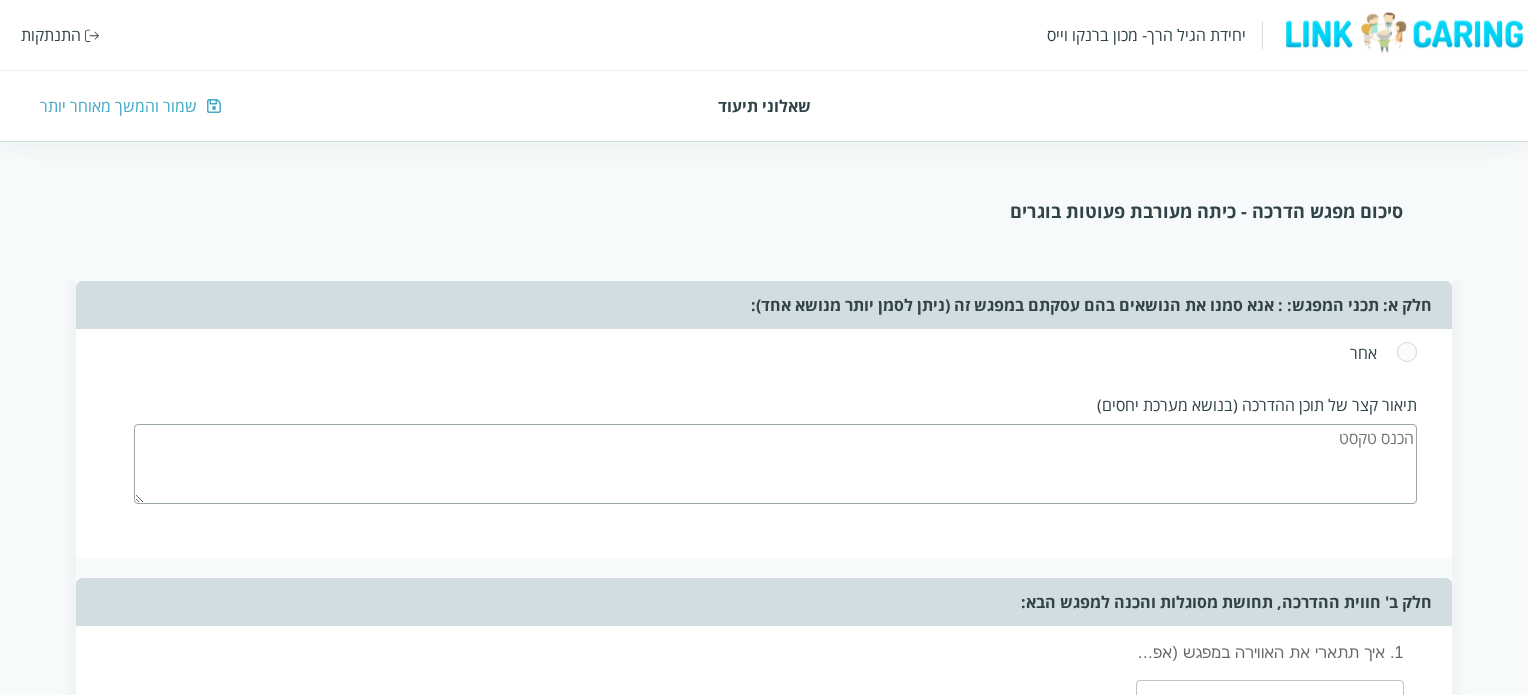 scroll, scrollTop: 3309, scrollLeft: 0, axis: vertical 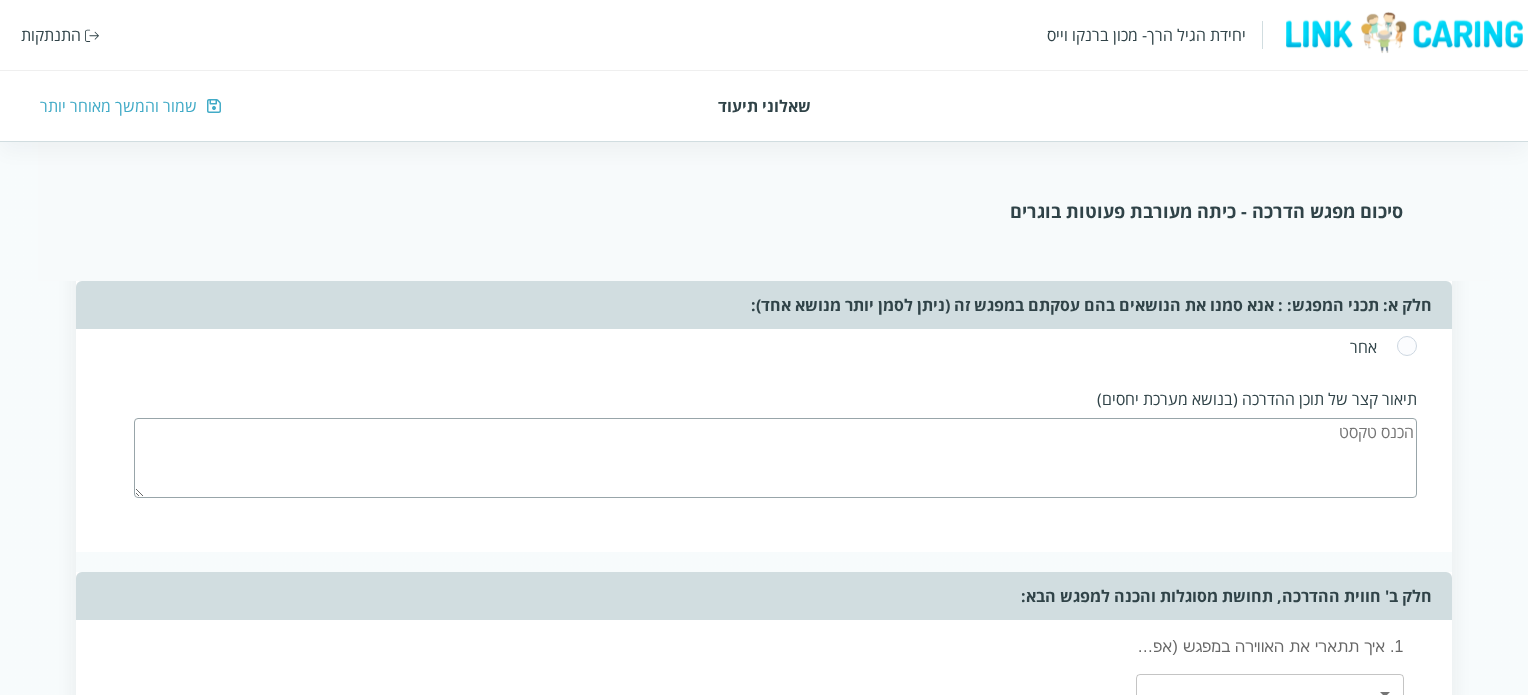 click at bounding box center (775, 458) 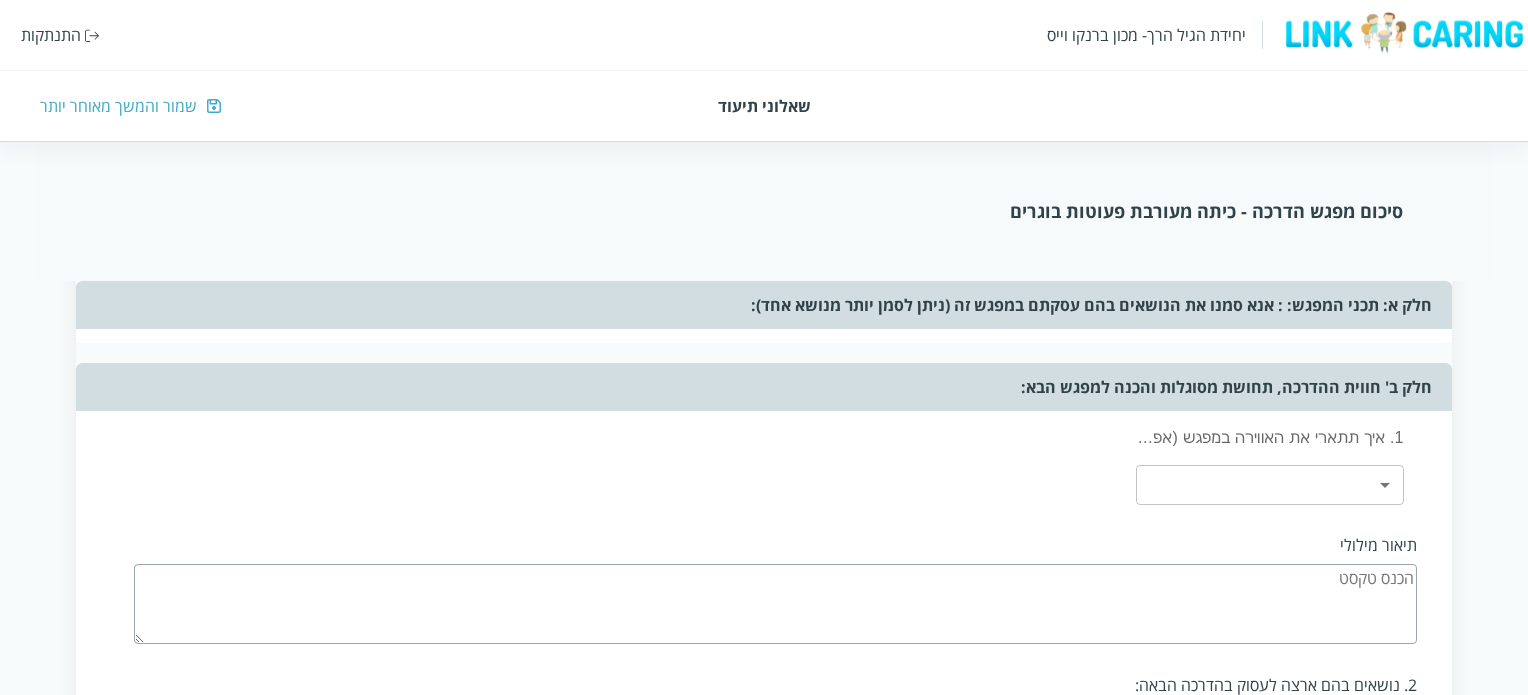 scroll, scrollTop: 3542, scrollLeft: 0, axis: vertical 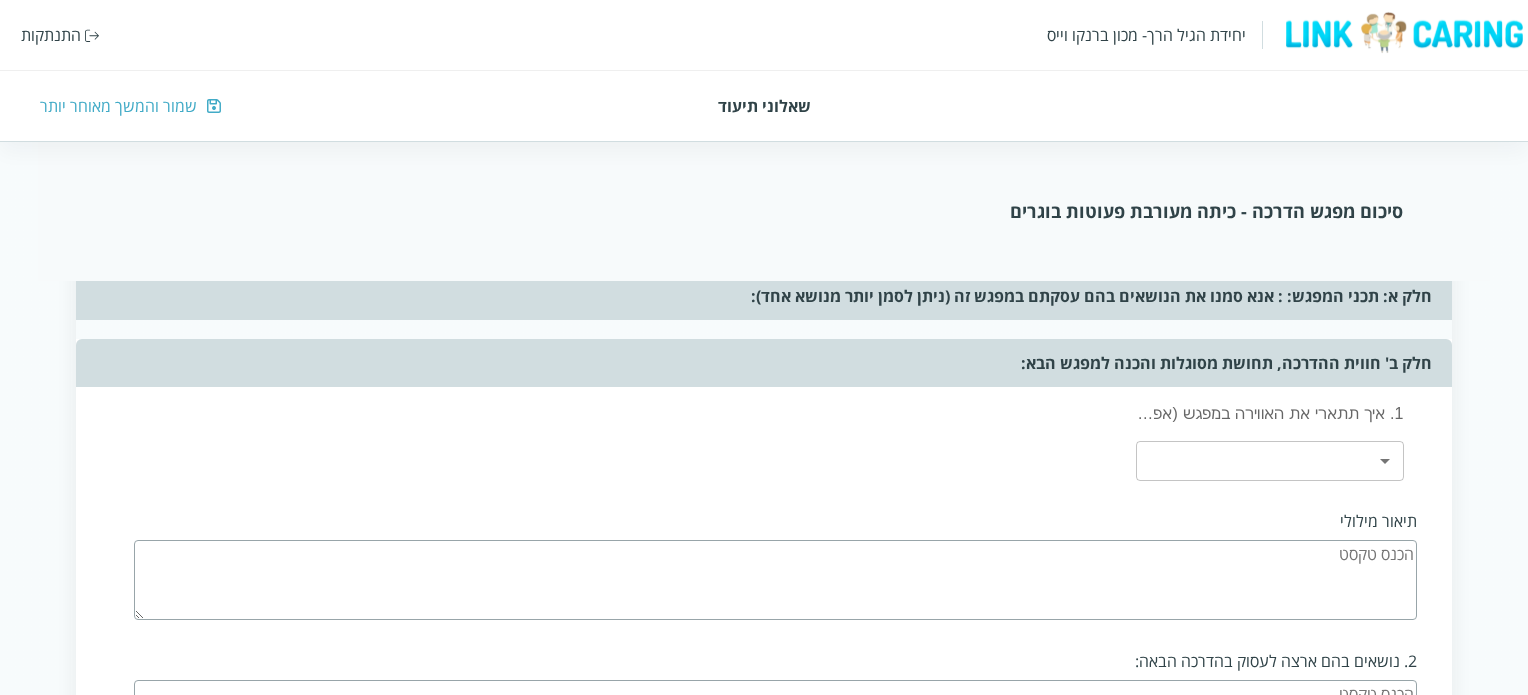 type on "חוסר אמון גדול של ההורים במעון, מנהלת לא נמצאת כמעט בכלל וקשיים של תחזוקה שלא פוסקים" 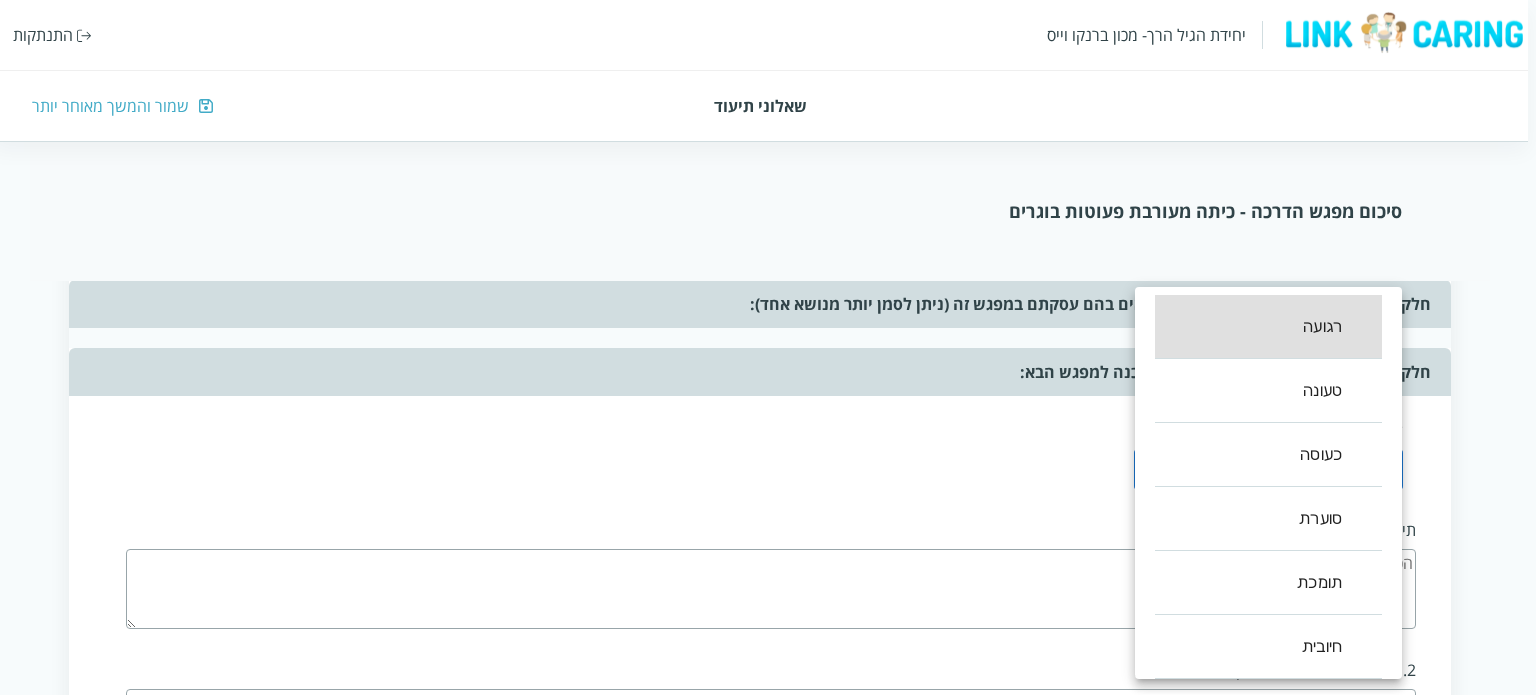 click on "יחידת הגיל הרך- מכון [PERSON_NAME] התנתקות   שאלוני תיעוד שמור והמשך מאוחר יותר סיכום מפגש הדרכה  - כיתה מעורבת פעוטות בוגרים שאלון זה נועד לעזור לך לסכם את ההדרכה שבוצעה. מילוי השאלון אורך דקות בודדות ויעזור לך לתעד את העשייה במסגרת החינוך. לשאלון שני חלקים: החלק הראשון אוסף את תכני ואת אופני ההדרכה במפגש. החלק השני מסכם את חווית ההדרכה, חלק זה יותר פתוח והוא מהווה מעין מחברת בה ניתן לאסוף את חווית ההדרכה, ולזכור את העיקר לקראת המפגש הבא. תאריך המפגש (שנה/חודש/יום) ציין/י את אנשי הצוות איתם נעשתה ההדרכה    כן   לא   אנא סמנו את כל הנושאים [PERSON_NAME] עסקתם במפגש זה:  ​ ​ ,1 ​ ,  ,0,1" at bounding box center (764, -931) 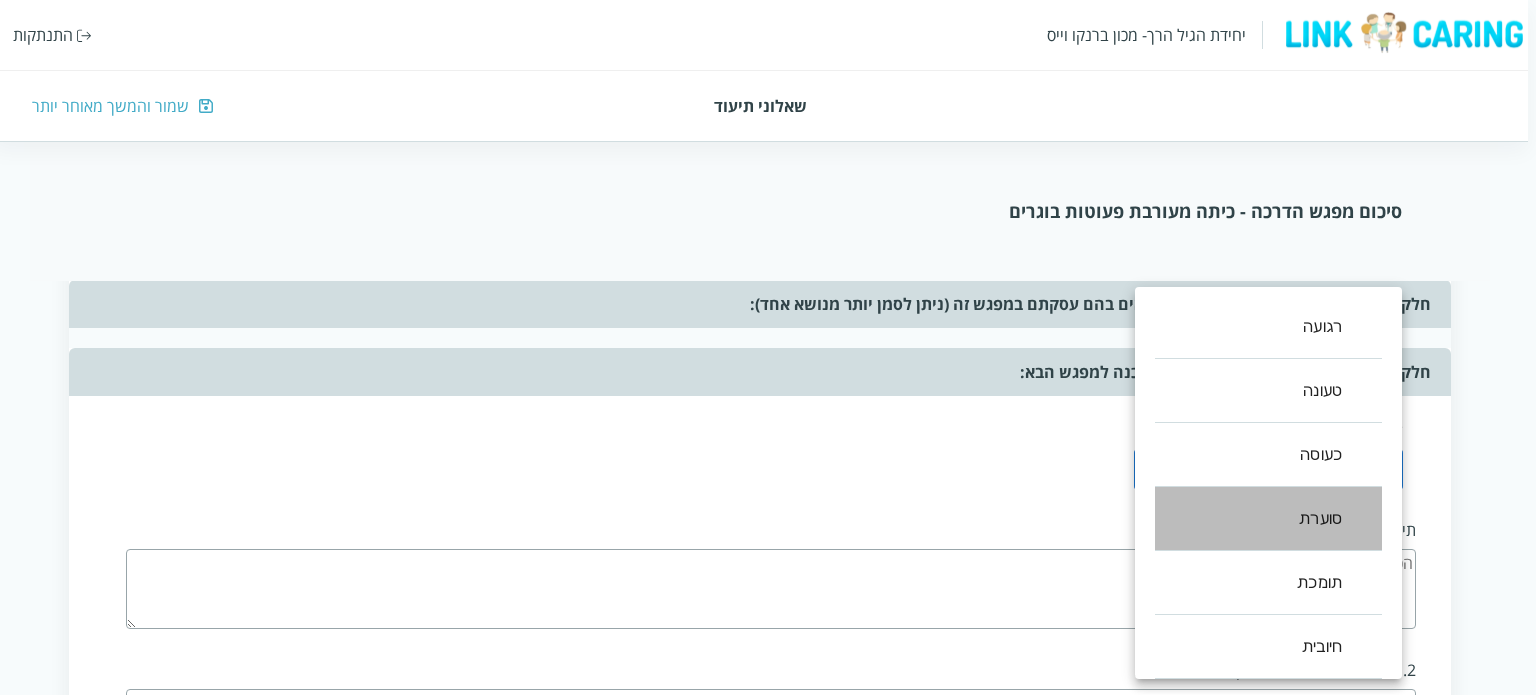 click on "סוערת" at bounding box center (1268, 519) 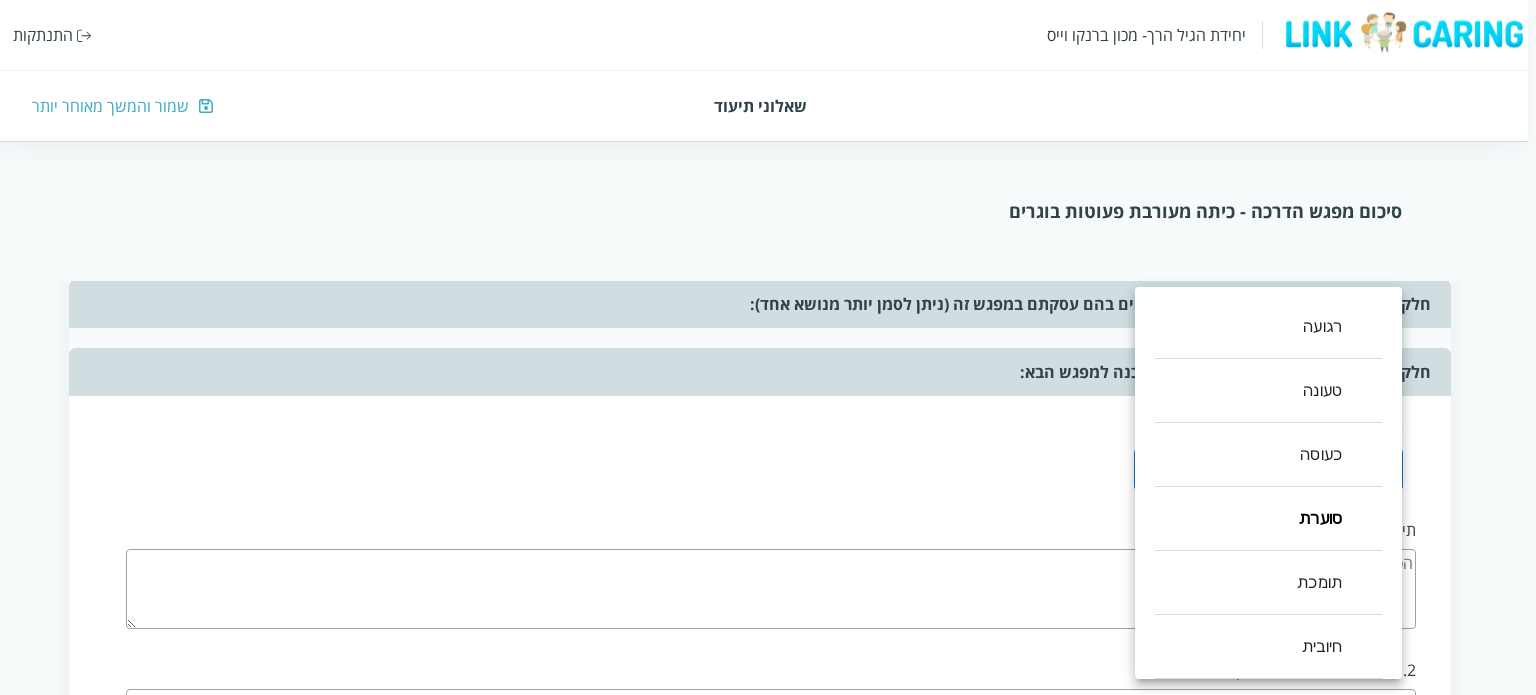 click at bounding box center [768, 347] 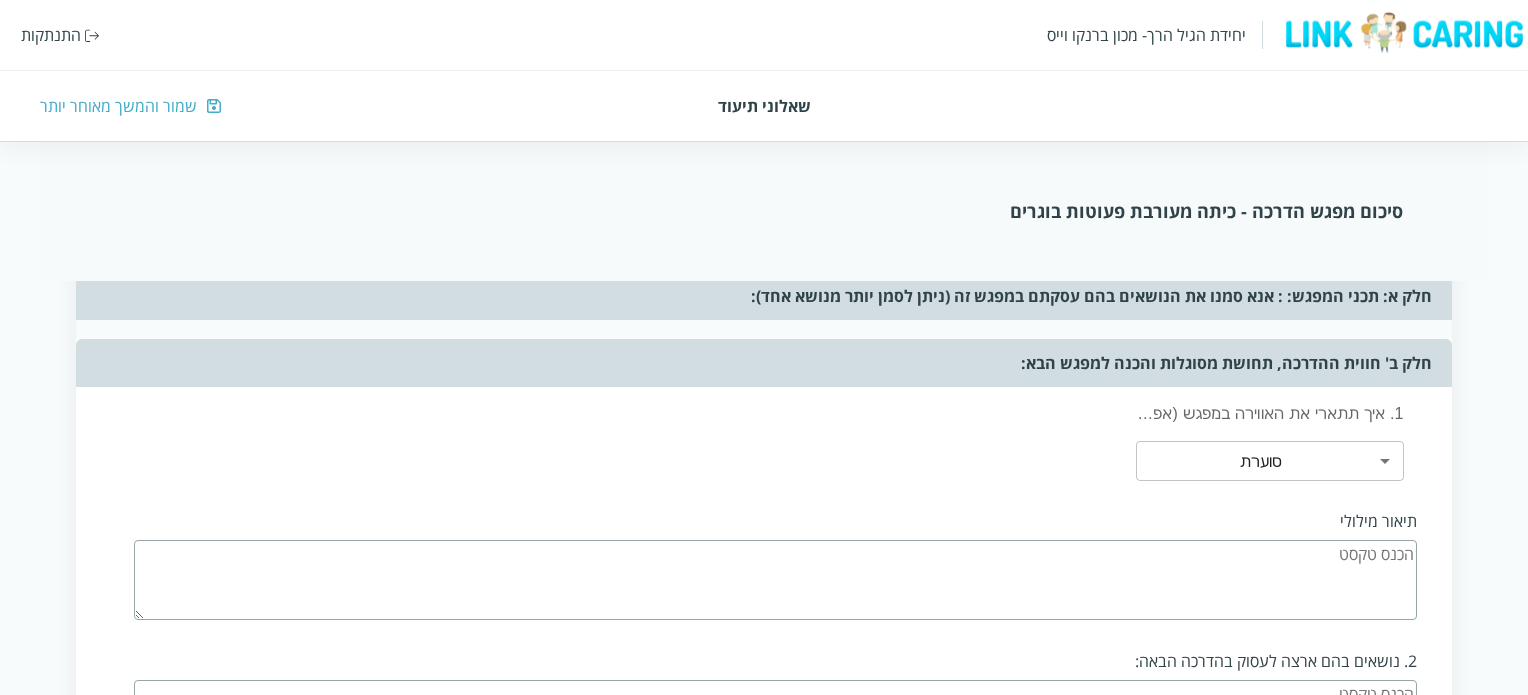 click at bounding box center (775, 580) 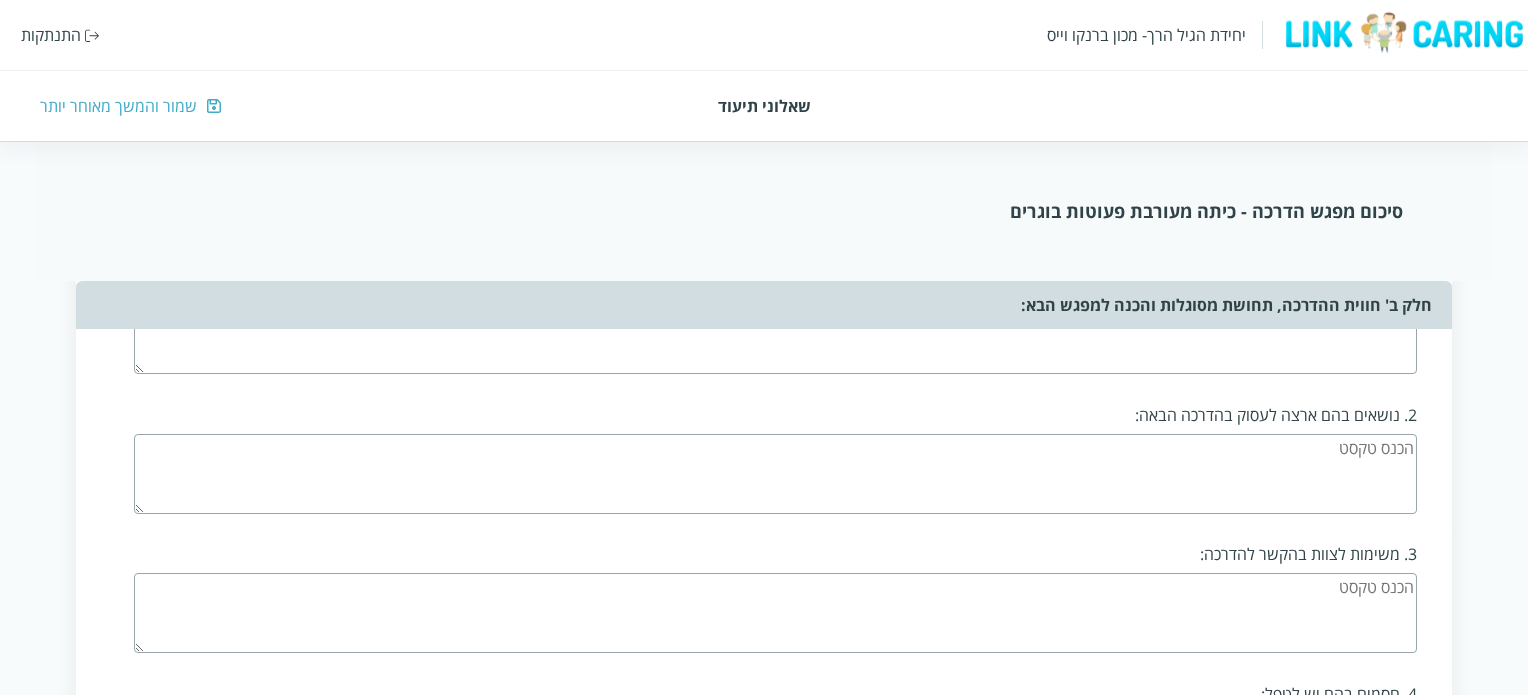 scroll, scrollTop: 3794, scrollLeft: 0, axis: vertical 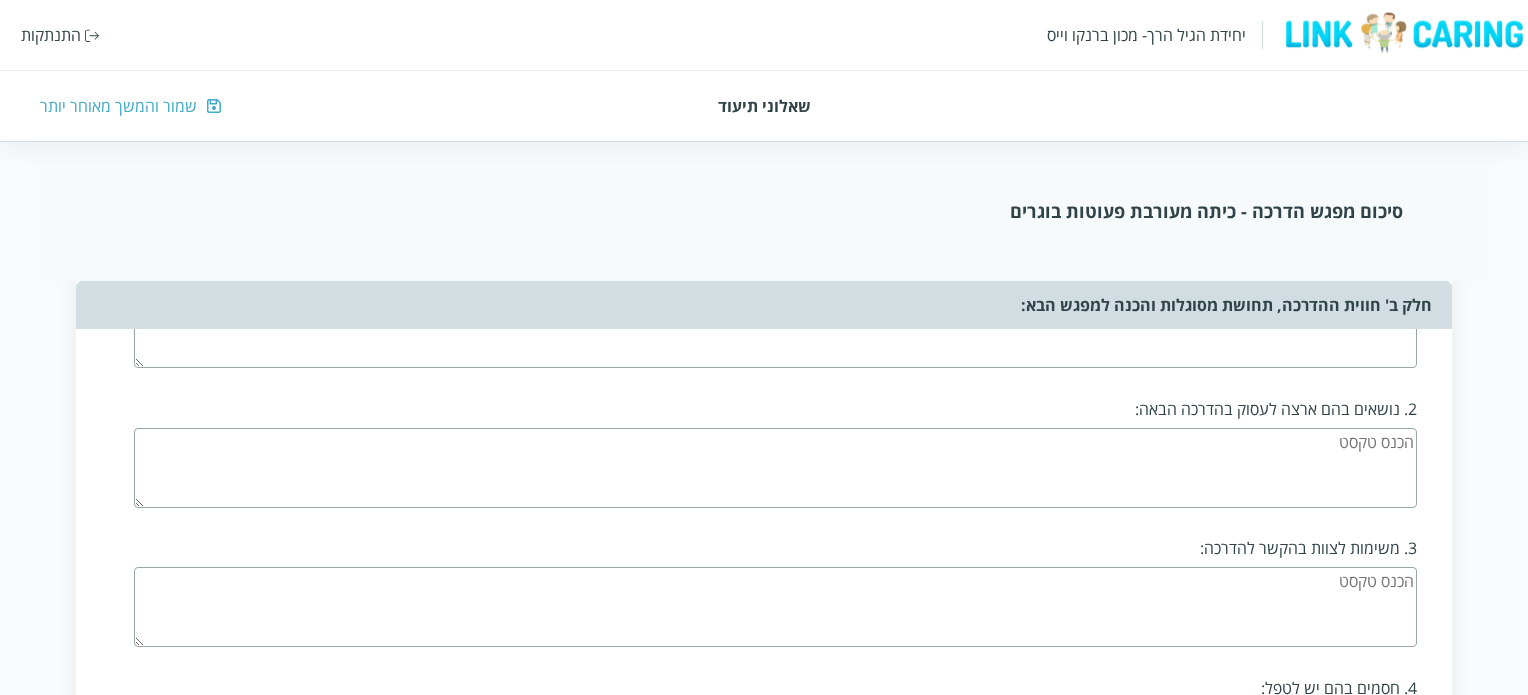 type on "הבנות מרגישות נטושות על ידי המנהלת, מרגישות לבד." 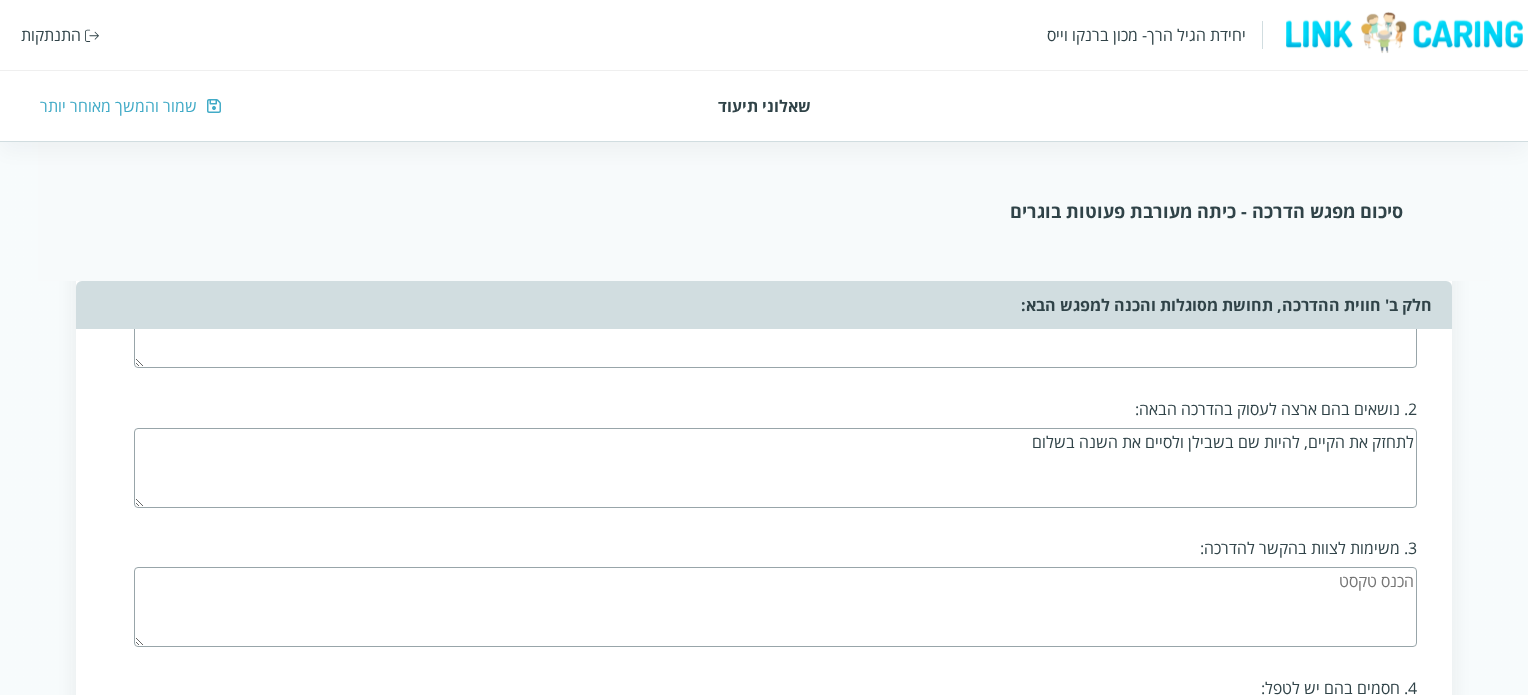 type on "לתחזק את הקיים, להיות שם בשבילן ולסיים את השנה בשלום" 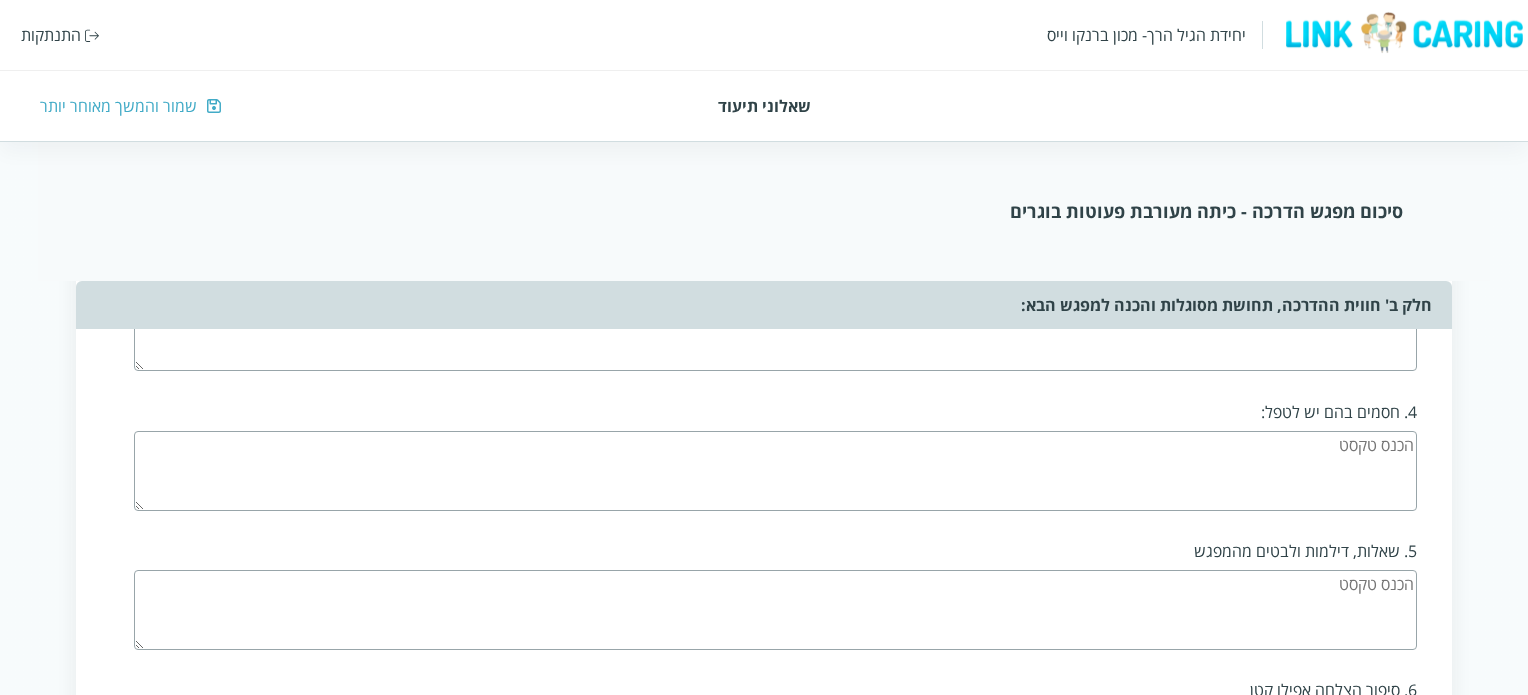 scroll, scrollTop: 4088, scrollLeft: 0, axis: vertical 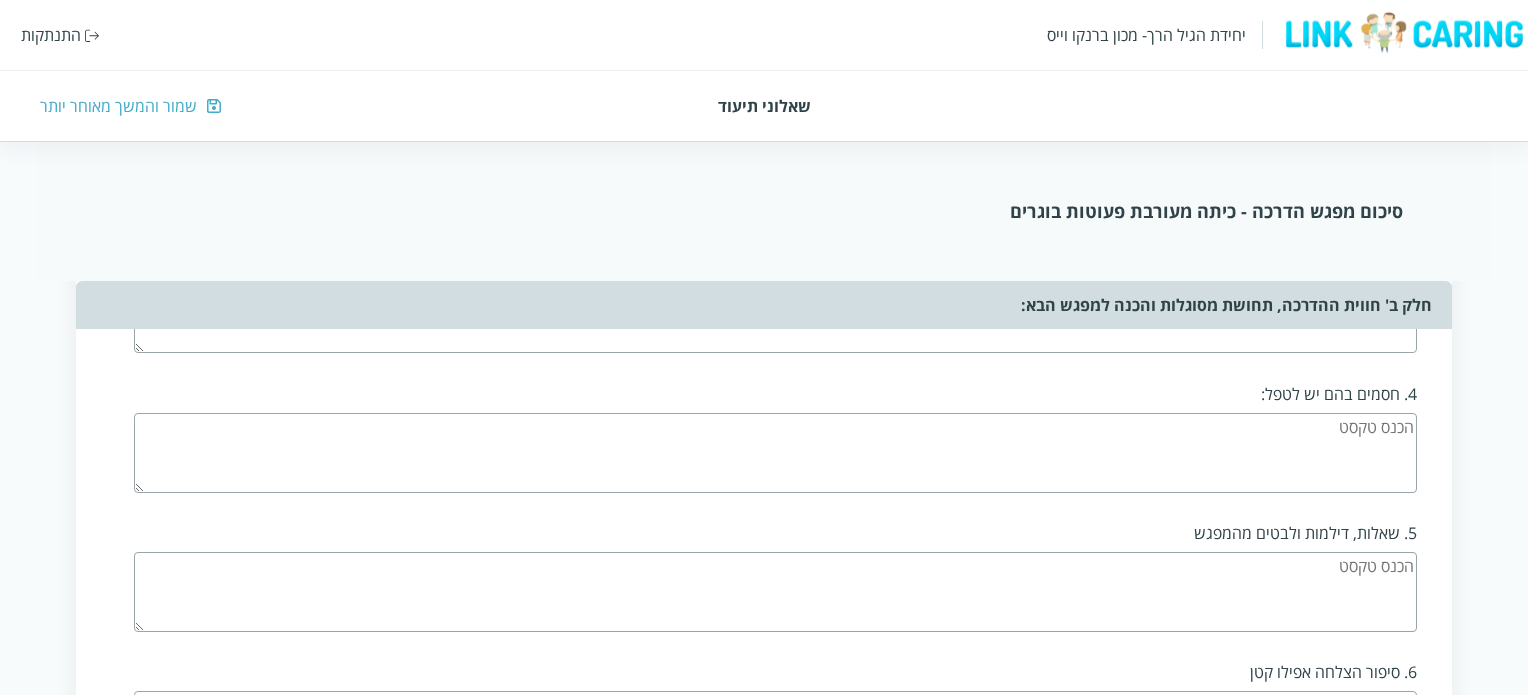 type on "בלי טלפונים, בטיחות הילדים, חלוקה לקבוצות, סדר יום מוקפד" 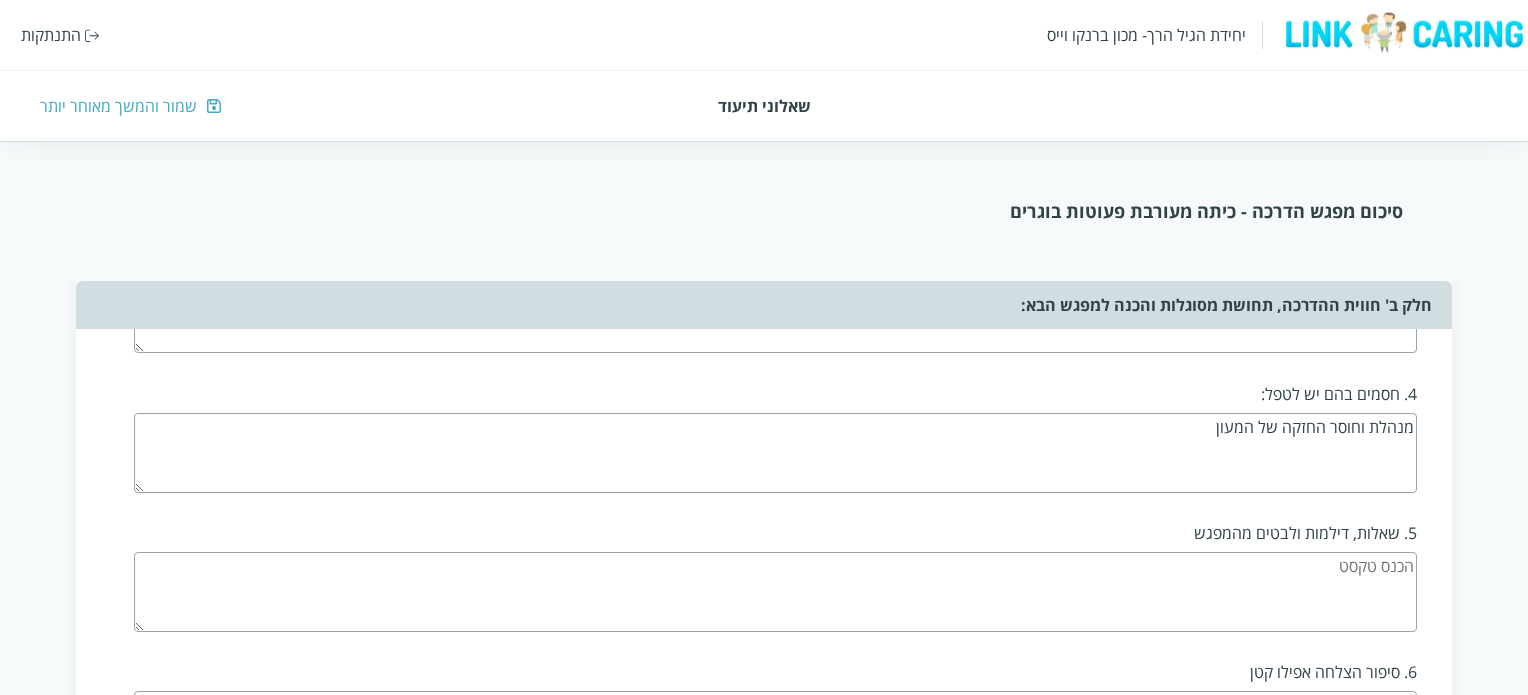 type on "מנהלת וחוסר החזקה של המעון" 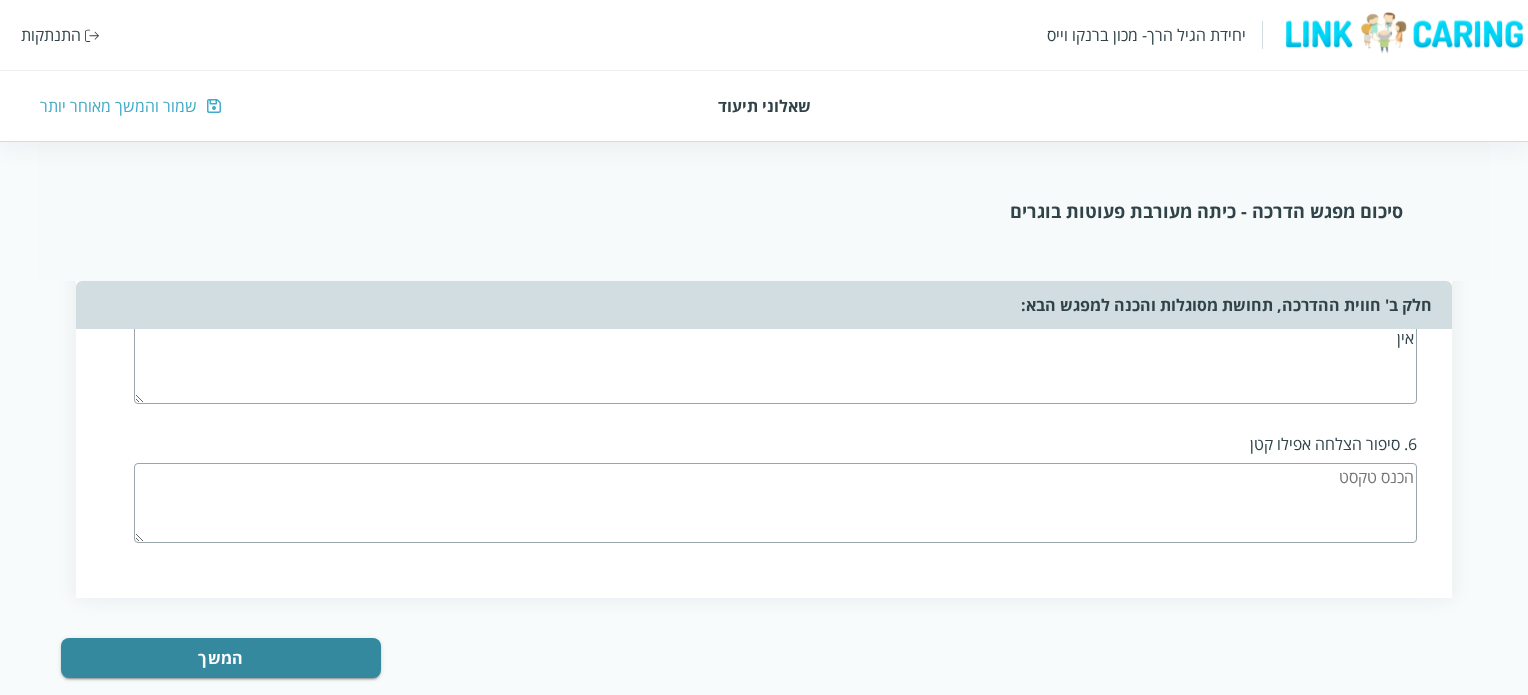 scroll, scrollTop: 4334, scrollLeft: 0, axis: vertical 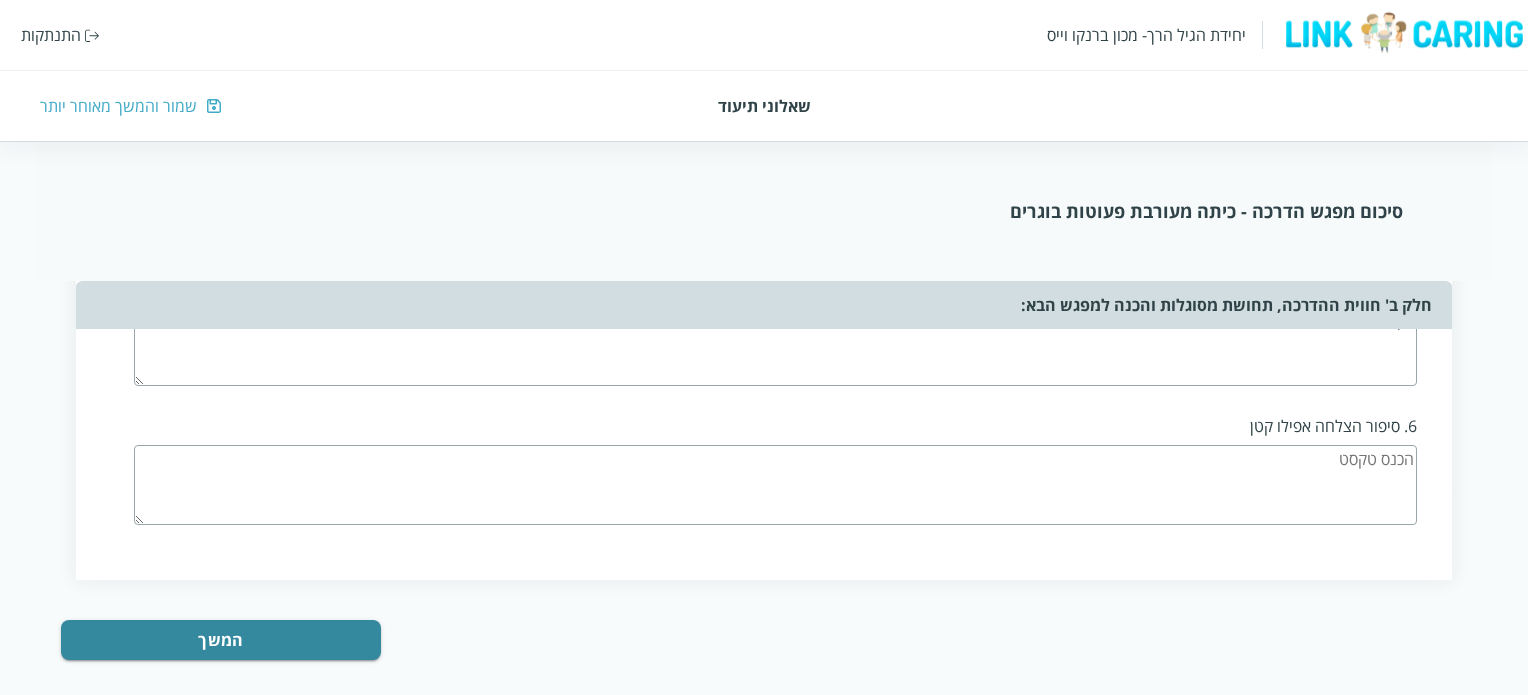 type on "אין" 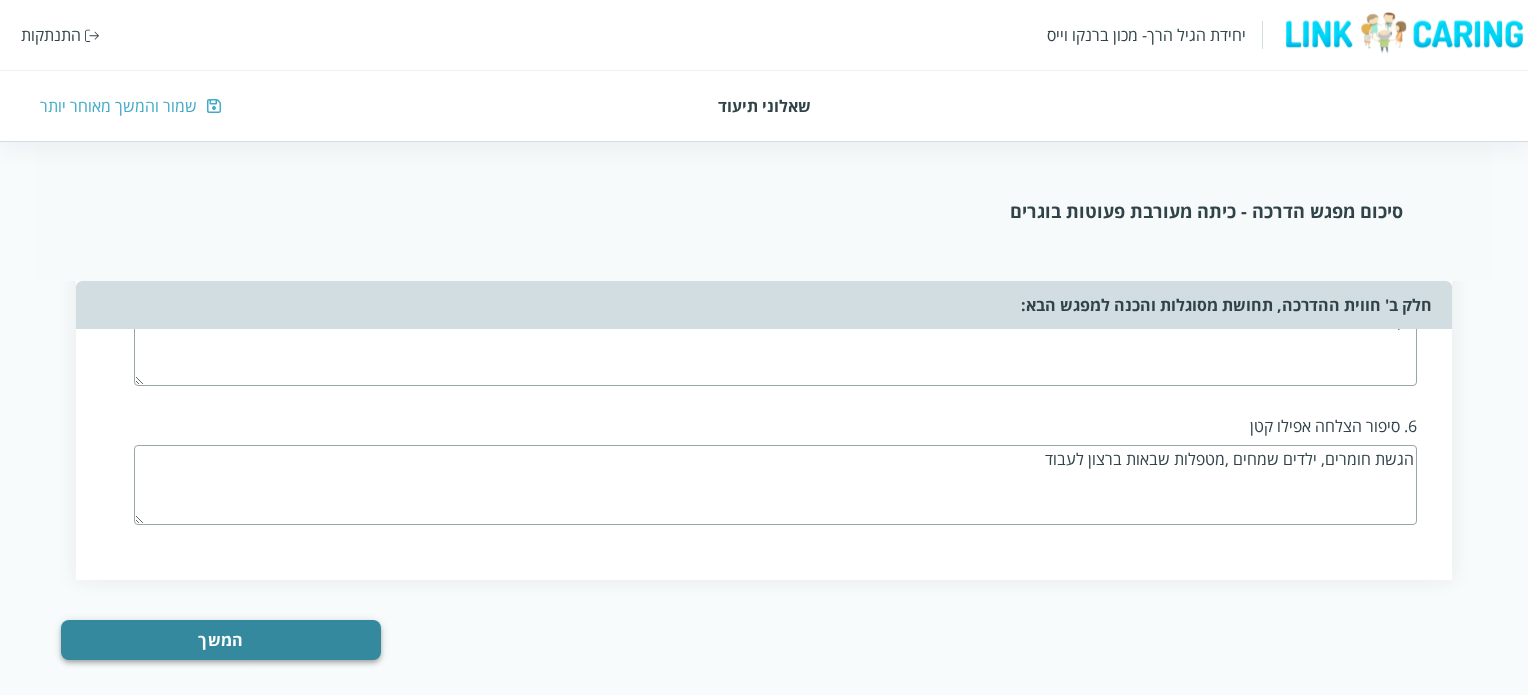 type on "הגשת חומרים, ילדים שמחים ,מטפלות שבאות ברצון לעבוד" 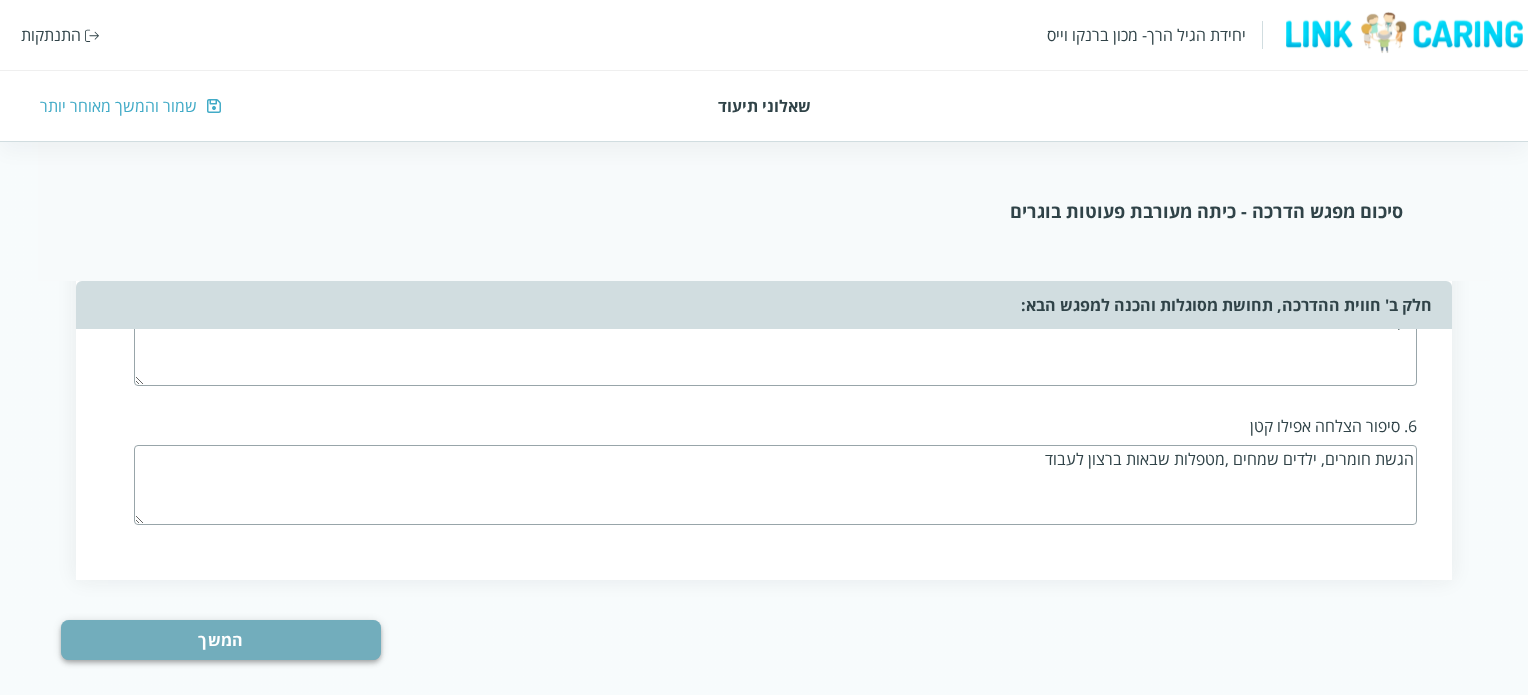 click on "המשך" at bounding box center [221, 640] 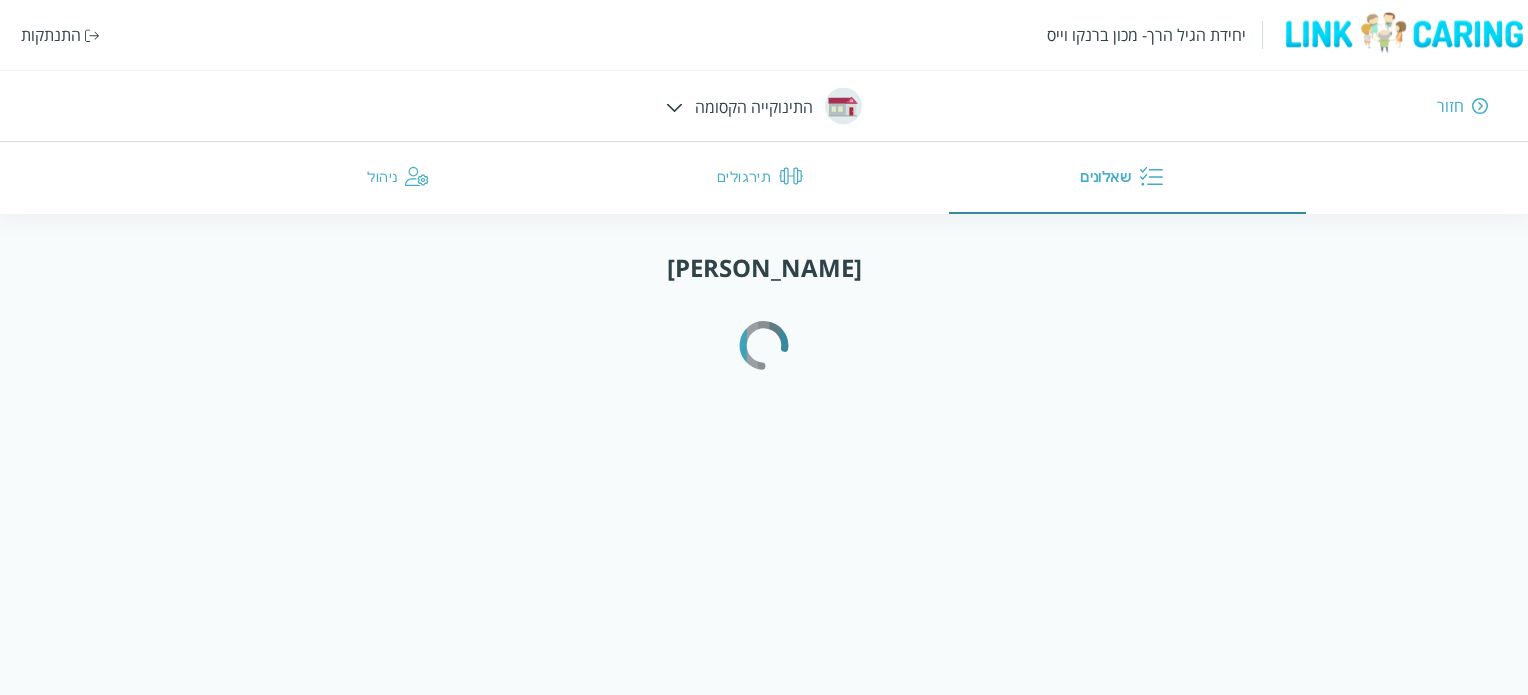 scroll, scrollTop: 0, scrollLeft: 0, axis: both 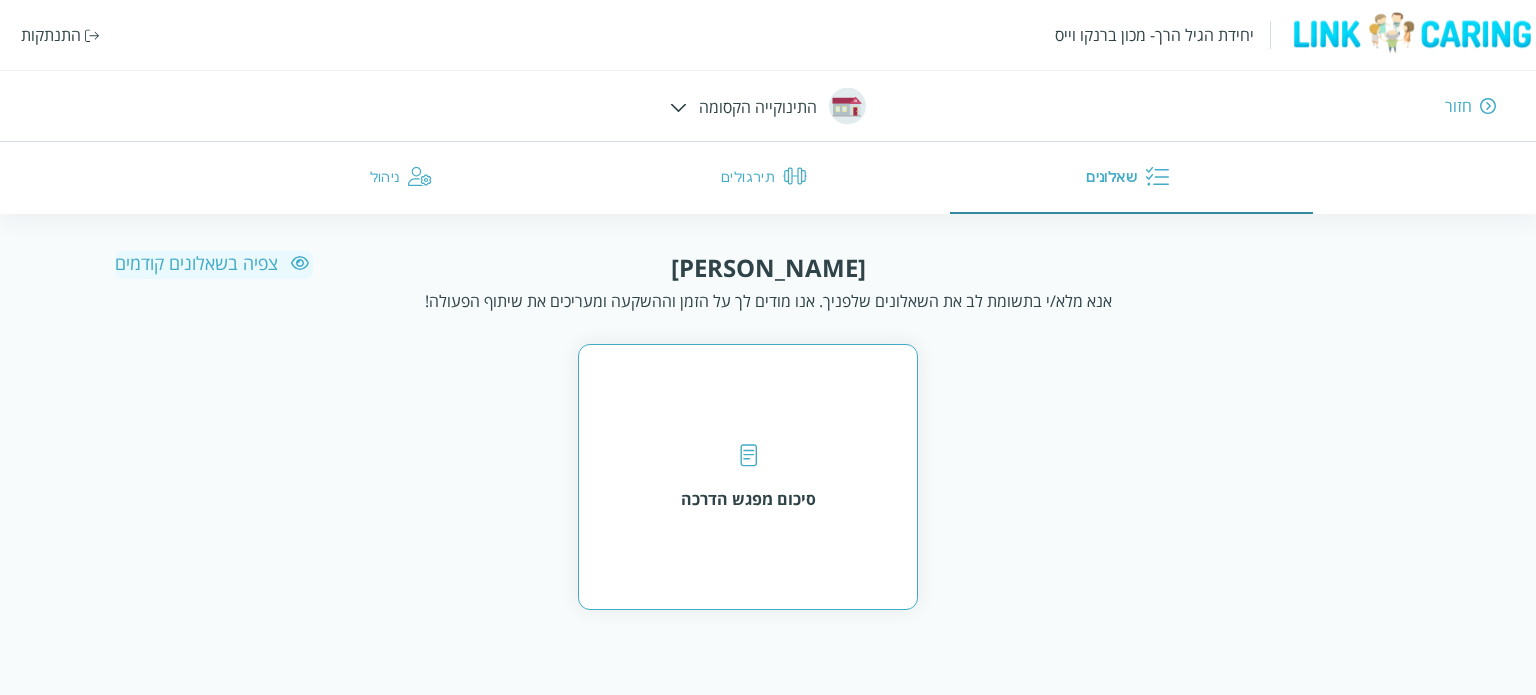 click at bounding box center [748, 455] 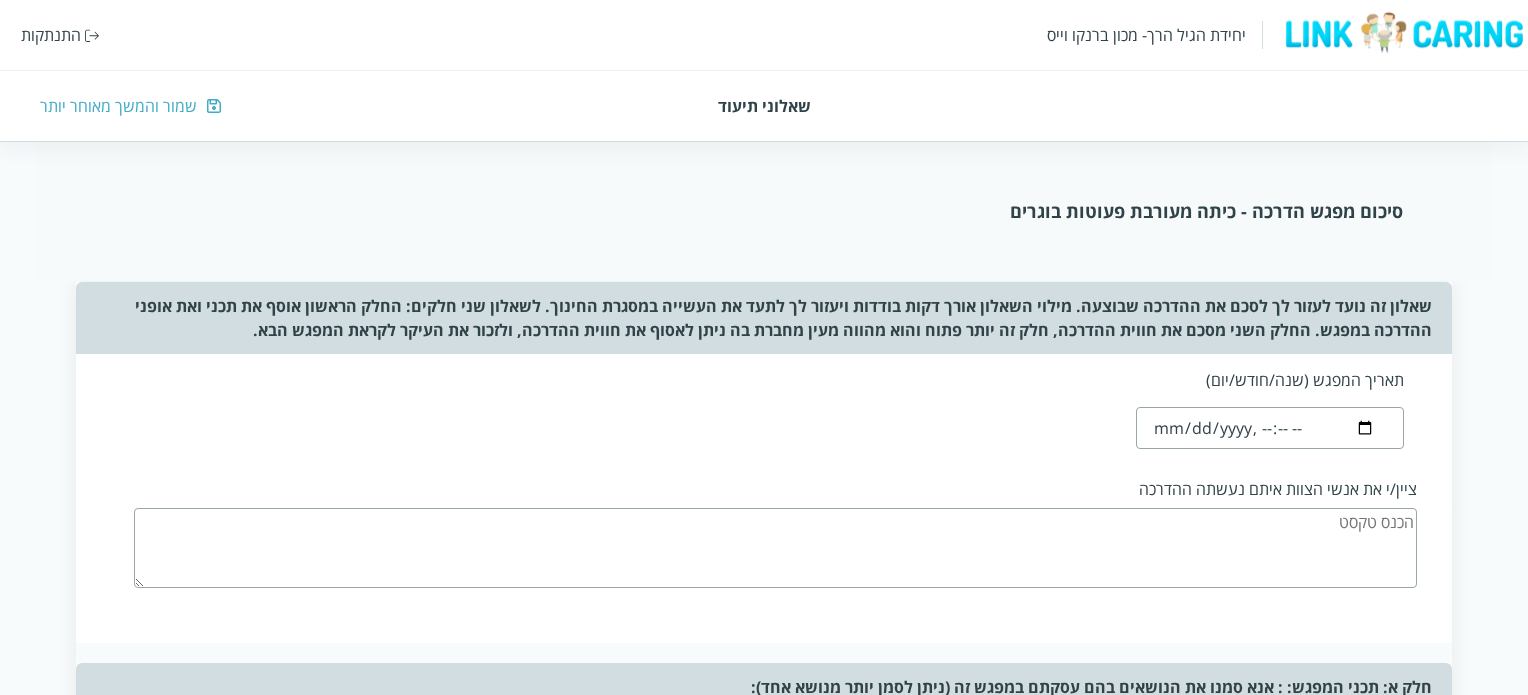 click at bounding box center [1269, 428] 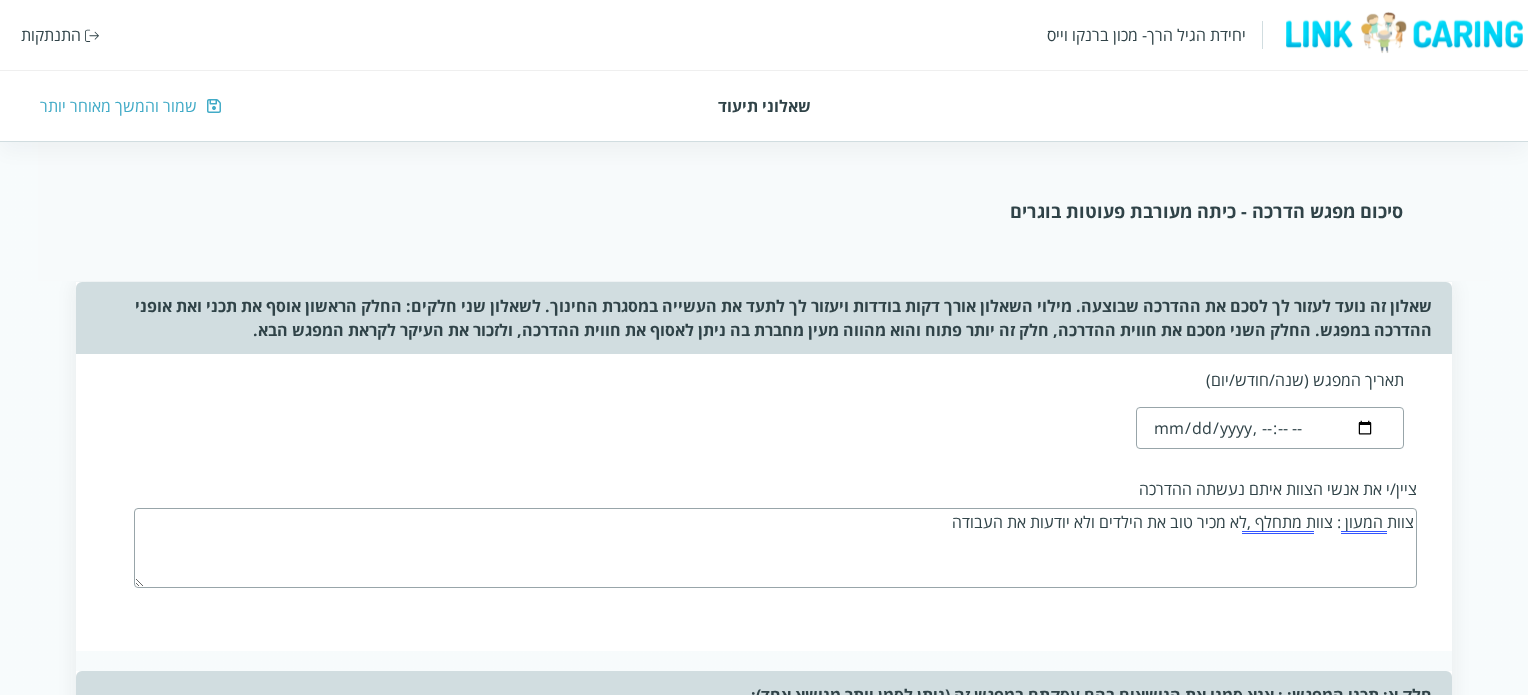 click on "צוות המעון : צוות מתחלף ,לא מכיר טוב את הילדים ולא יודעות את העבודה" at bounding box center [775, 548] 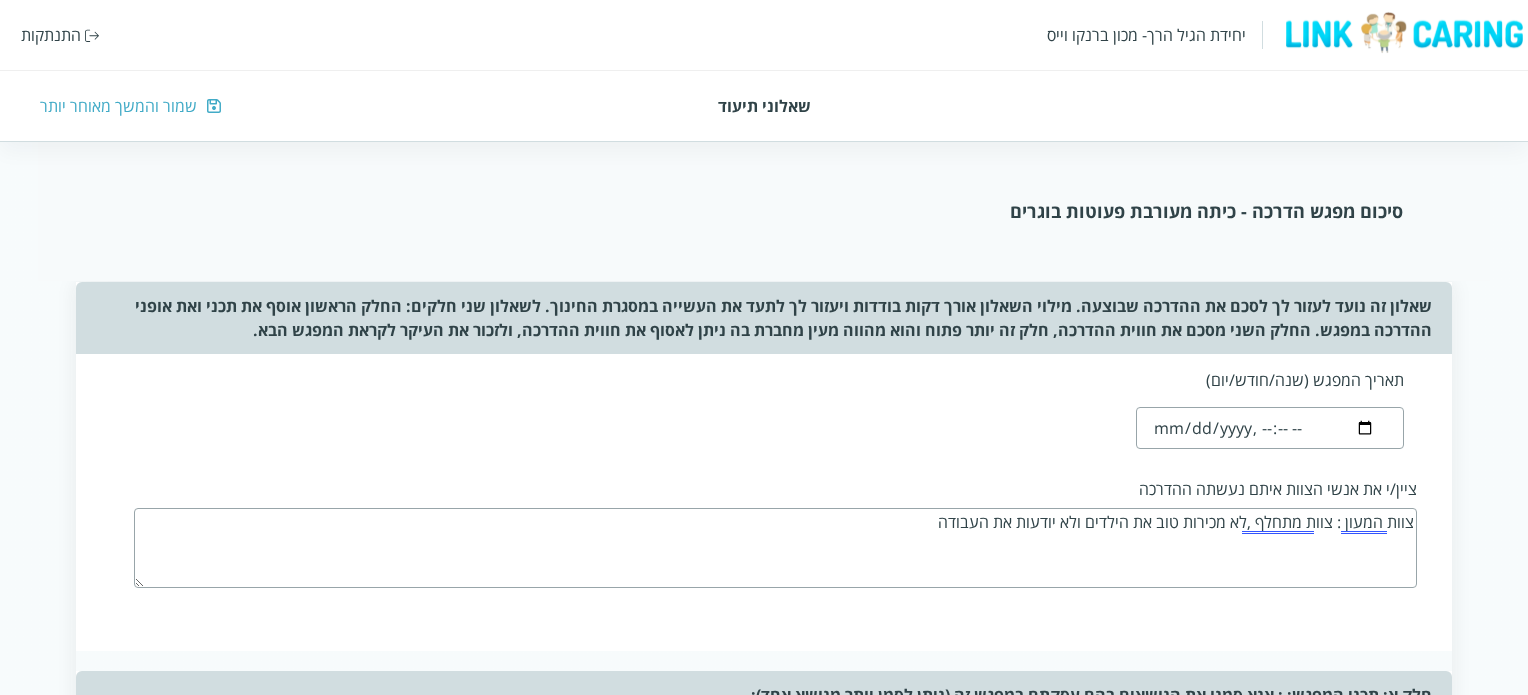 click on "צוות המעון : צוות מתחלף ,לא מכירות טוב את הילדים ולא יודעות את העבודה" at bounding box center (775, 548) 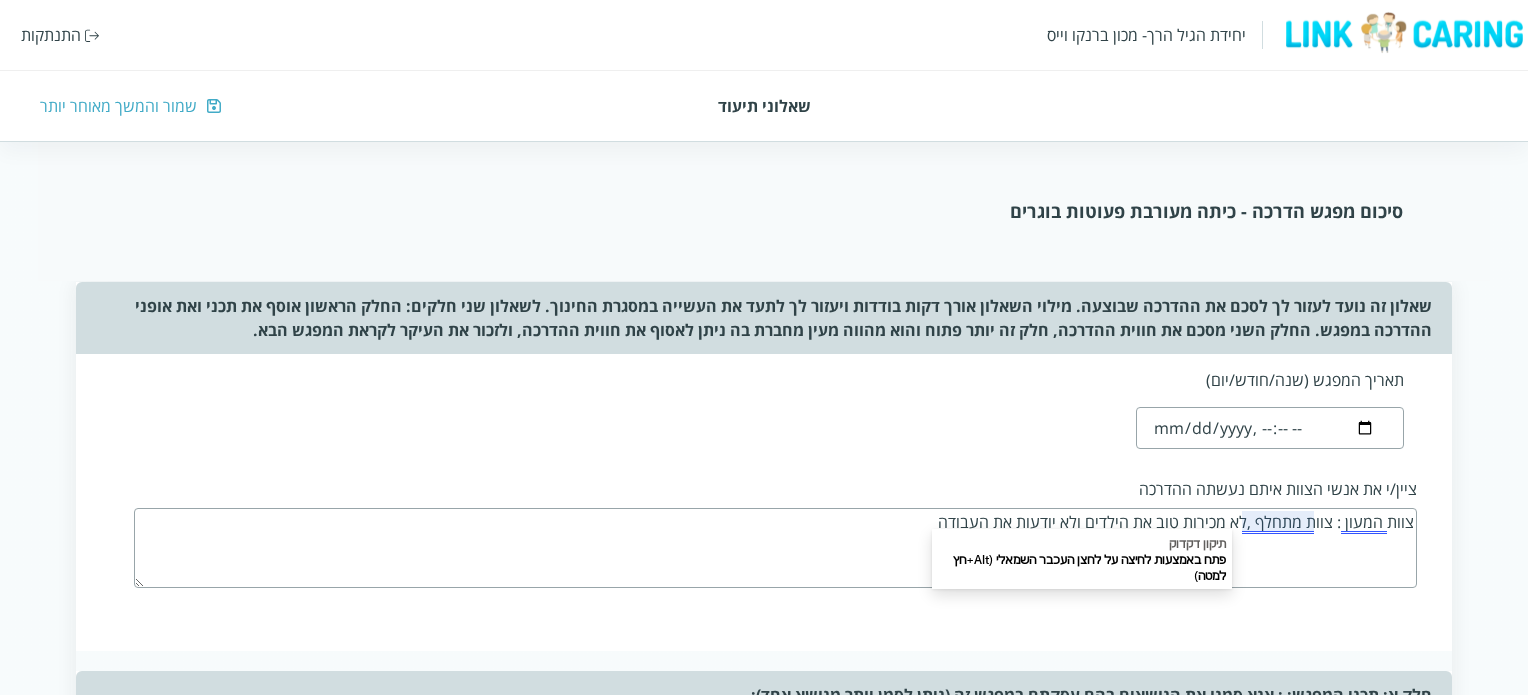 click on "צוות המעון : צוות מתחלף ,לא מכירות טוב את הילדים ולא יודעות את העבודה" at bounding box center (775, 548) 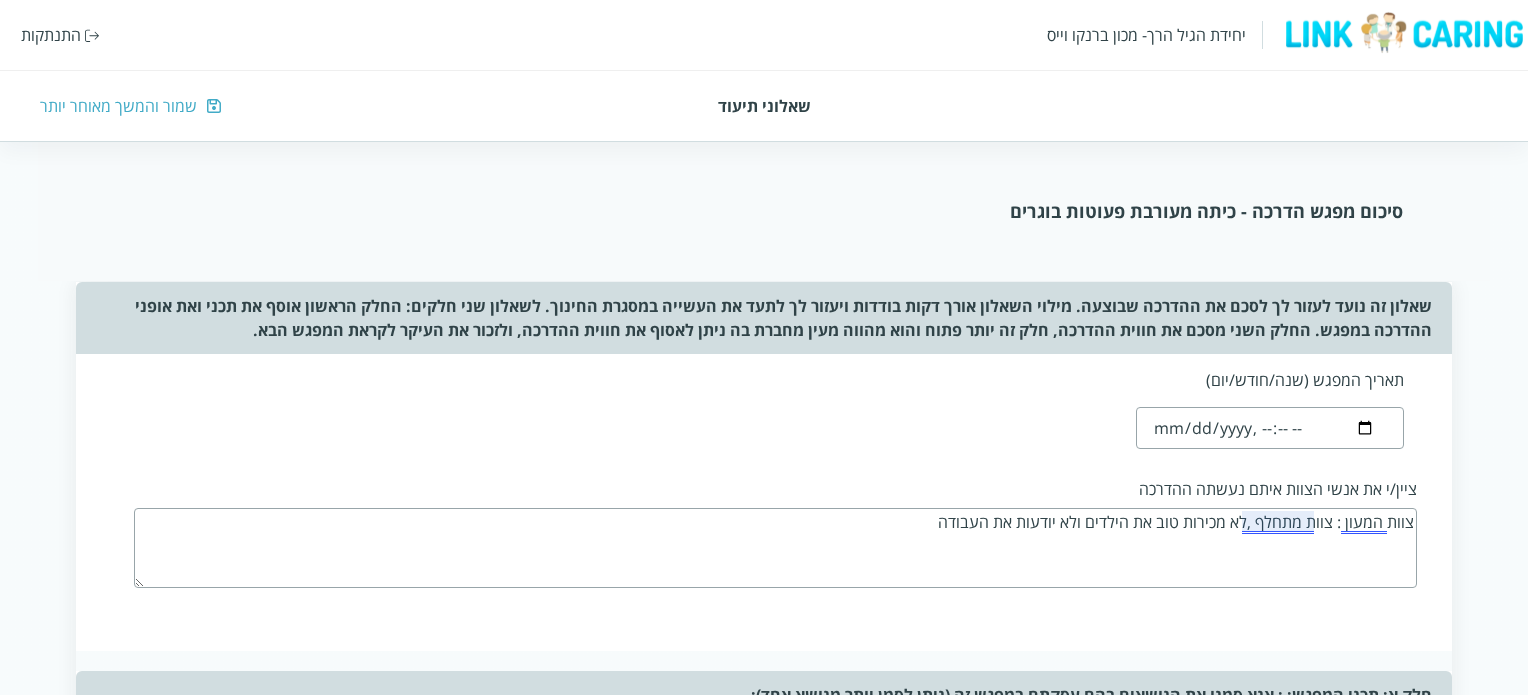 click on "צוות המעון : צוות מתחלף ,לא מכירות טוב את הילדים ולא יודעות את העבודה" at bounding box center [775, 548] 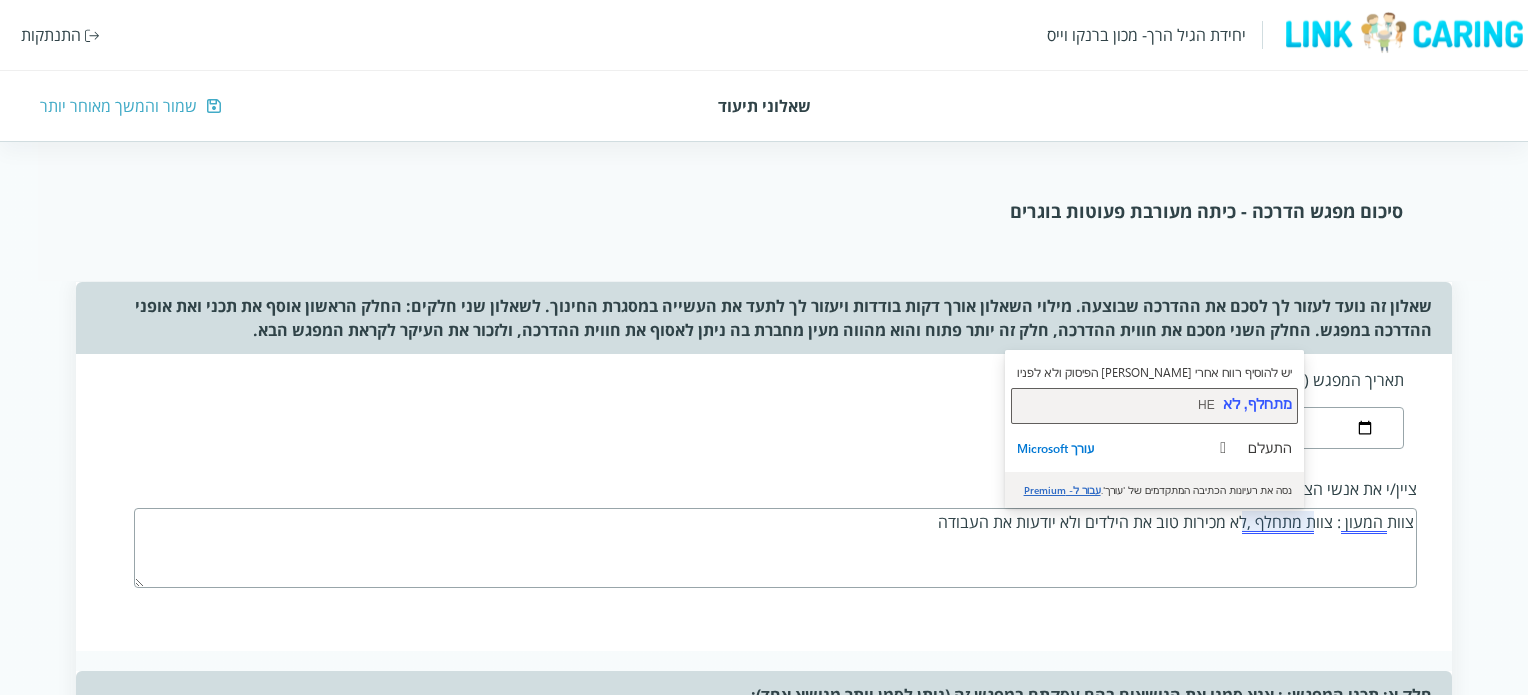 click on "מתחלף, לא" at bounding box center (1257, 404) 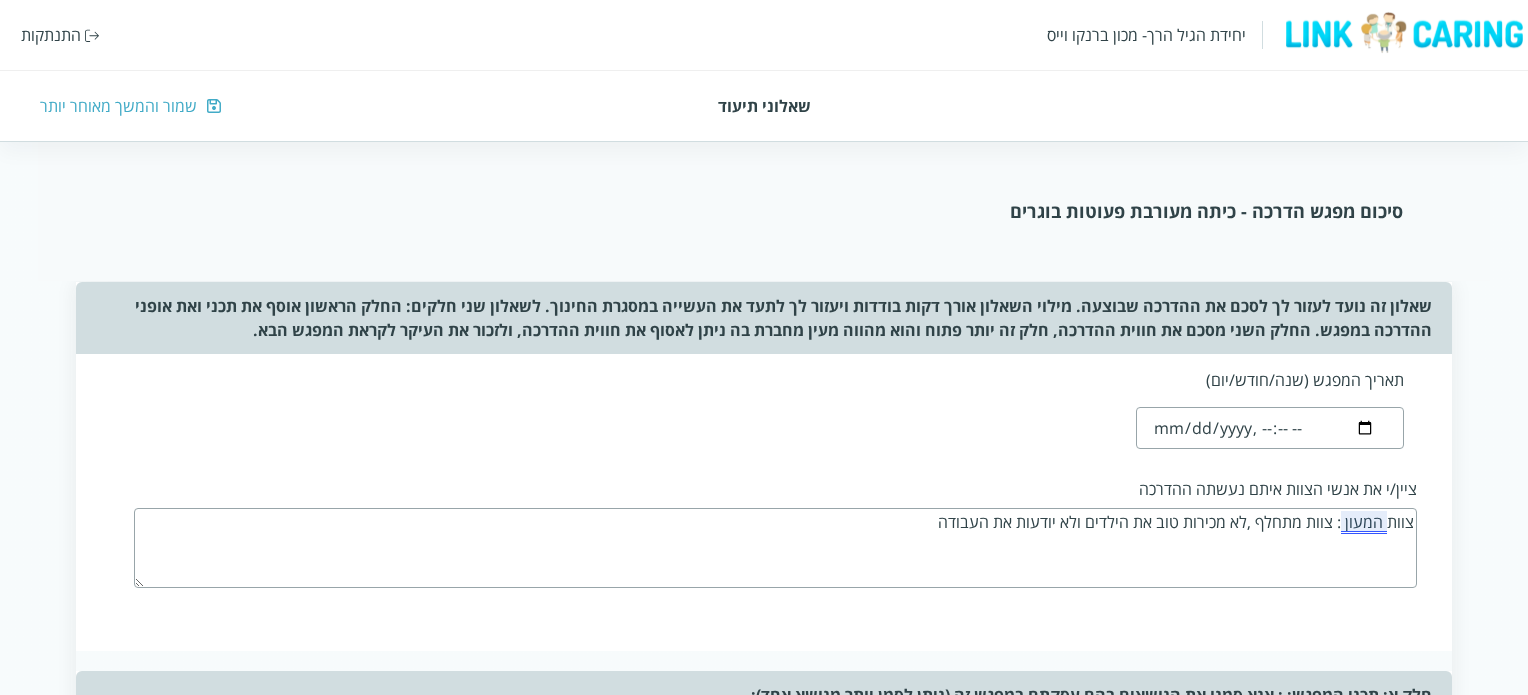 click on "צוות המעון : צוות מתחלף, לא מכירות טוב את הילדים ולא יודעות את העבודה" at bounding box center (775, 548) 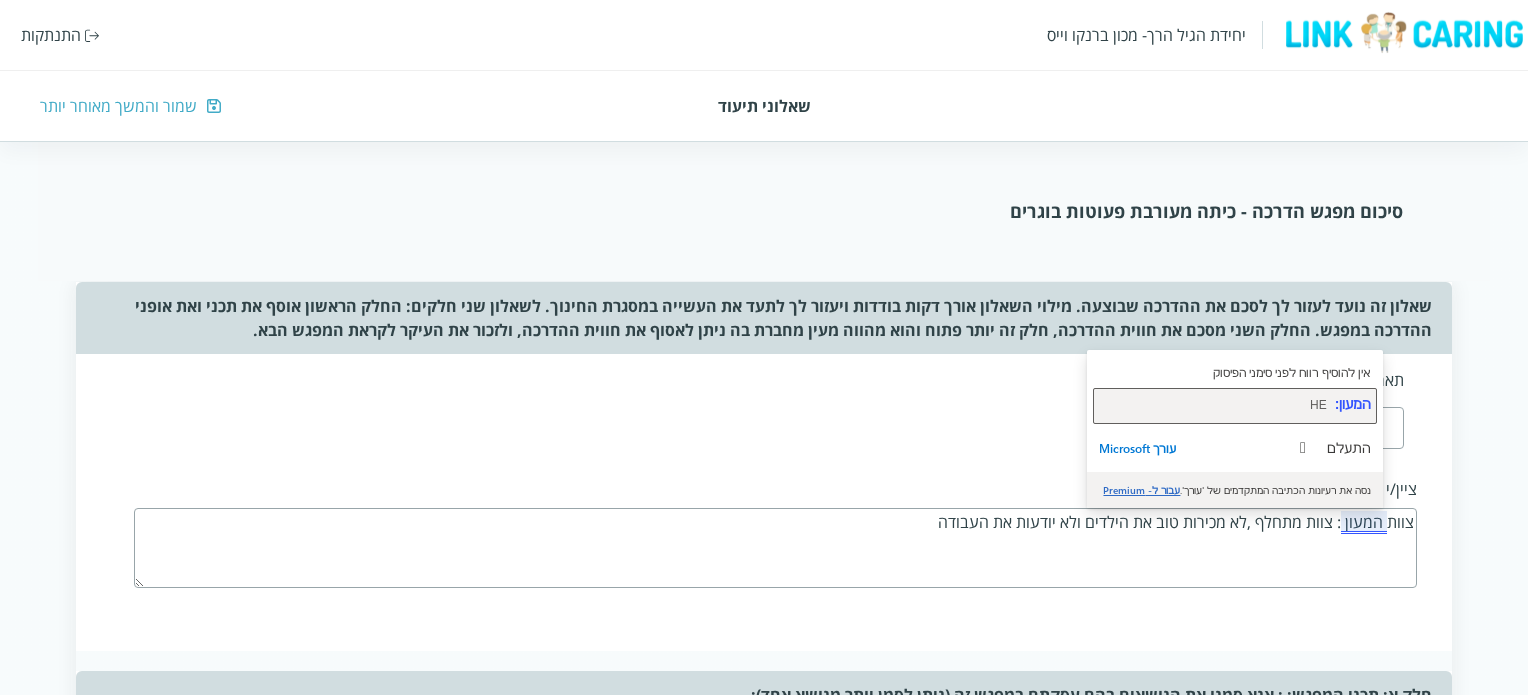 click on "המעון:" at bounding box center [1353, 404] 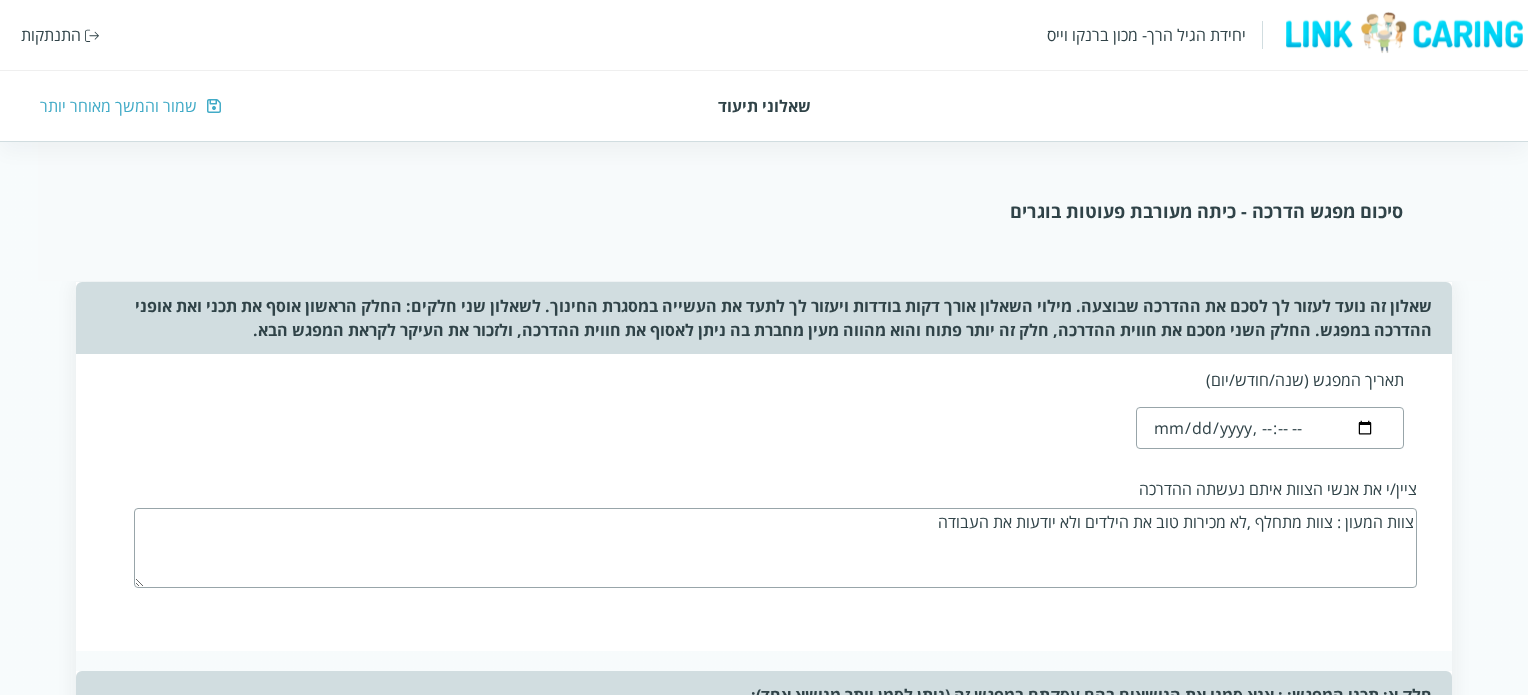 click on "צוות המעון: צוות מתחלף, לא מכירות טוב את הילדים ולא יודעות את העבודה" at bounding box center [775, 548] 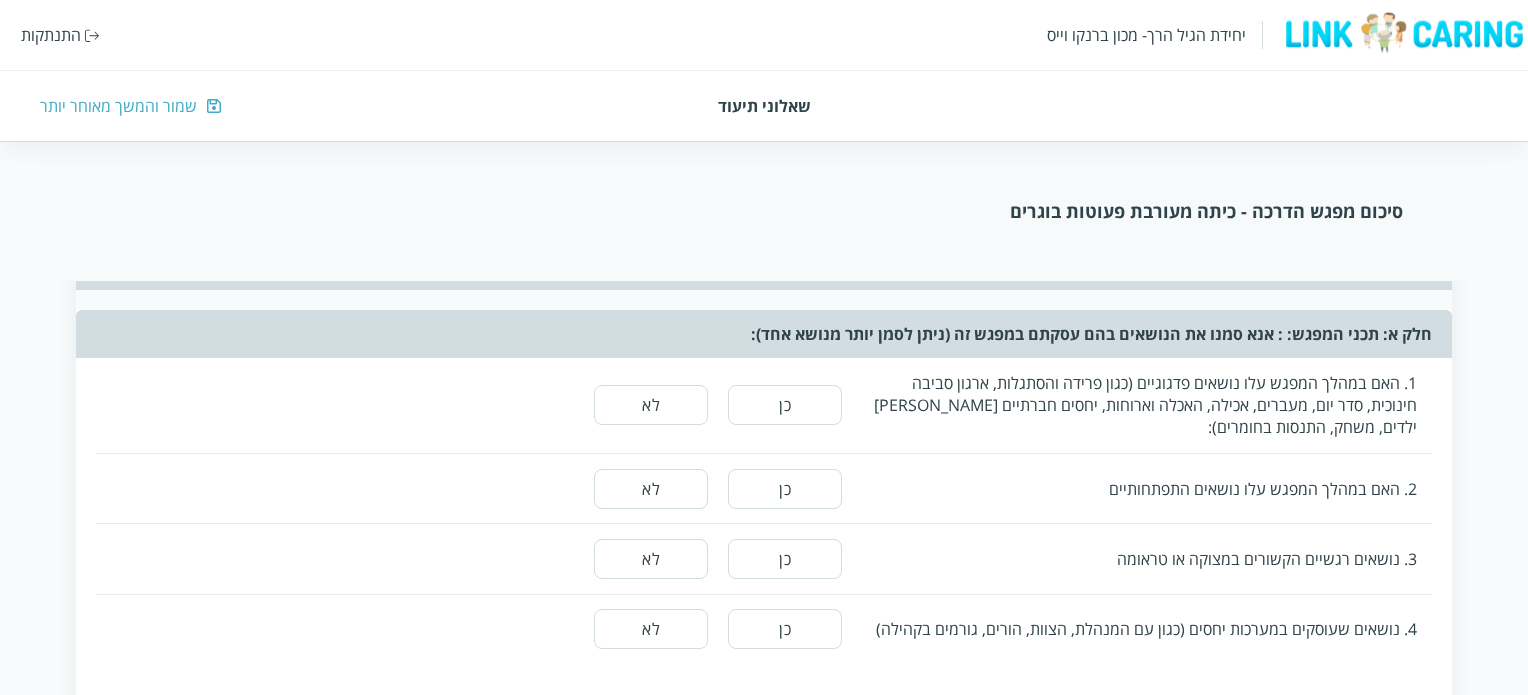 scroll, scrollTop: 370, scrollLeft: 0, axis: vertical 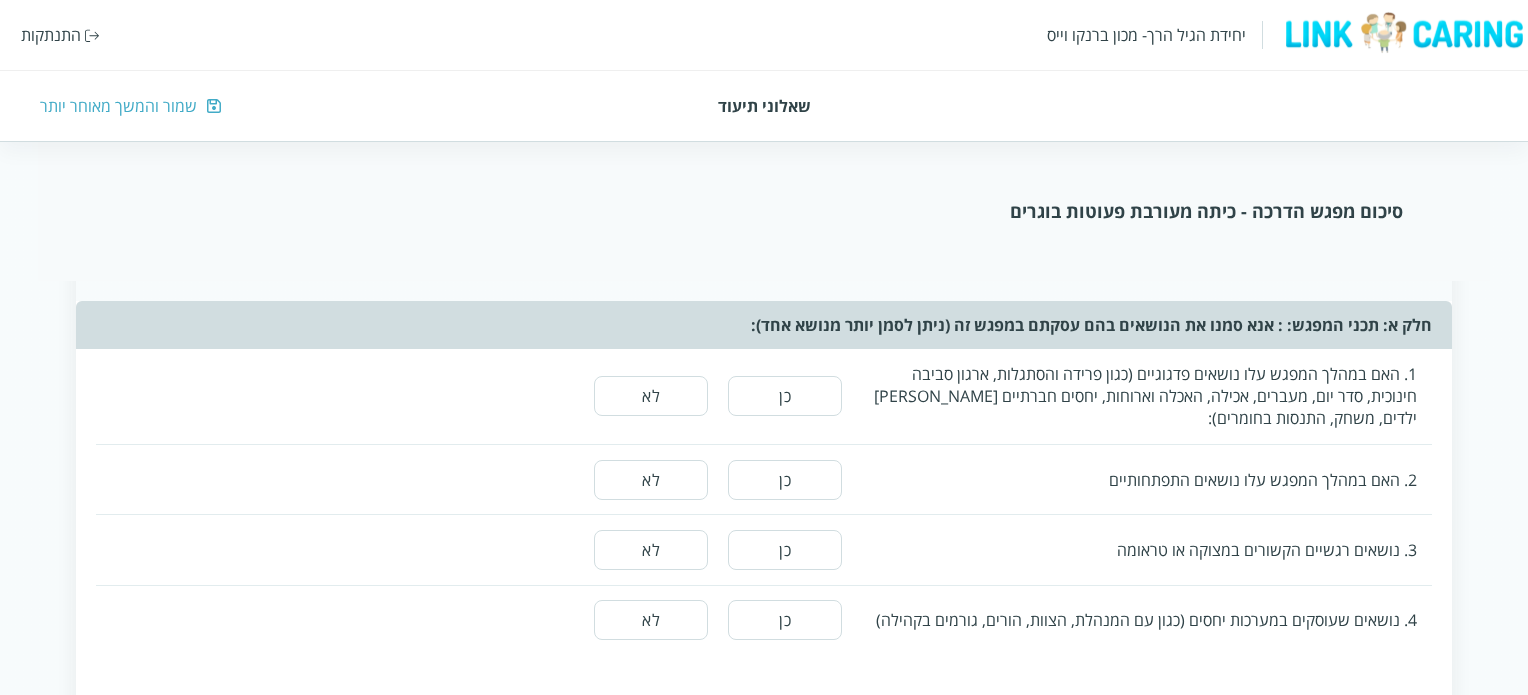 type on "צוות המעון: צוות מתחלף, לא מכירות טוב את הילדים ולא יודעות את העבודה, לא רוצות להיות שם ." 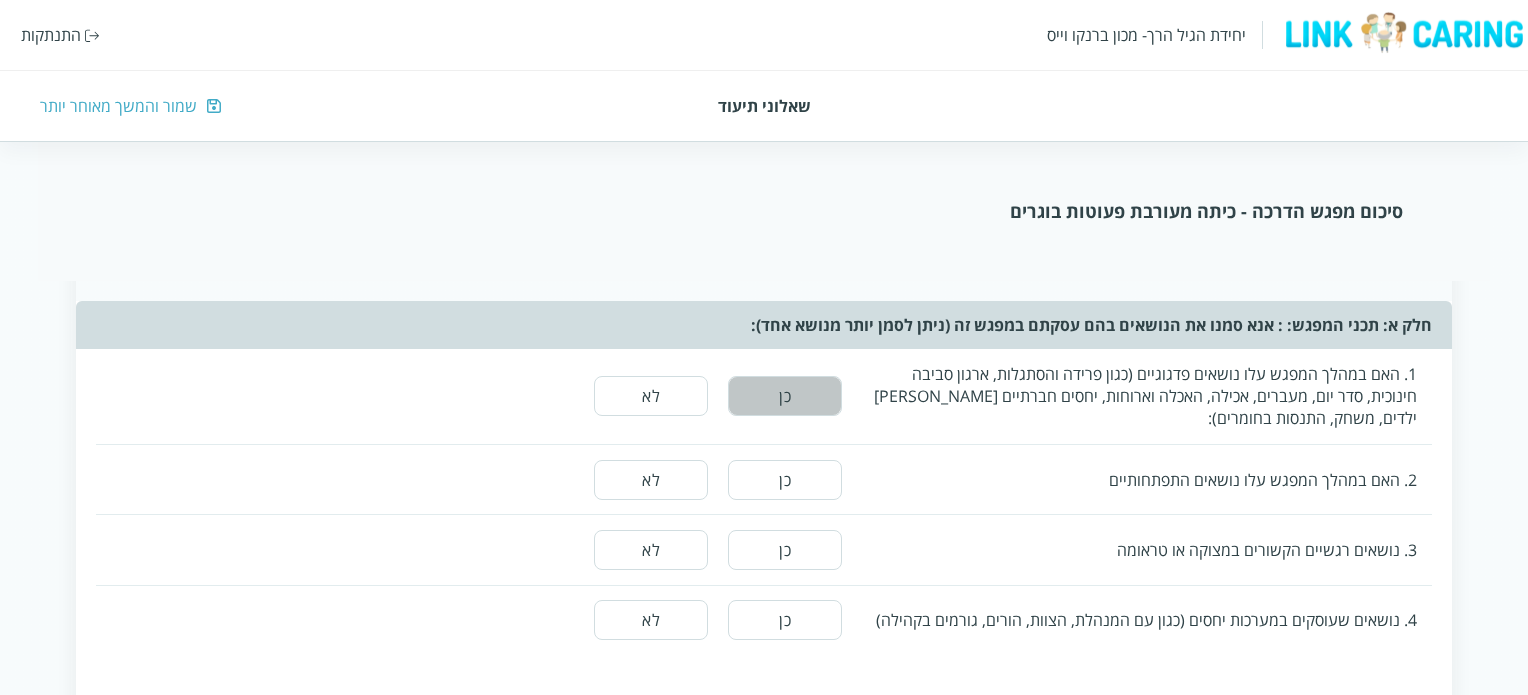 click on "כן" at bounding box center [785, 396] 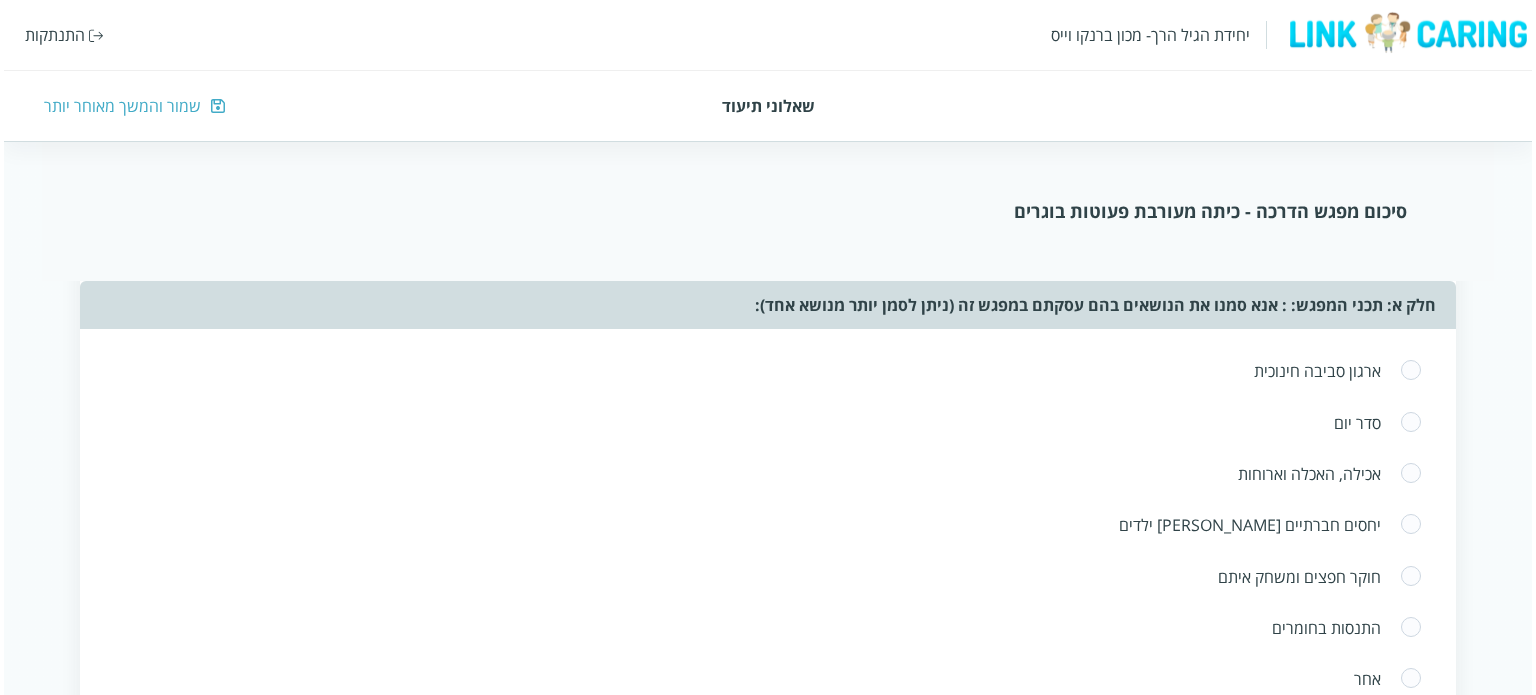 scroll, scrollTop: 579, scrollLeft: 0, axis: vertical 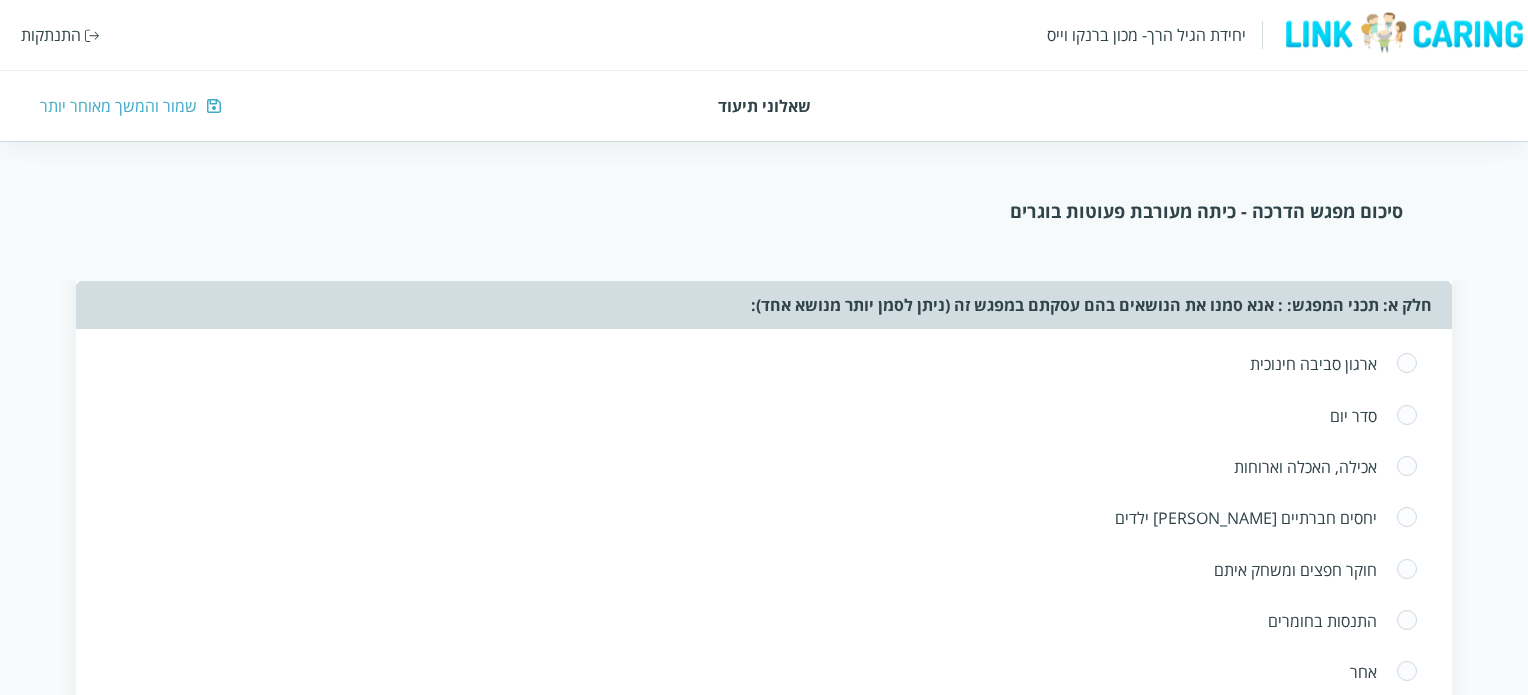 click at bounding box center [1407, 416] 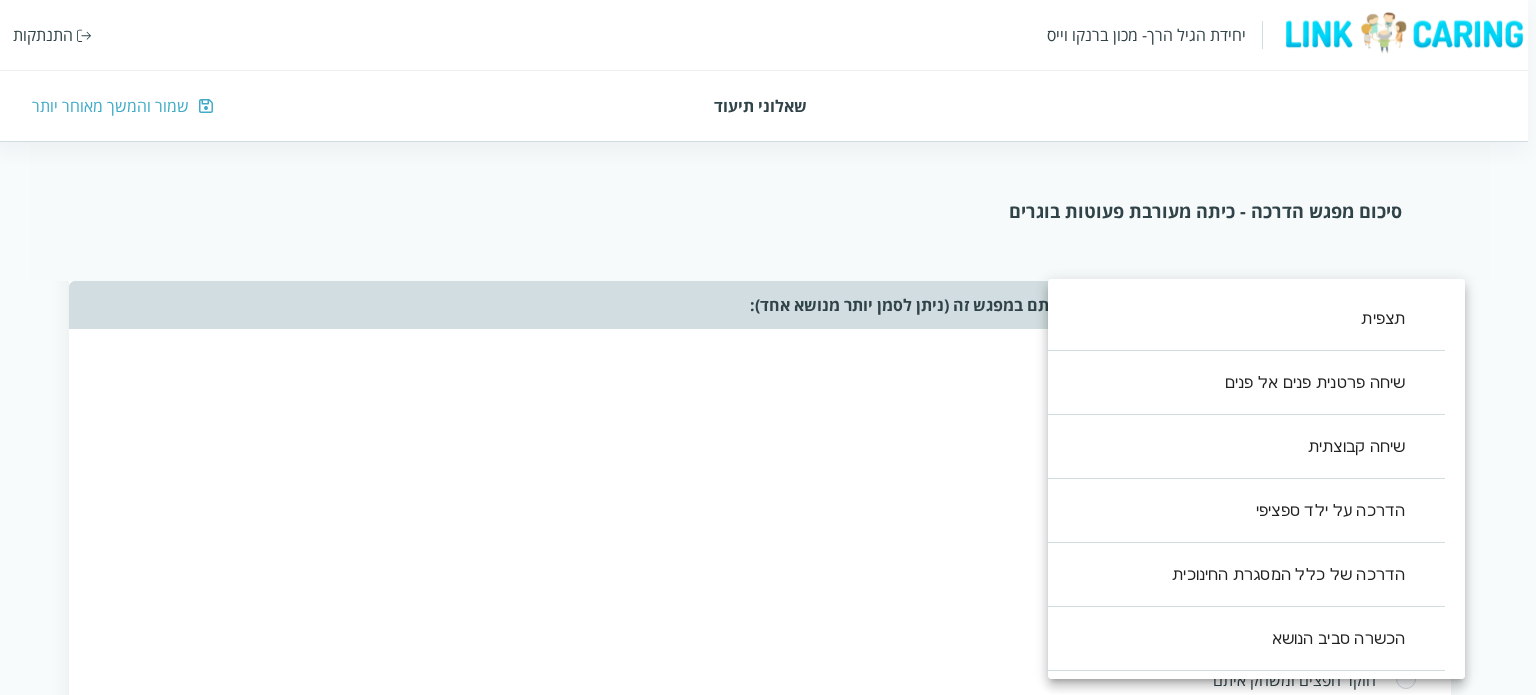 click on "יחידת הגיל הרך- מכון [PERSON_NAME] התנתקות   שאלוני תיעוד שמור והמשך מאוחר יותר סיכום מפגש הדרכה  - כיתה מעורבת פעוטות בוגרים שאלון זה נועד לעזור לך לסכם את ההדרכה שבוצעה. מילוי השאלון אורך דקות בודדות ויעזור לך לתעד את העשייה במסגרת החינוך. לשאלון שני חלקים: החלק הראשון אוסף את תכני ואת אופני ההדרכה במפגש. החלק השני מסכם את חווית ההדרכה, חלק זה יותר פתוח והוא מהווה מעין מחברת בה ניתן לאסוף את חווית ההדרכה, ולזכור את העיקר לקראת המפגש הבא. תאריך המפגש (שנה/חודש/יום) ציין/י את אנשי הצוות איתם נעשתה ההדרכה    כן   לא   אנא סמנו את כל הנושאים [PERSON_NAME] עסקתם במפגש זה:  ​ ​ ​ ​ ​ ​" at bounding box center [764, 986] 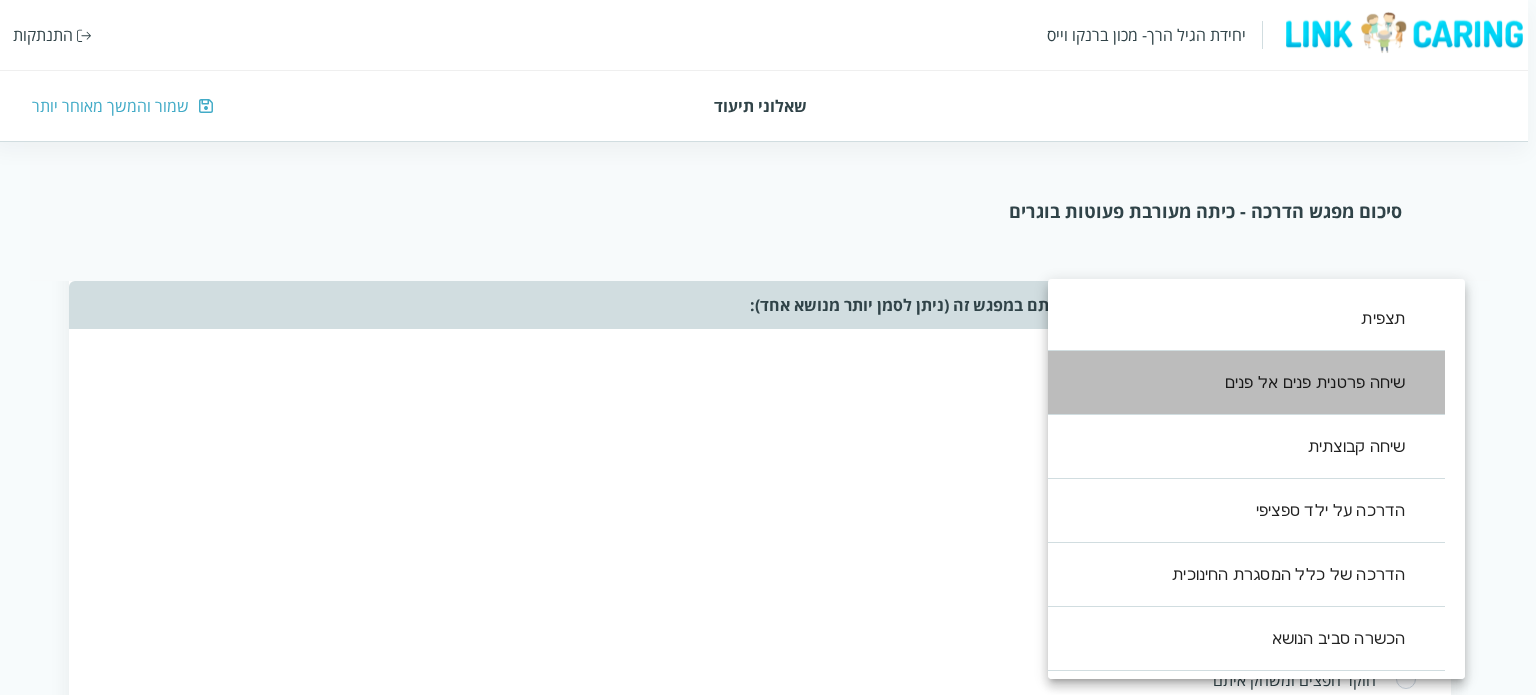 click on "שיחה פרטנית פנים אל פנים" at bounding box center [1236, 383] 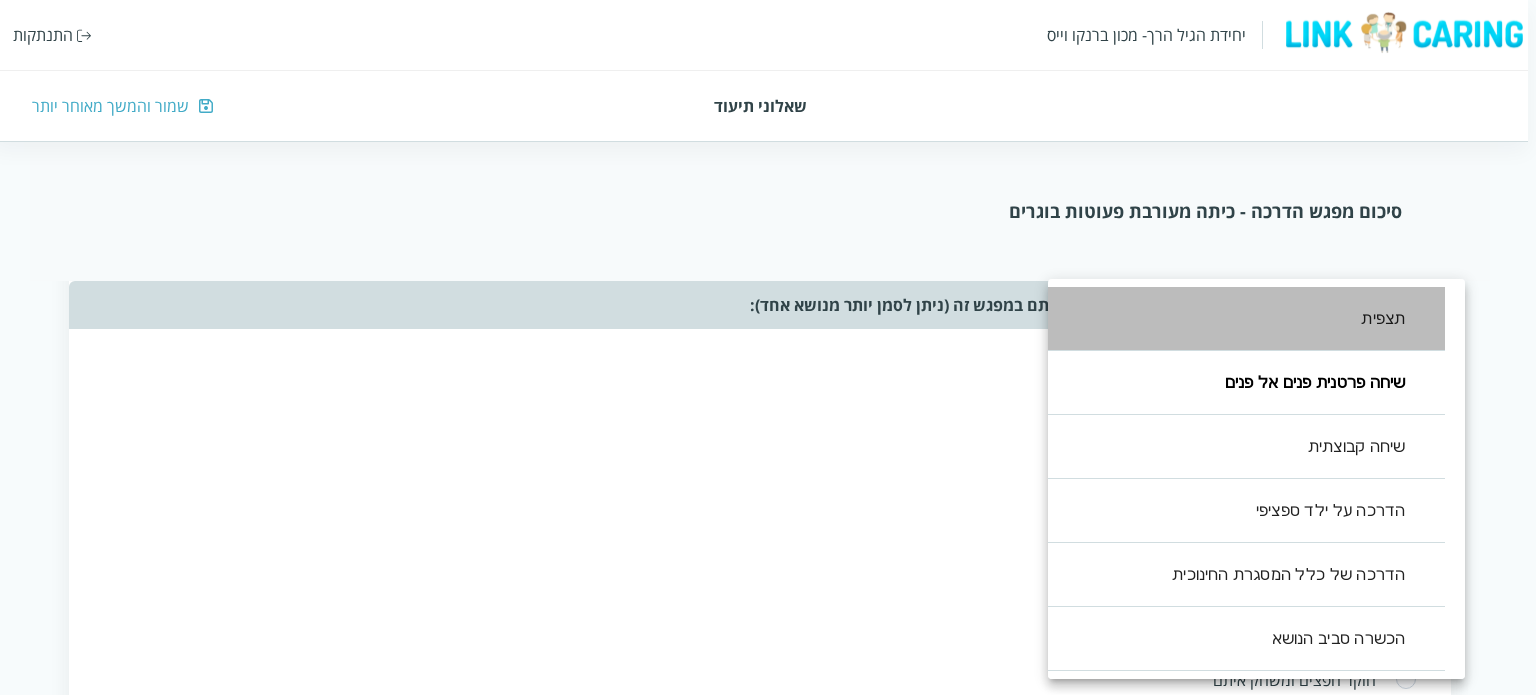 click on "תצפית" at bounding box center [1236, 319] 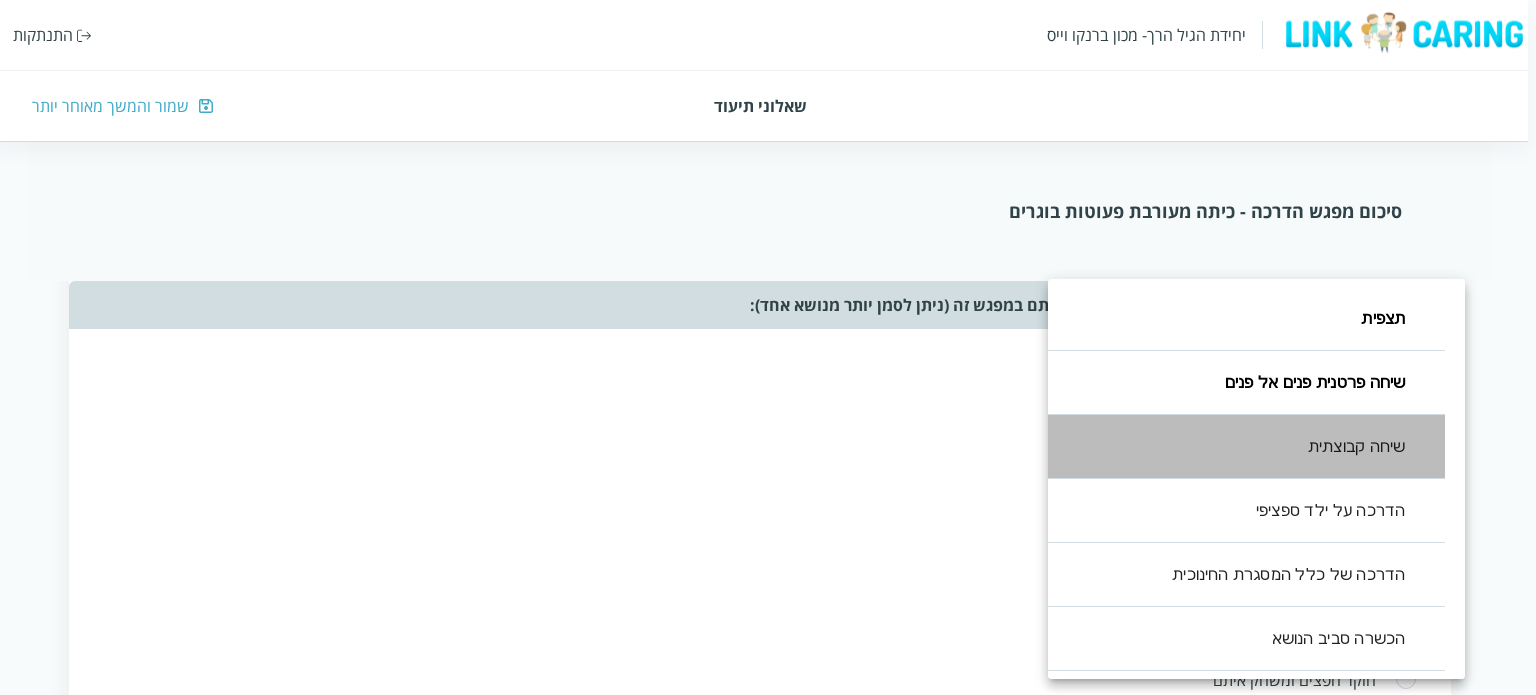click on "שיחה קבוצתית" at bounding box center [1236, 447] 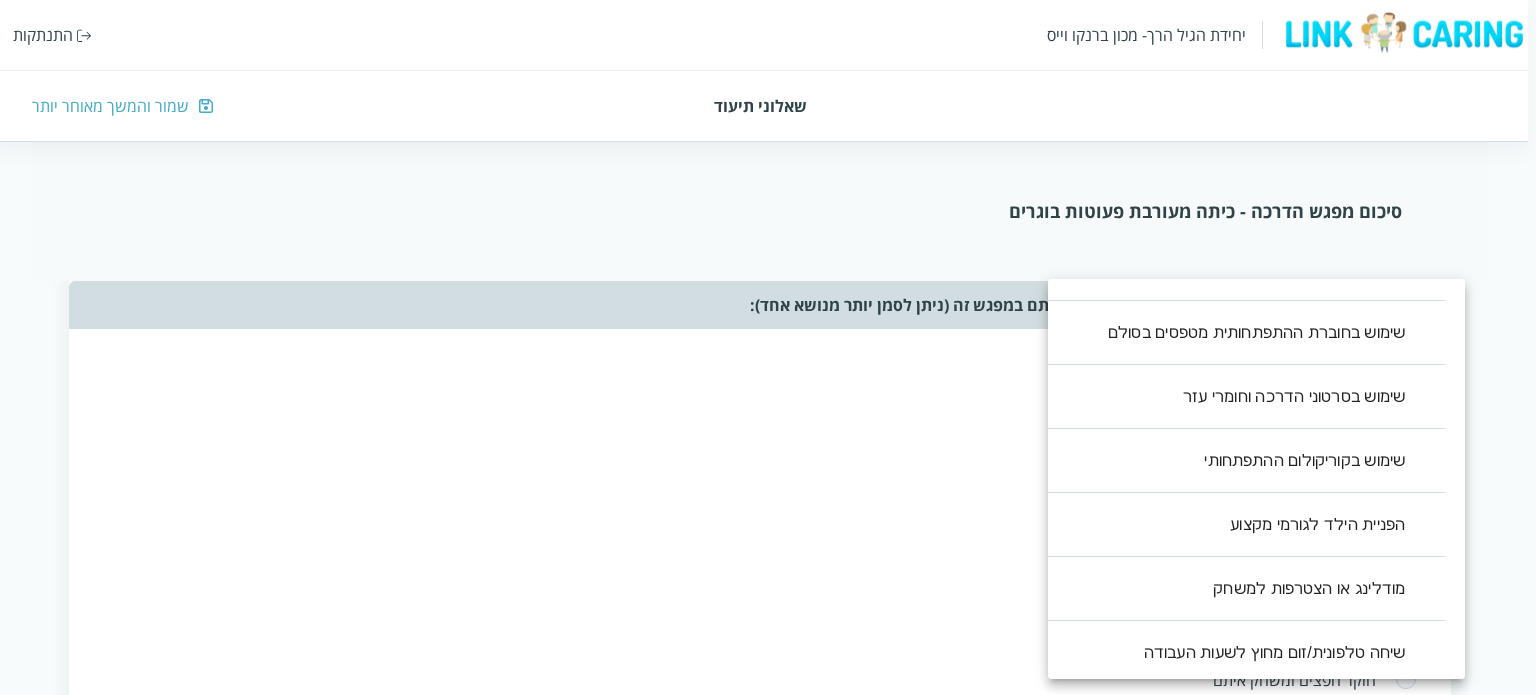 scroll, scrollTop: 440, scrollLeft: 0, axis: vertical 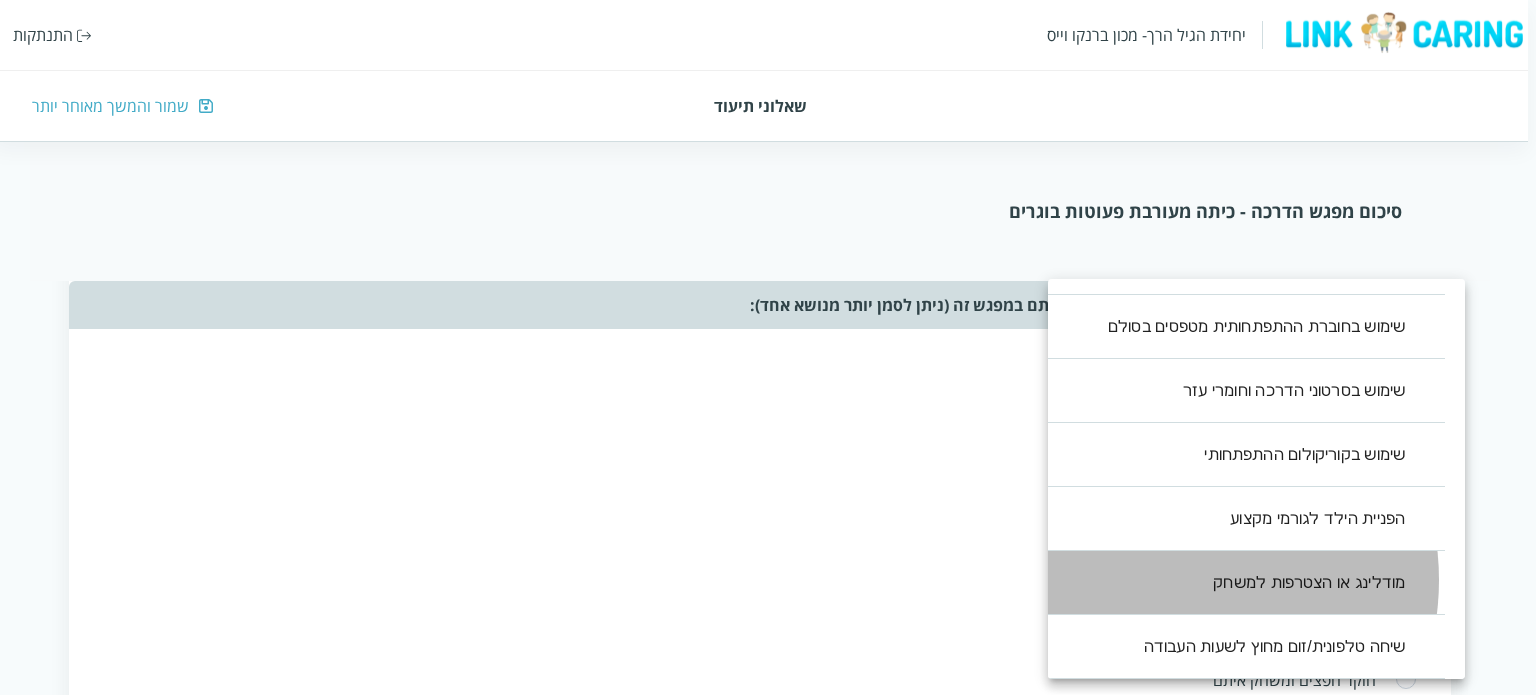 click on "מודלינג או הצטרפות למשחק" at bounding box center (1236, 583) 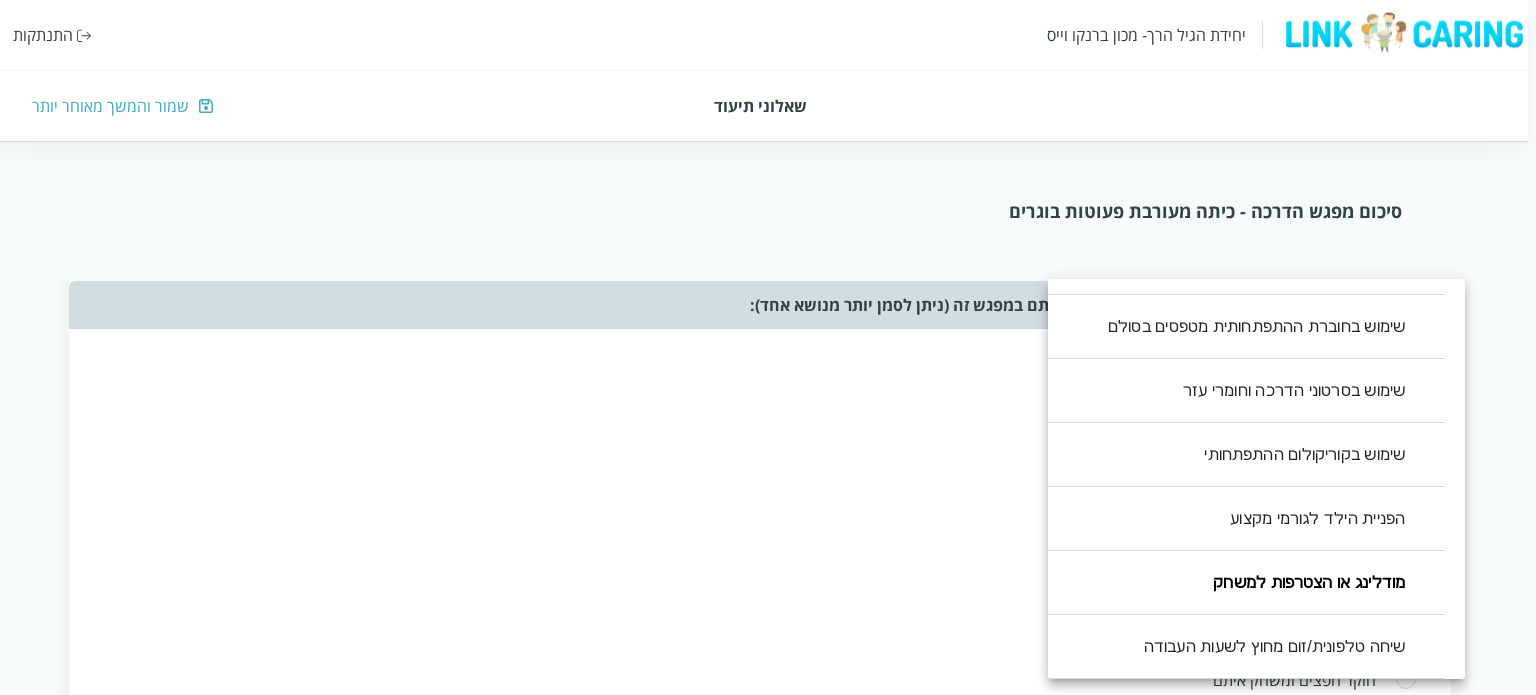 click at bounding box center (768, 347) 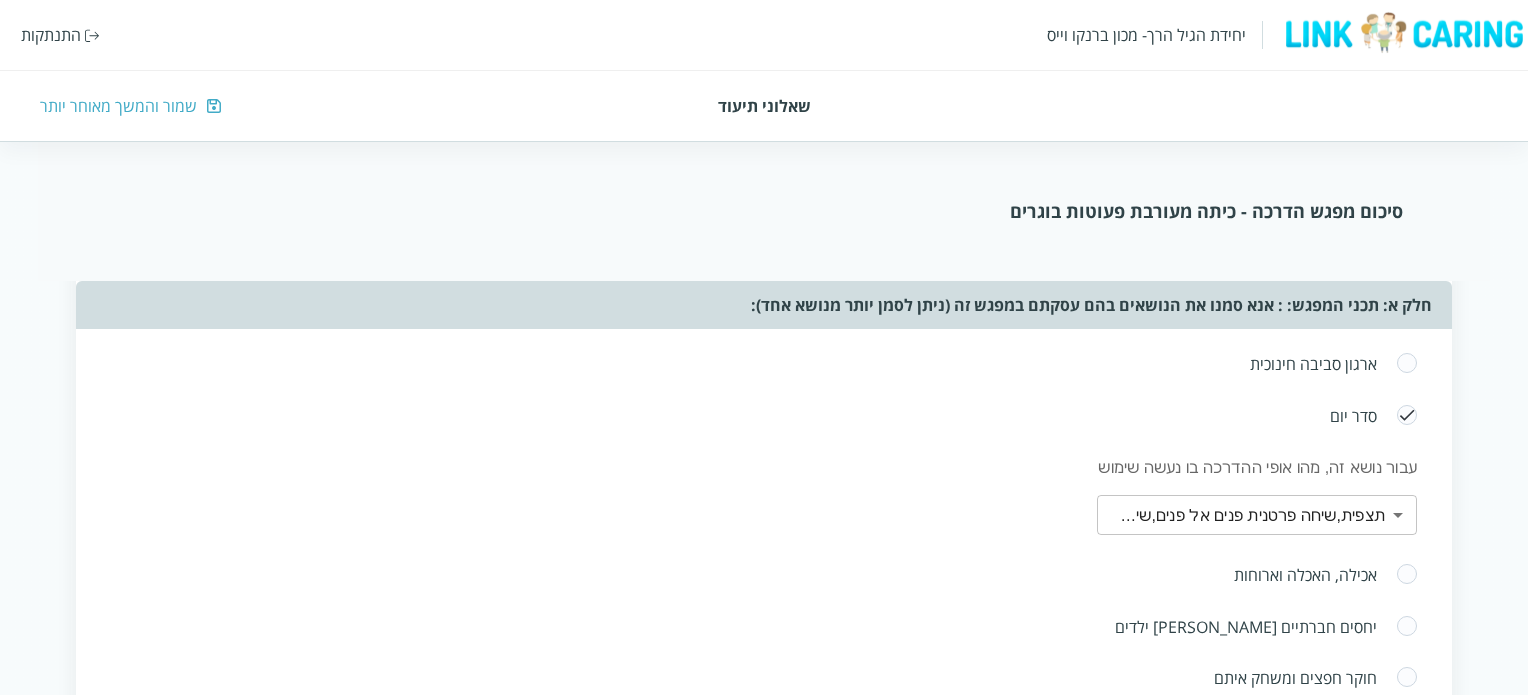 click at bounding box center (1407, 575) 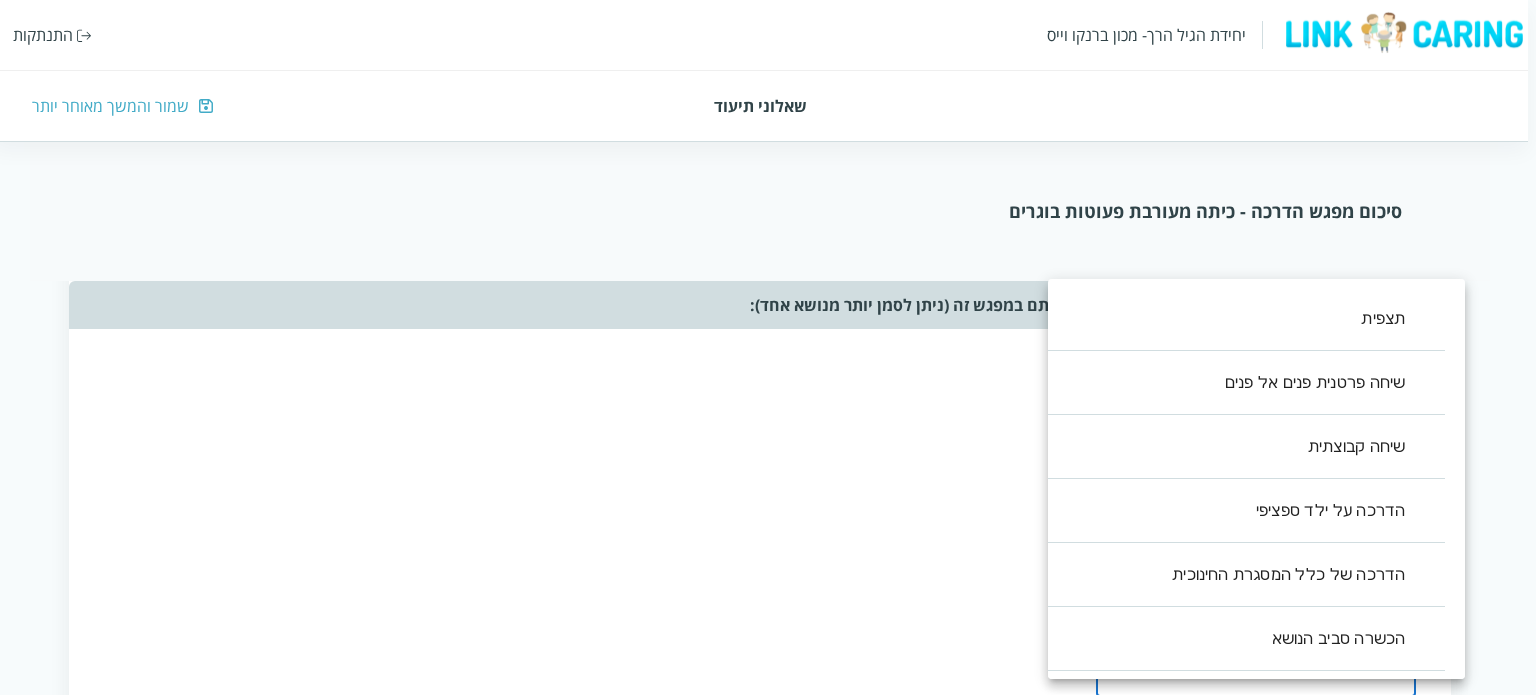 click on "יחידת הגיל הרך- מכון [PERSON_NAME] התנתקות   שאלוני תיעוד שמור והמשך מאוחר יותר סיכום מפגש הדרכה  - כיתה מעורבת פעוטות בוגרים שאלון זה נועד לעזור לך לסכם את ההדרכה שבוצעה. מילוי השאלון אורך דקות בודדות ויעזור לך לתעד את העשייה במסגרת החינוך. לשאלון שני חלקים: החלק הראשון אוסף את תכני ואת אופני ההדרכה במפגש. החלק השני מסכם את חווית ההדרכה, חלק זה יותר פתוח והוא מהווה מעין מחברת בה ניתן לאסוף את חווית ההדרכה, ולזכור את העיקר לקראת המפגש הבא. תאריך המפגש (שנה/חודש/יום) ציין/י את אנשי הצוות איתם נעשתה ההדרכה    כן   לא   אנא סמנו את כל הנושאים [PERSON_NAME] עסקתם במפגש זה:  ​ ​ ​ ​ ,  ," at bounding box center (764, 1041) 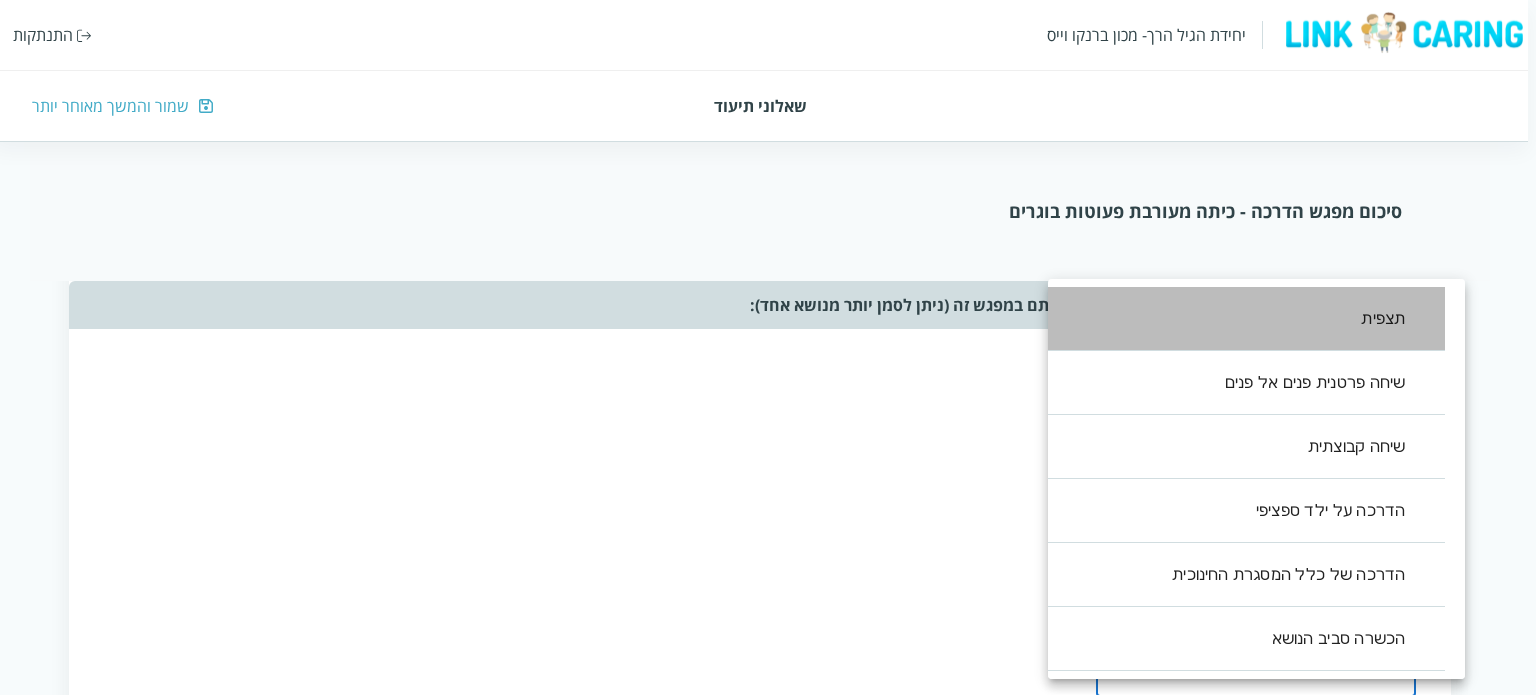 click on "תצפית" at bounding box center [1236, 319] 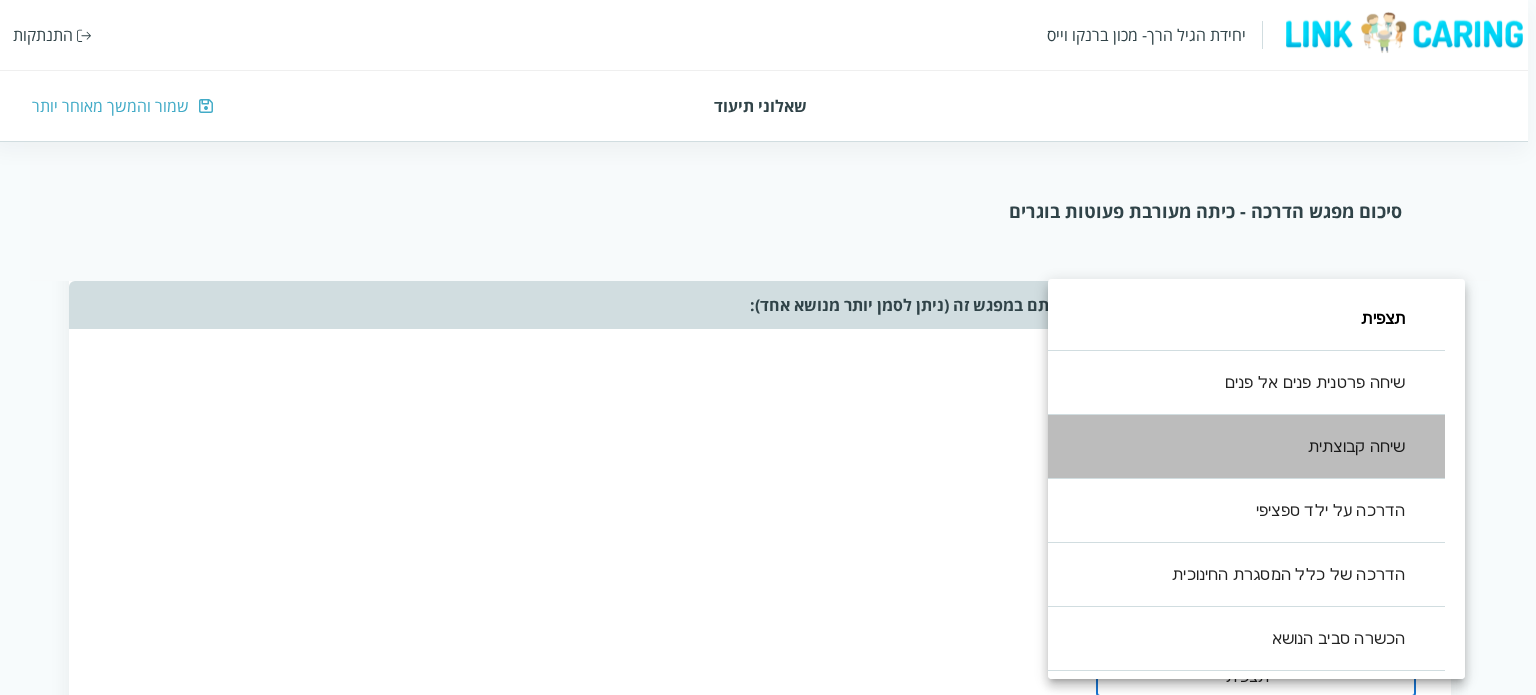 click on "שיחה קבוצתית" at bounding box center (1236, 447) 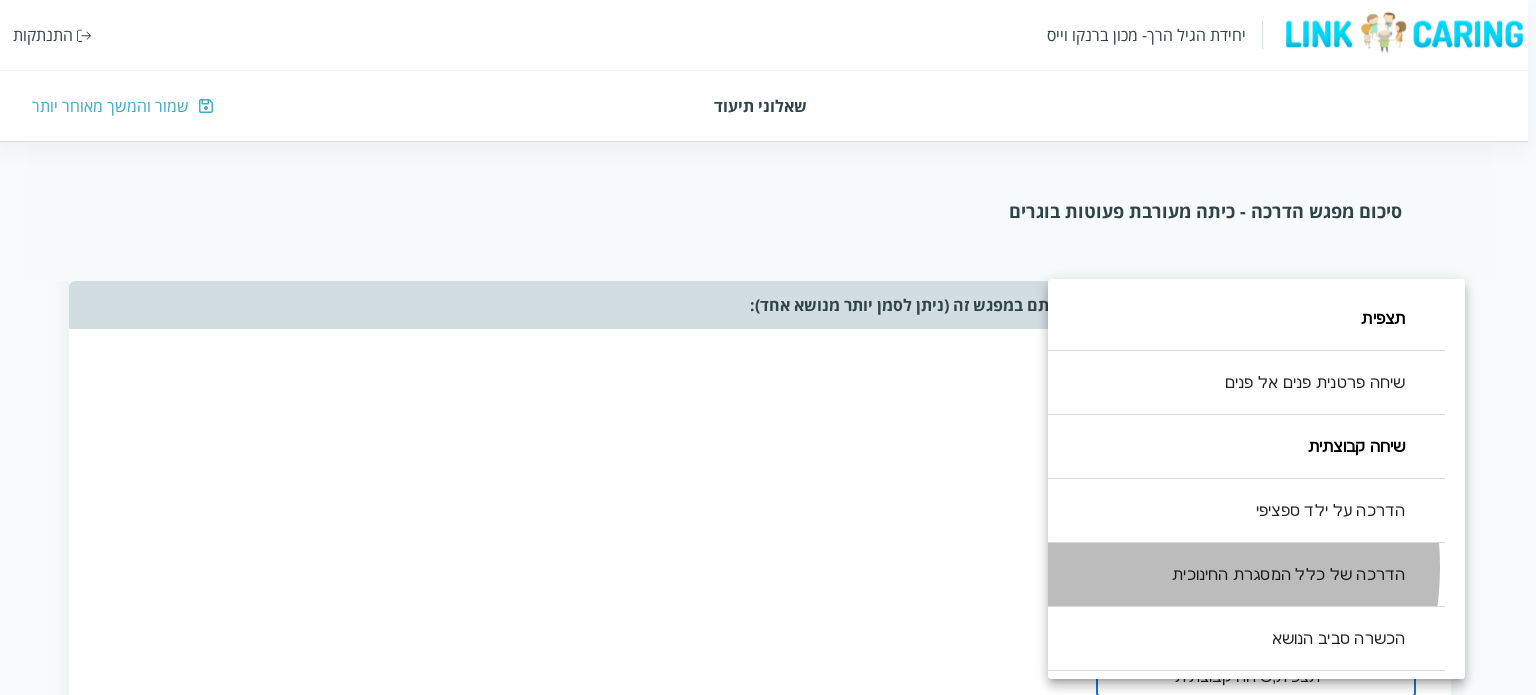click on "הדרכה של כלל המסגרת החינוכית" at bounding box center (1236, 575) 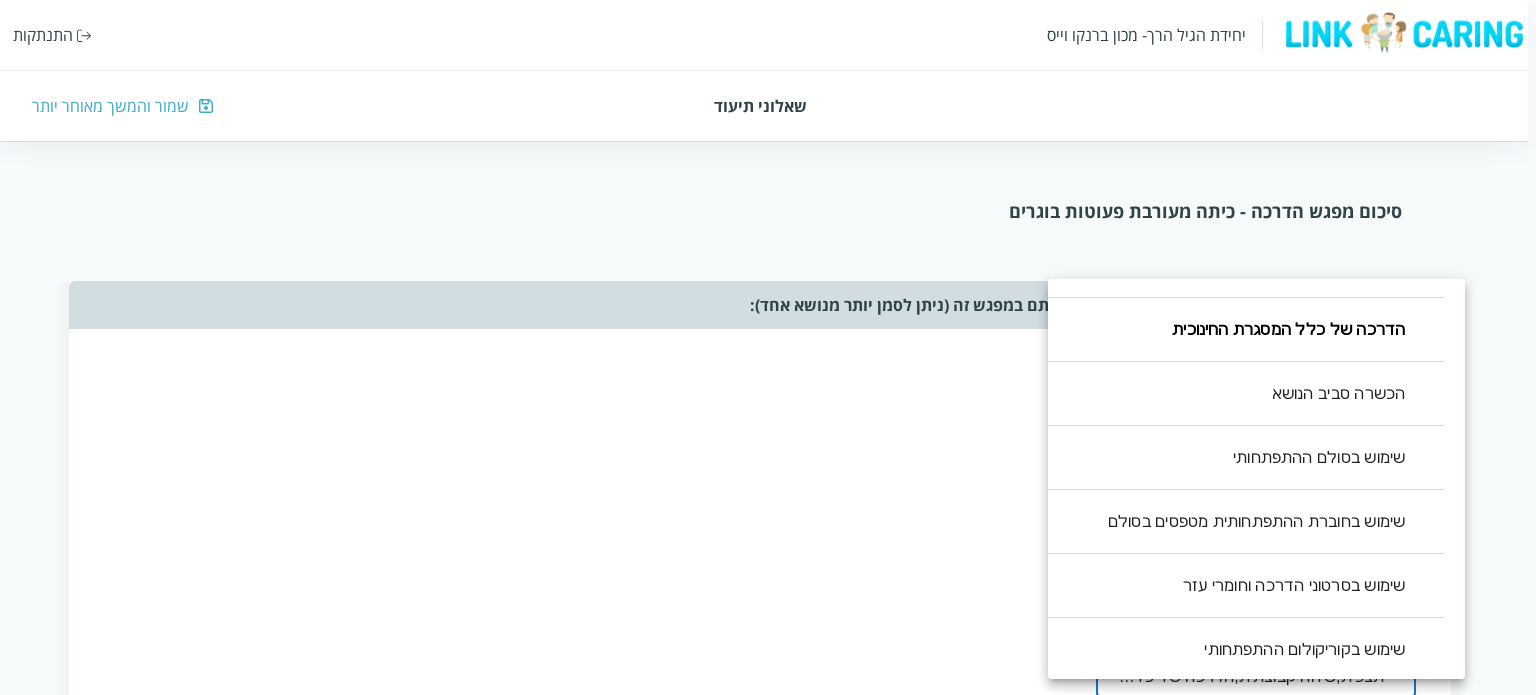 scroll, scrollTop: 255, scrollLeft: 0, axis: vertical 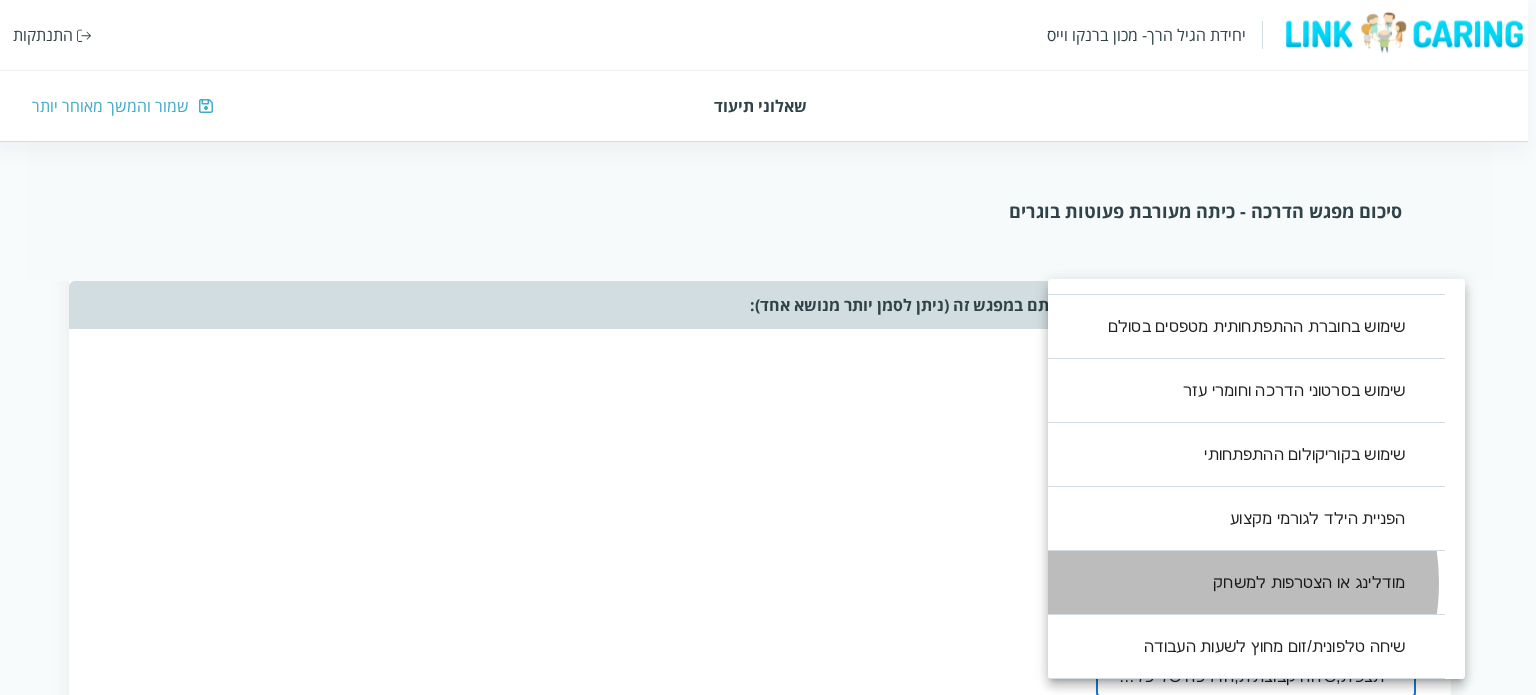 click on "מודלינג או הצטרפות למשחק" at bounding box center (1236, 583) 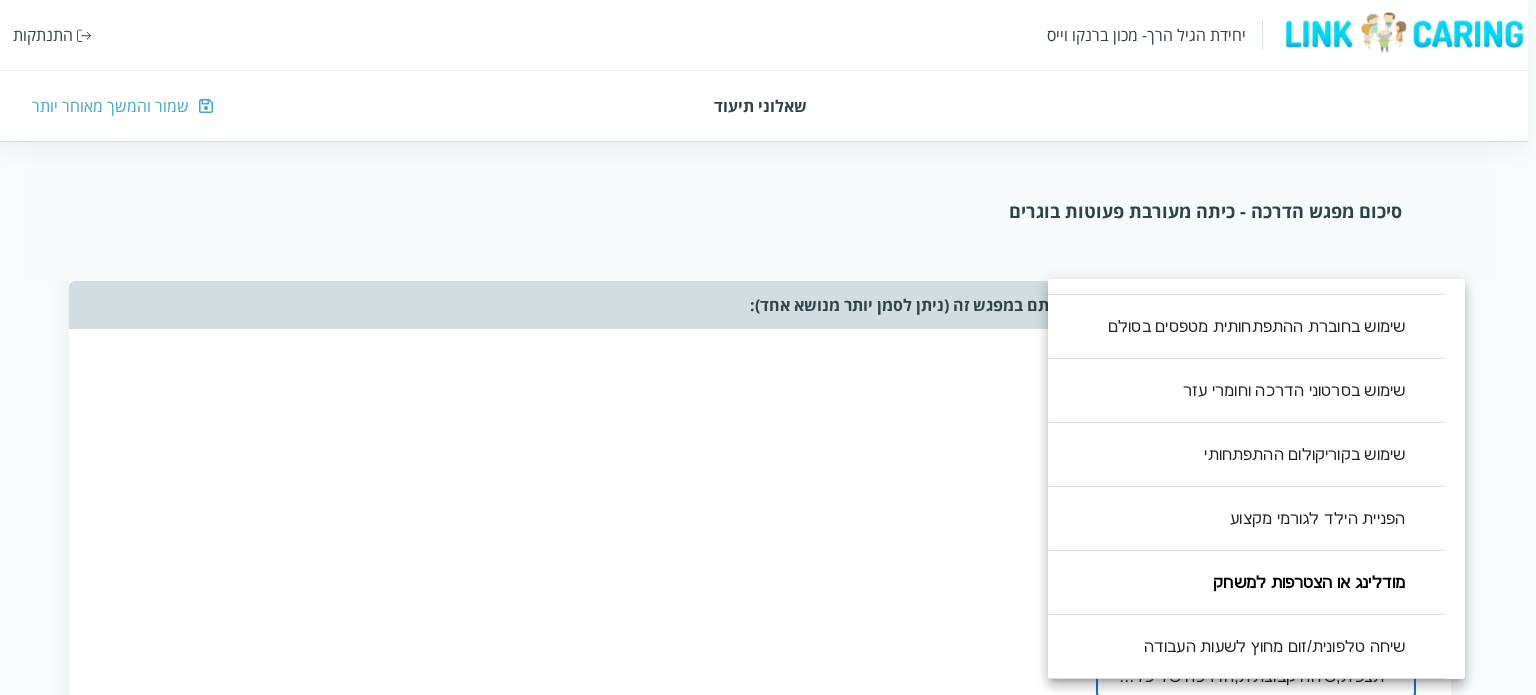 click at bounding box center (768, 347) 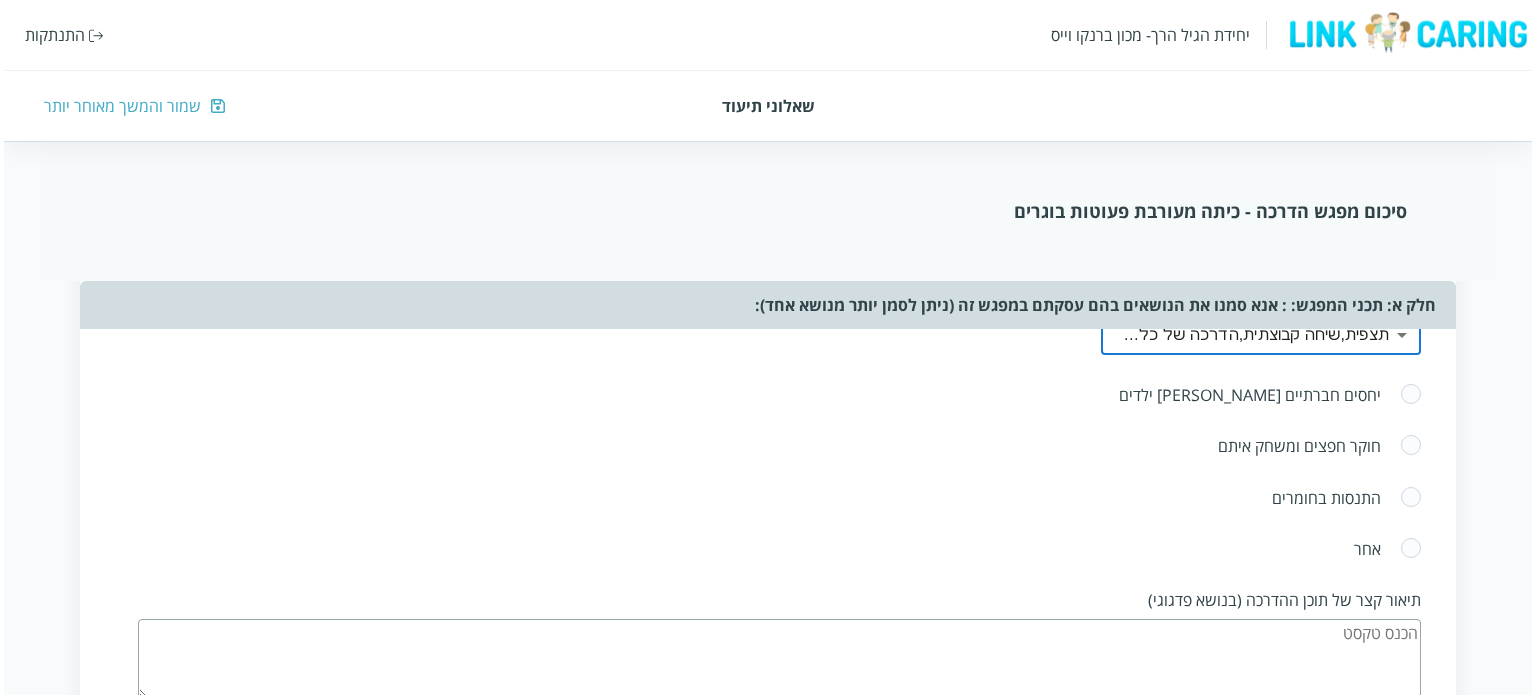 scroll, scrollTop: 922, scrollLeft: 0, axis: vertical 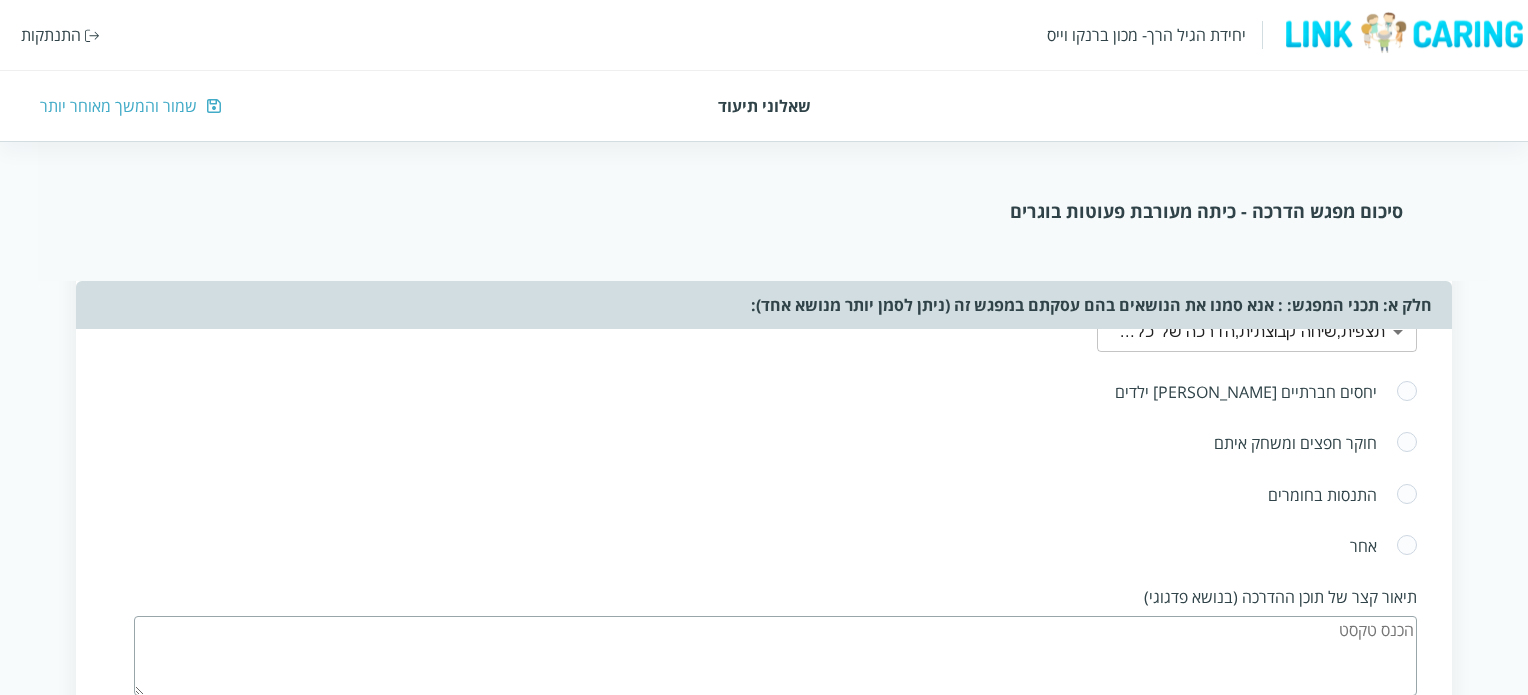 click at bounding box center (1407, 392) 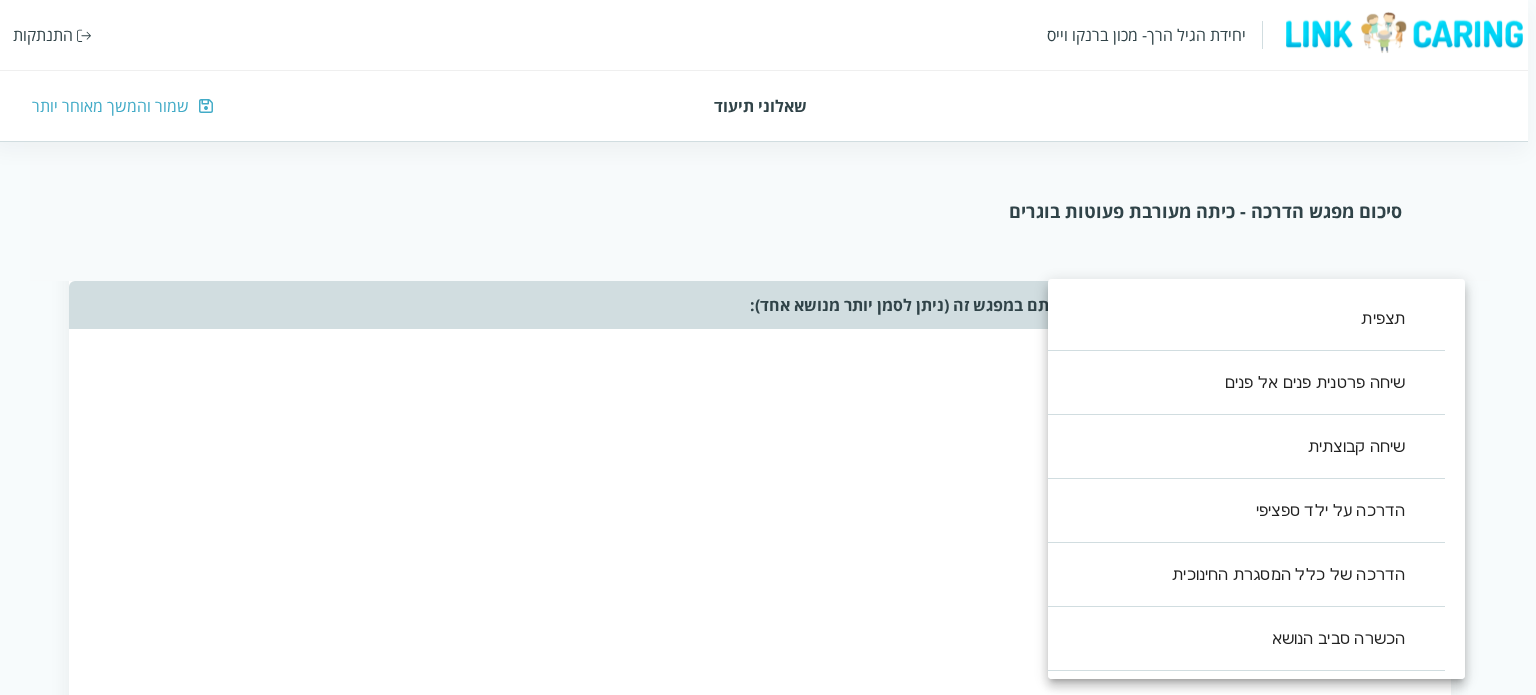 click on "יחידת הגיל הרך- מכון [PERSON_NAME] התנתקות   שאלוני תיעוד שמור והמשך מאוחר יותר סיכום מפגש הדרכה  - כיתה מעורבת פעוטות בוגרים שאלון זה נועד לעזור לך לסכם את ההדרכה שבוצעה. מילוי השאלון אורך דקות בודדות ויעזור לך לתעד את העשייה במסגרת החינוך. לשאלון שני חלקים: החלק הראשון אוסף את תכני ואת אופני ההדרכה במפגש. החלק השני מסכם את חווית ההדרכה, חלק זה יותר פתוח והוא מהווה מעין מחברת בה ניתן לאסוף את חווית ההדרכה, ולזכור את העיקר לקראת המפגש הבא. תאריך המפגש (שנה/חודש/יום) ציין/י את אנשי הצוות איתם נעשתה ההדרכה    כן   לא   אנא סמנו את כל הנושאים [PERSON_NAME] עסקתם במפגש זה:  ​ ​ ​ ​ ,  ," at bounding box center (764, 752) 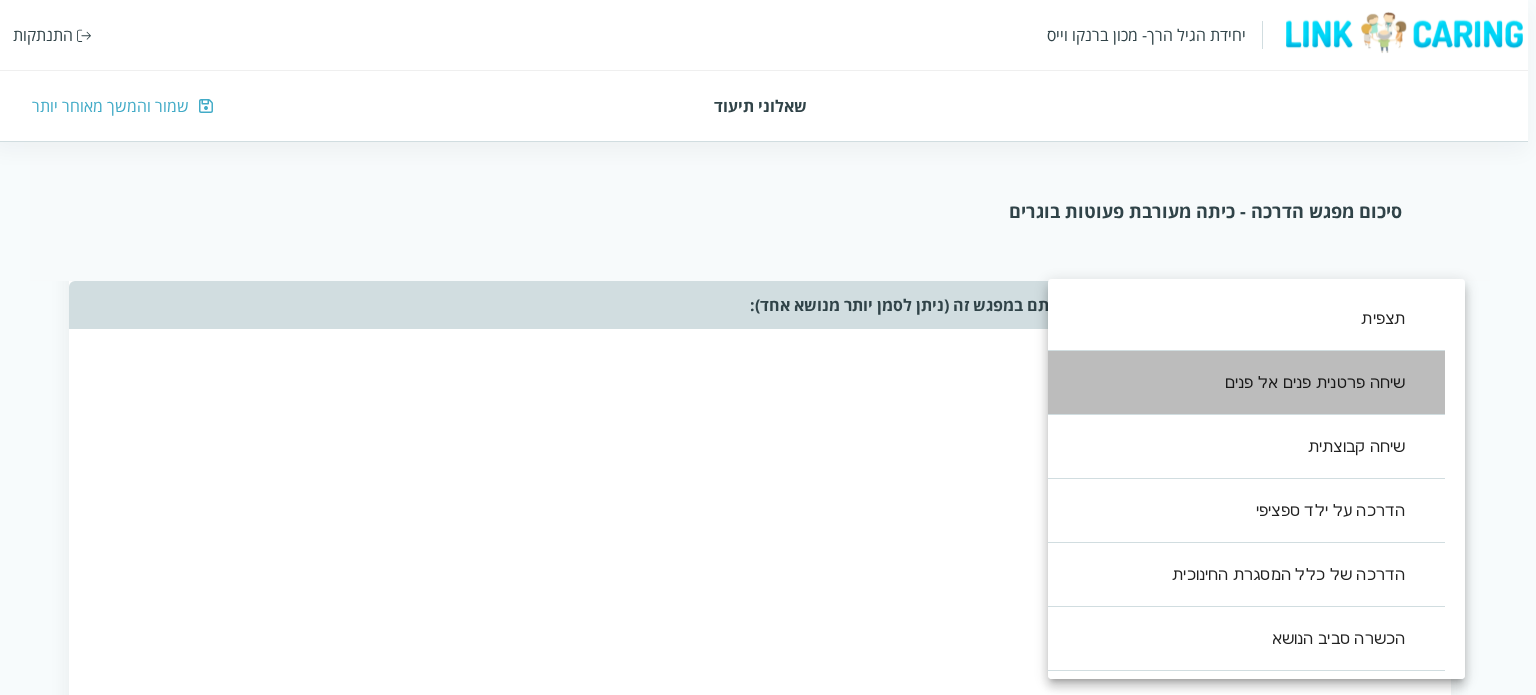 click on "שיחה פרטנית פנים אל פנים" at bounding box center [1236, 383] 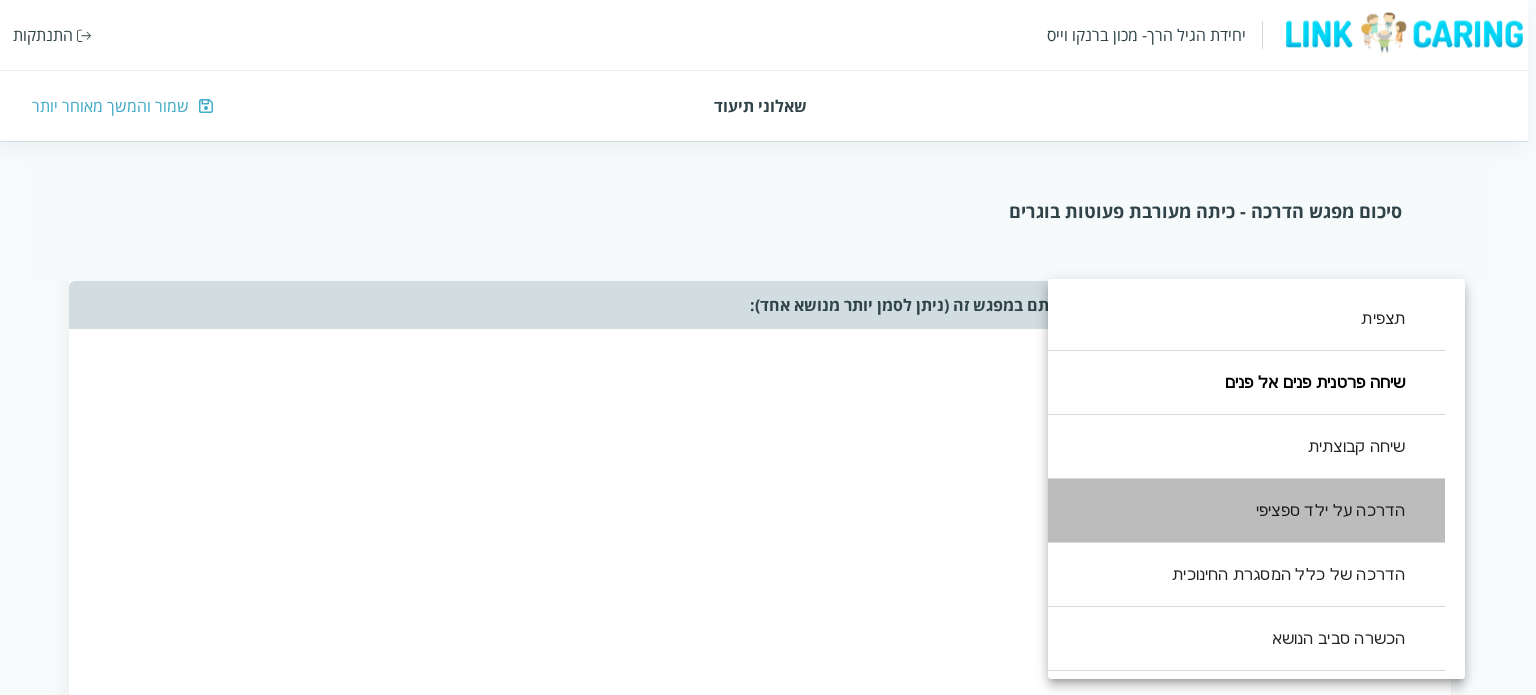 click on "הדרכה על ילד ספציפי" at bounding box center [1236, 511] 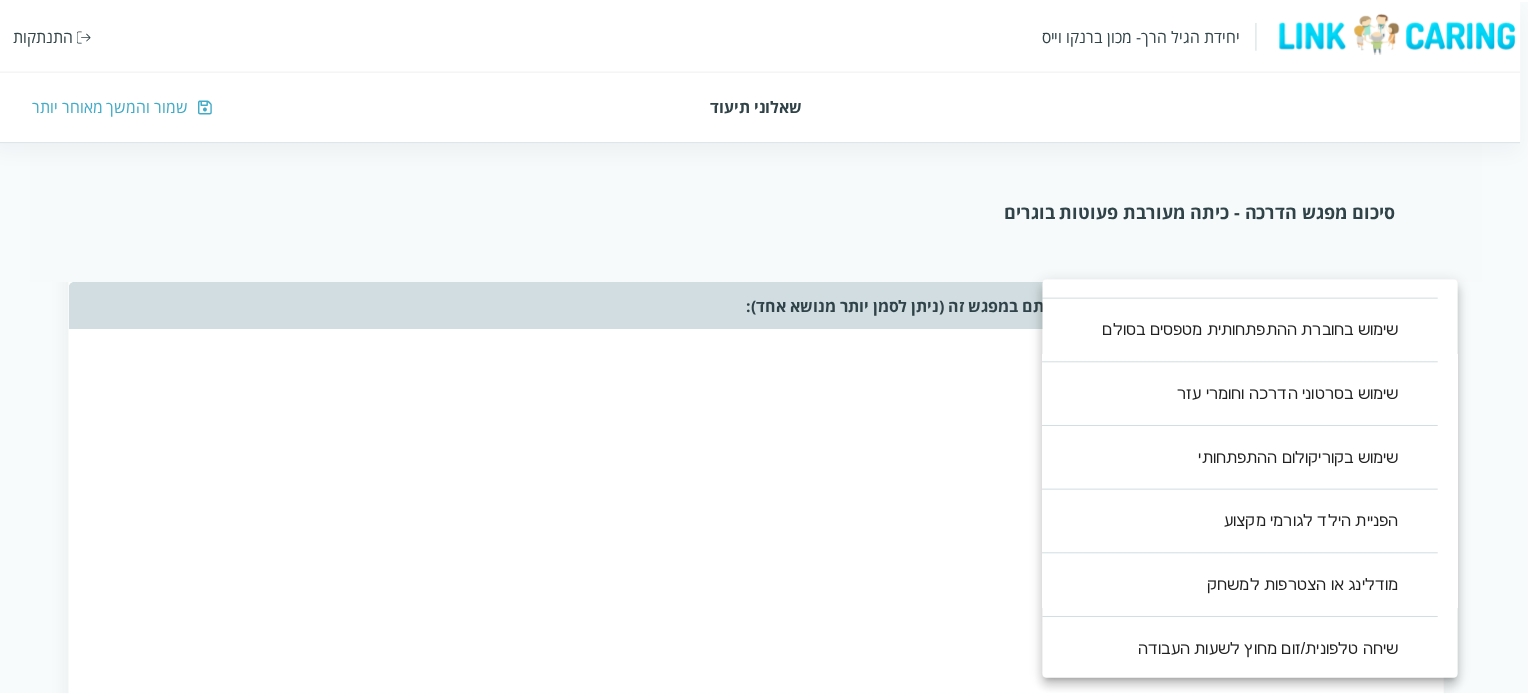 scroll, scrollTop: 440, scrollLeft: 0, axis: vertical 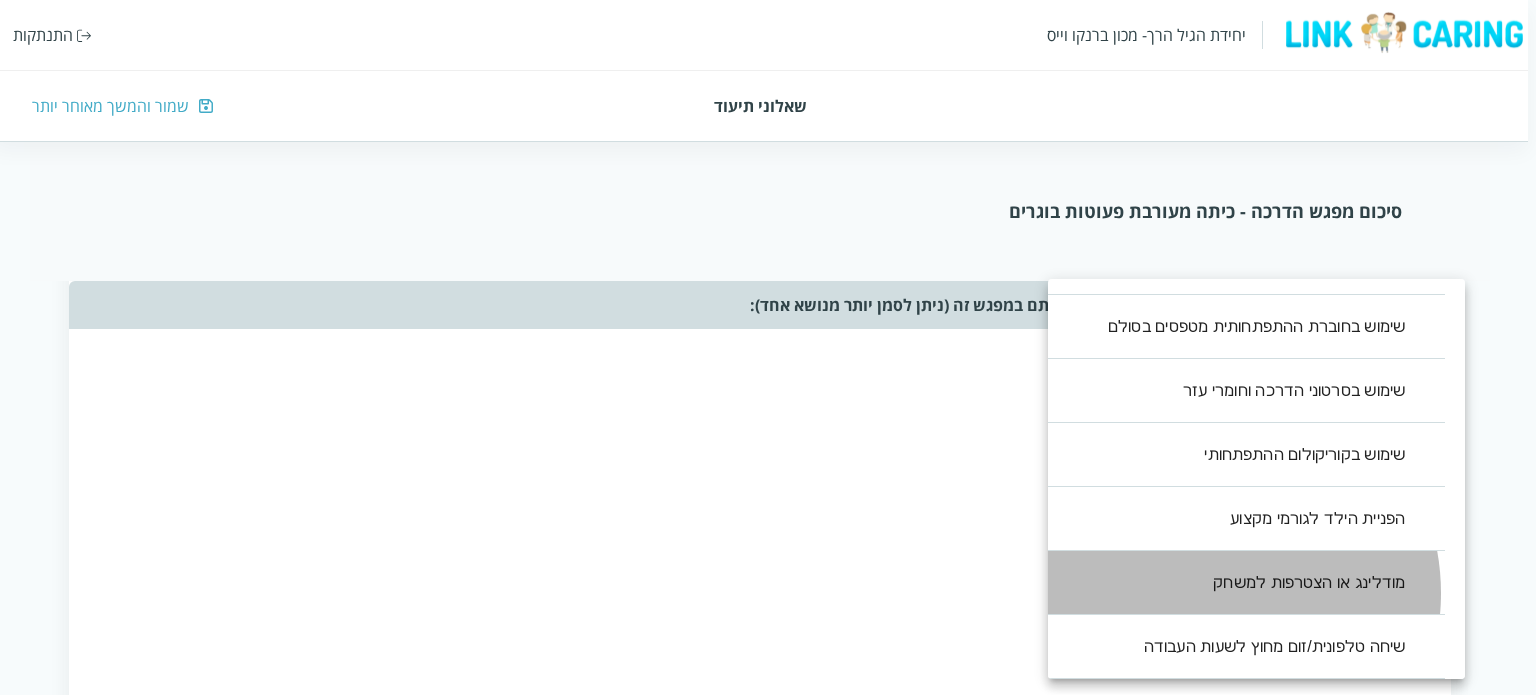 click on "מודלינג או הצטרפות למשחק" at bounding box center [1236, 583] 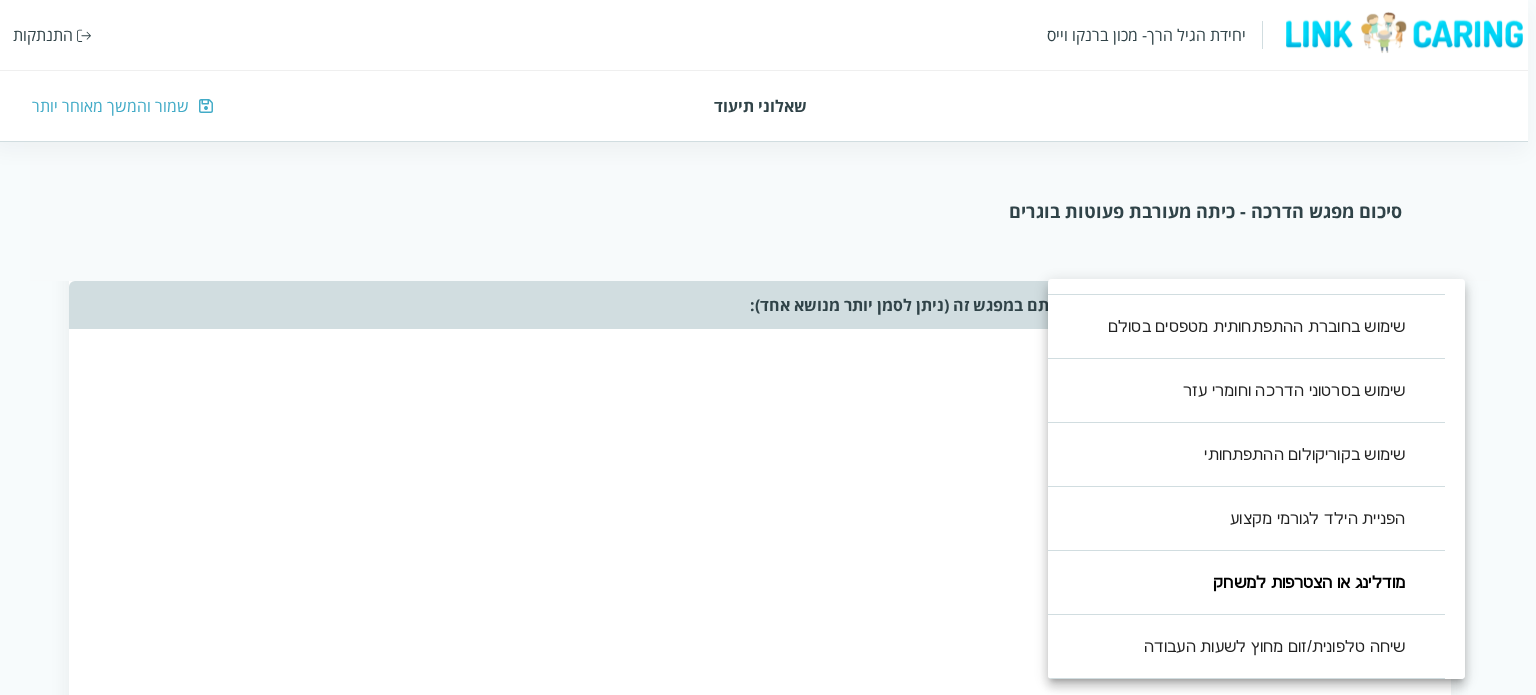 click at bounding box center (768, 347) 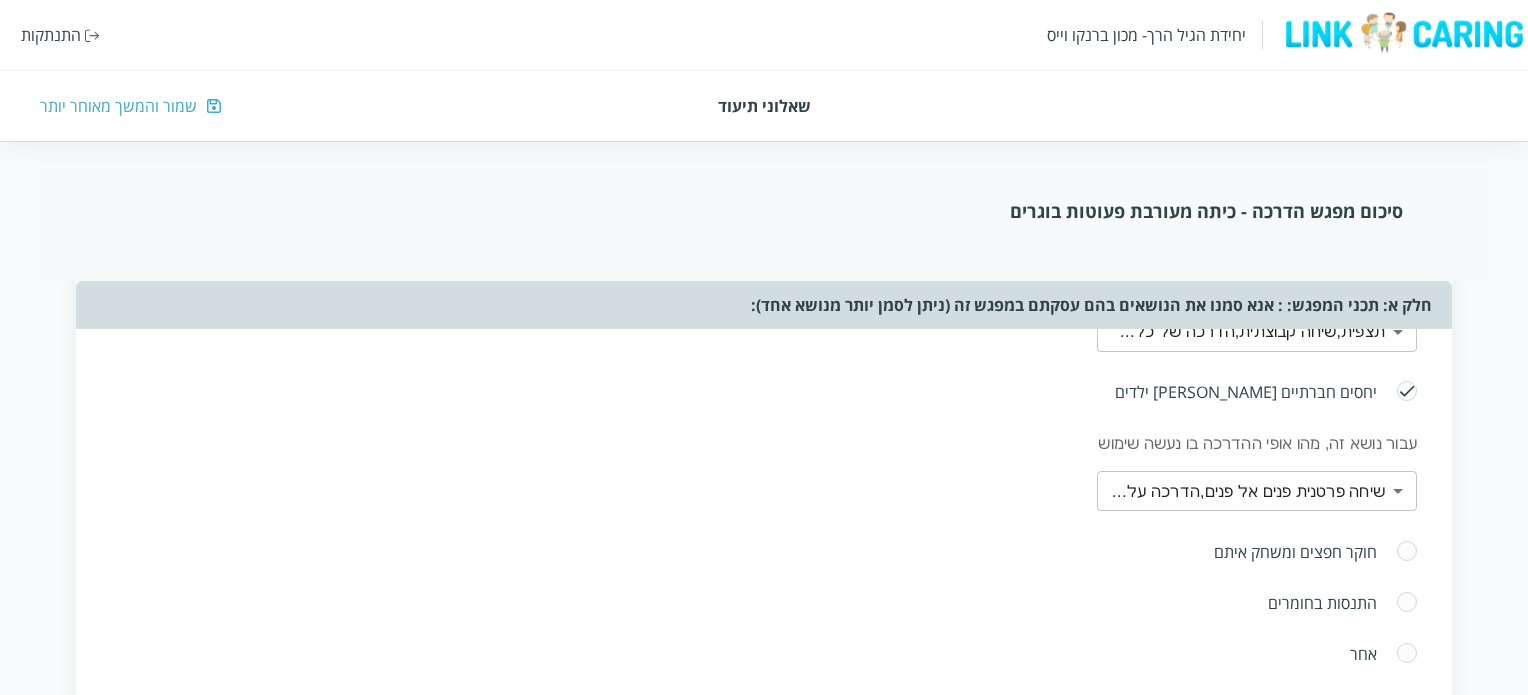 click at bounding box center (1407, 603) 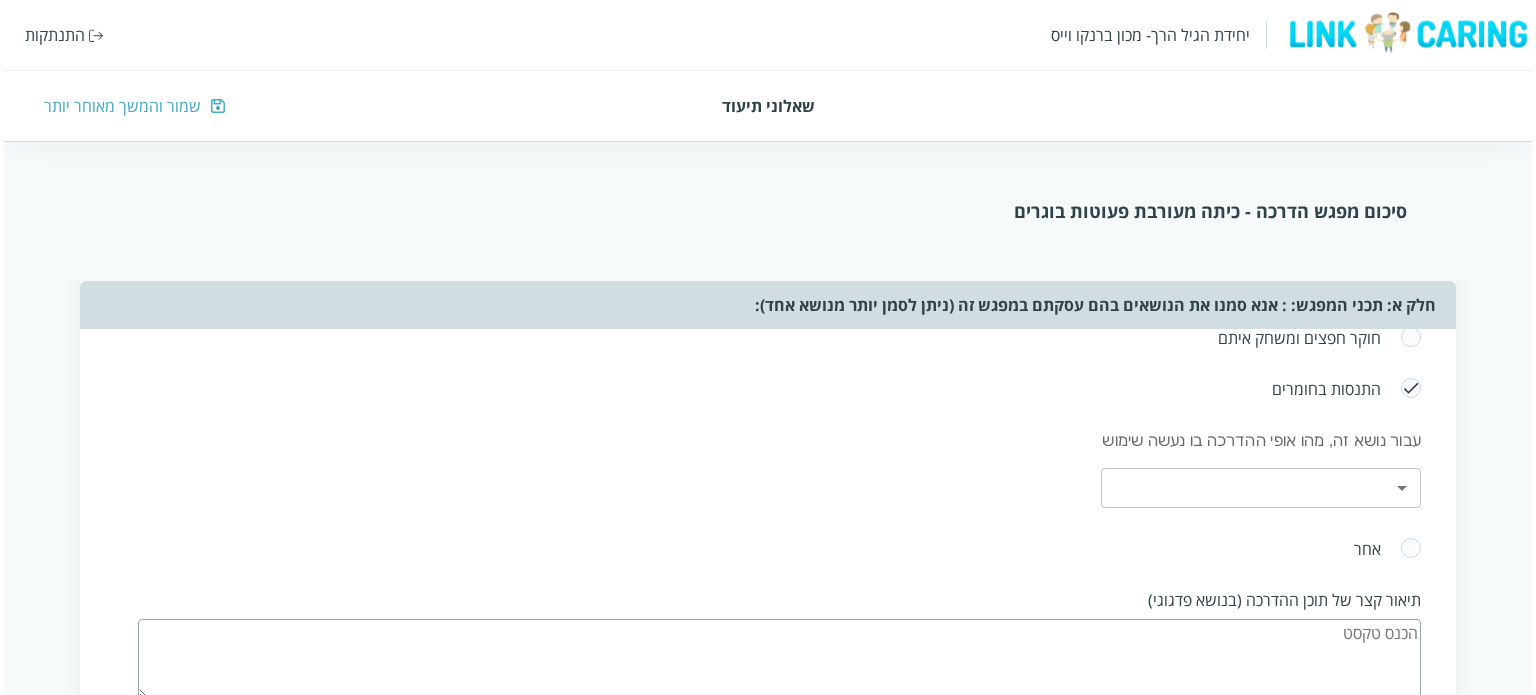 scroll, scrollTop: 1156, scrollLeft: 0, axis: vertical 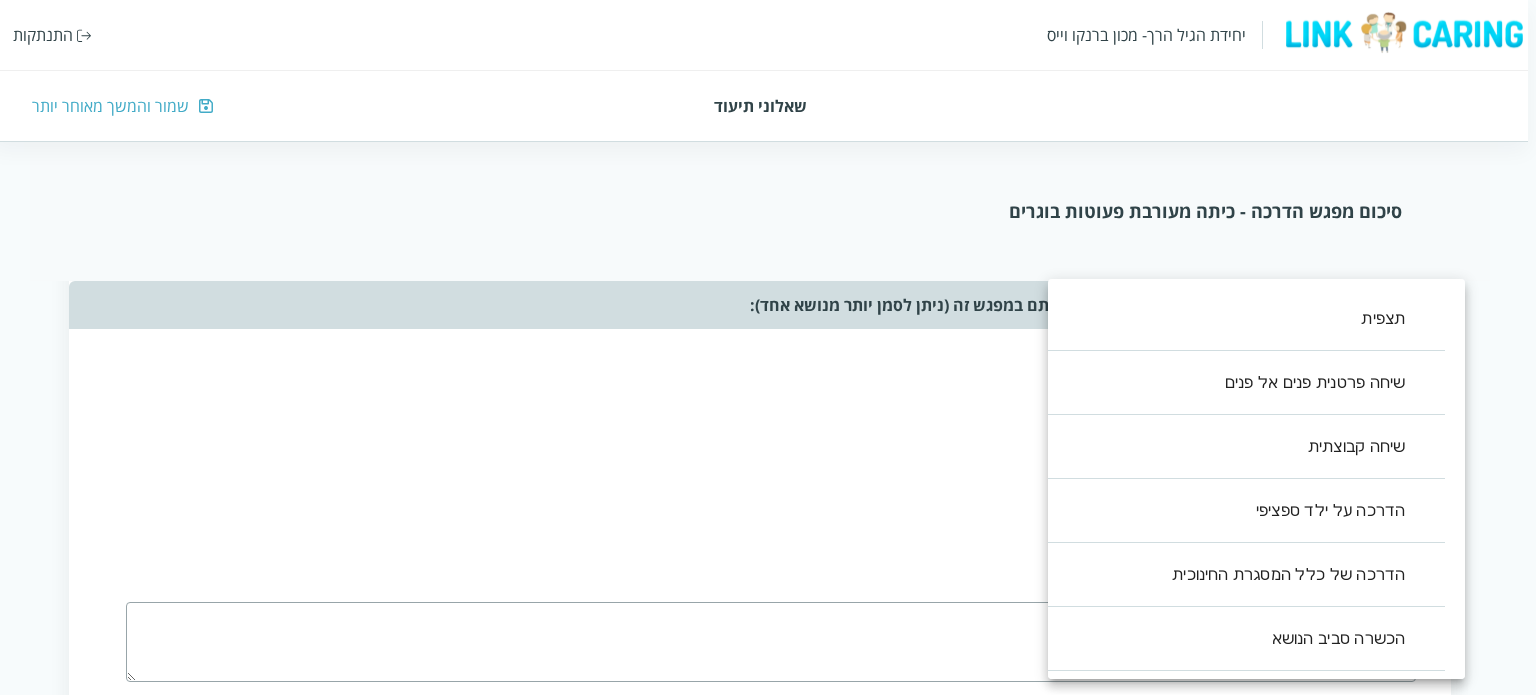 click on "יחידת הגיל הרך- מכון [PERSON_NAME] התנתקות   שאלוני תיעוד שמור והמשך מאוחר יותר סיכום מפגש הדרכה  - כיתה מעורבת פעוטות בוגרים שאלון זה נועד לעזור לך לסכם את ההדרכה שבוצעה. מילוי השאלון אורך דקות בודדות ויעזור לך לתעד את העשייה במסגרת החינוך. לשאלון שני חלקים: החלק הראשון אוסף את תכני ואת אופני ההדרכה במפגש. החלק השני מסכם את חווית ההדרכה, חלק זה יותר פתוח והוא מהווה מעין מחברת בה ניתן לאסוף את חווית ההדרכה, ולזכור את העיקר לקראת המפגש הבא. תאריך המפגש (שנה/חודש/יום) ציין/י את אנשי הצוות איתם נעשתה ההדרכה    כן   לא   אנא סמנו את כל הנושאים [PERSON_NAME] עסקתם במפגש זה:  ​ ​ ​ ​ ,  ," at bounding box center [764, 572] 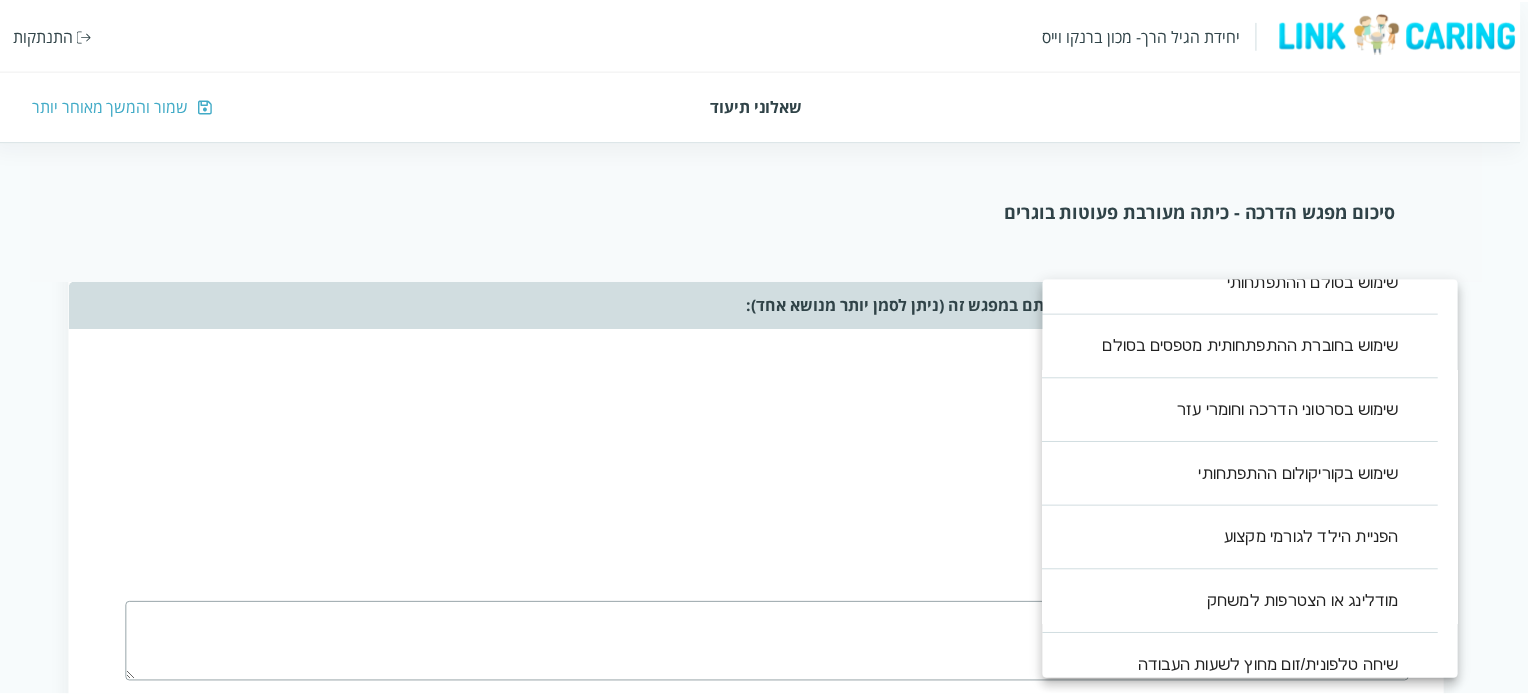 scroll, scrollTop: 430, scrollLeft: 0, axis: vertical 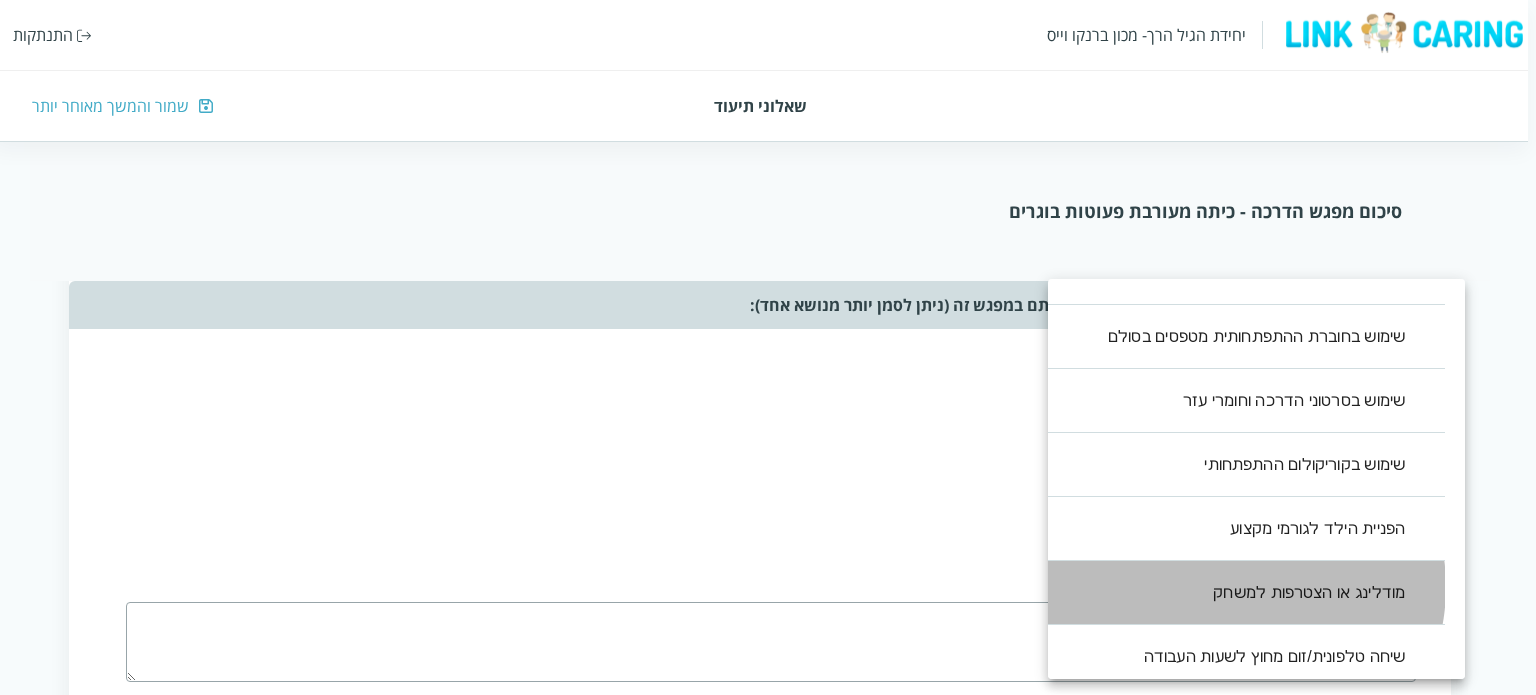 click on "מודלינג או הצטרפות למשחק" at bounding box center (1236, 593) 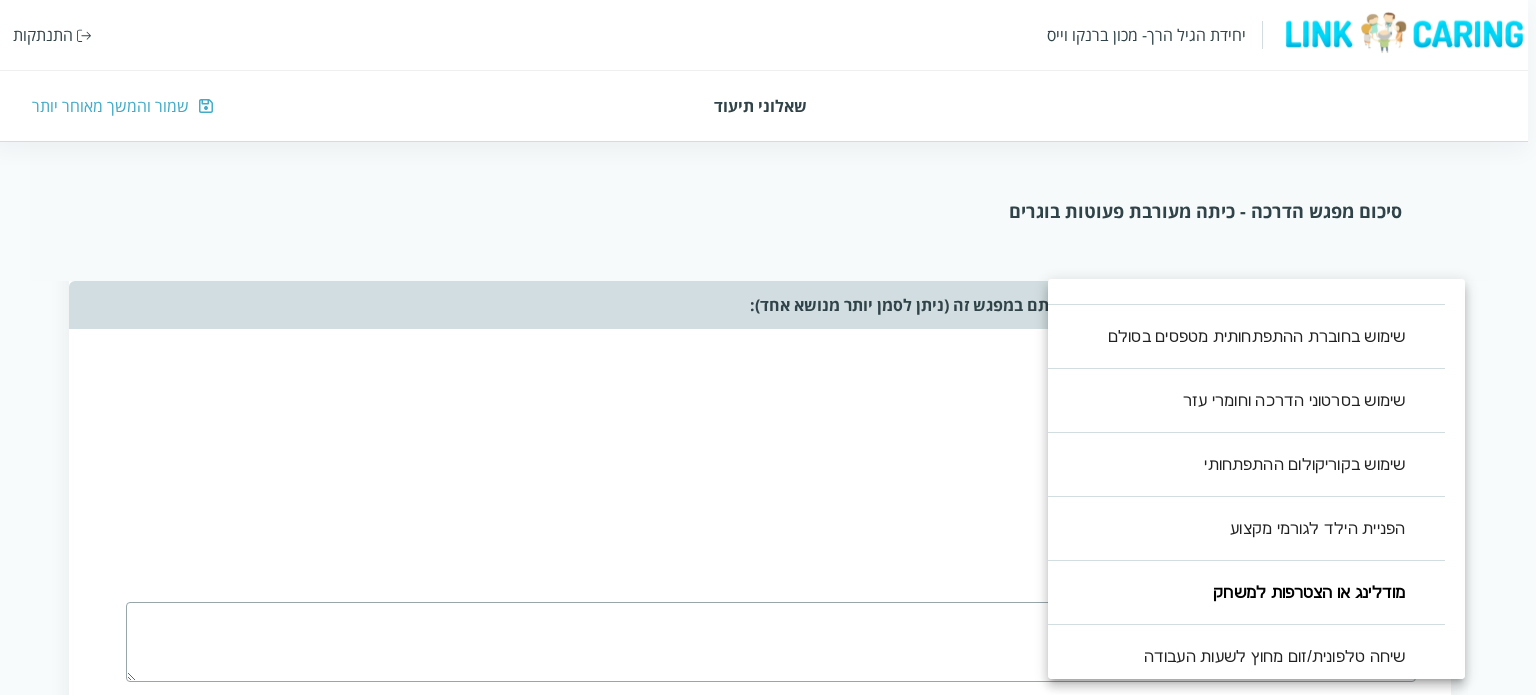 click at bounding box center (768, 347) 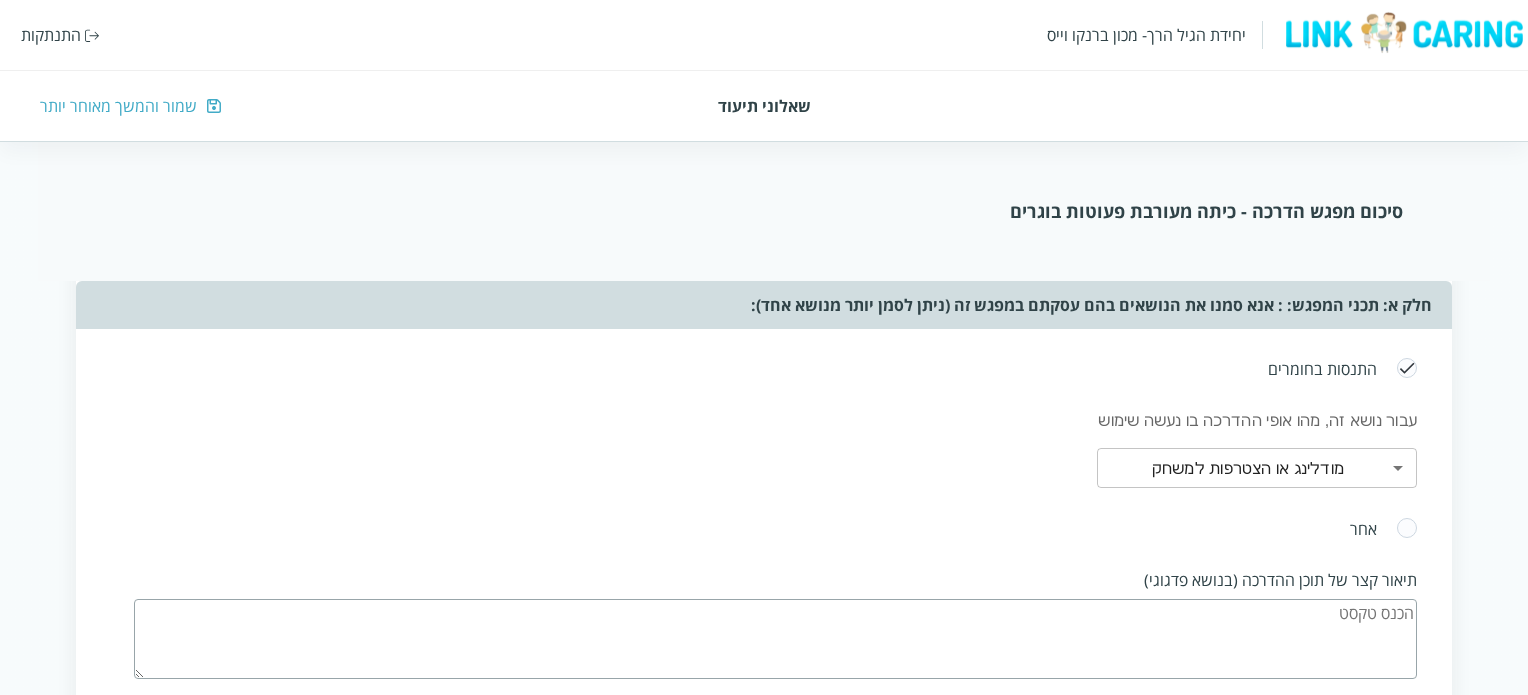 click at bounding box center (775, 639) 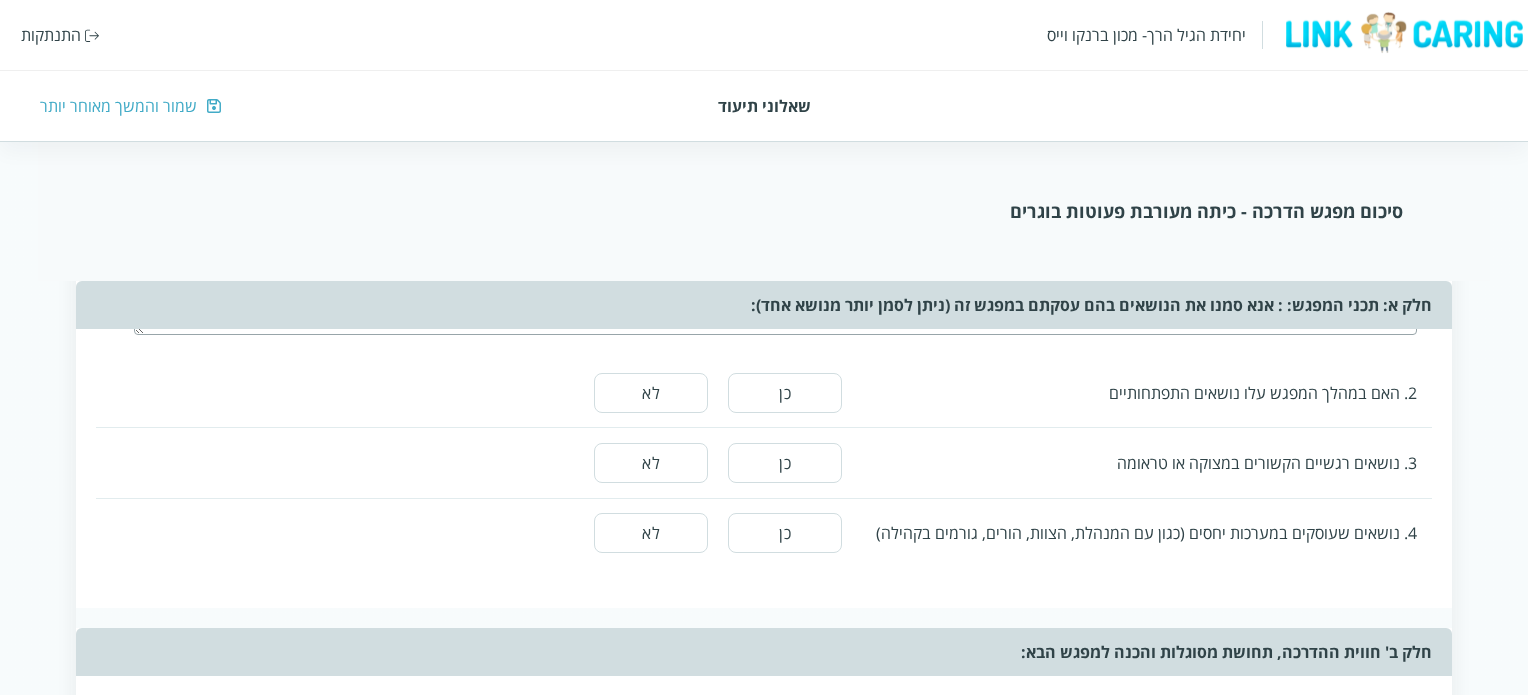 scroll, scrollTop: 1503, scrollLeft: 0, axis: vertical 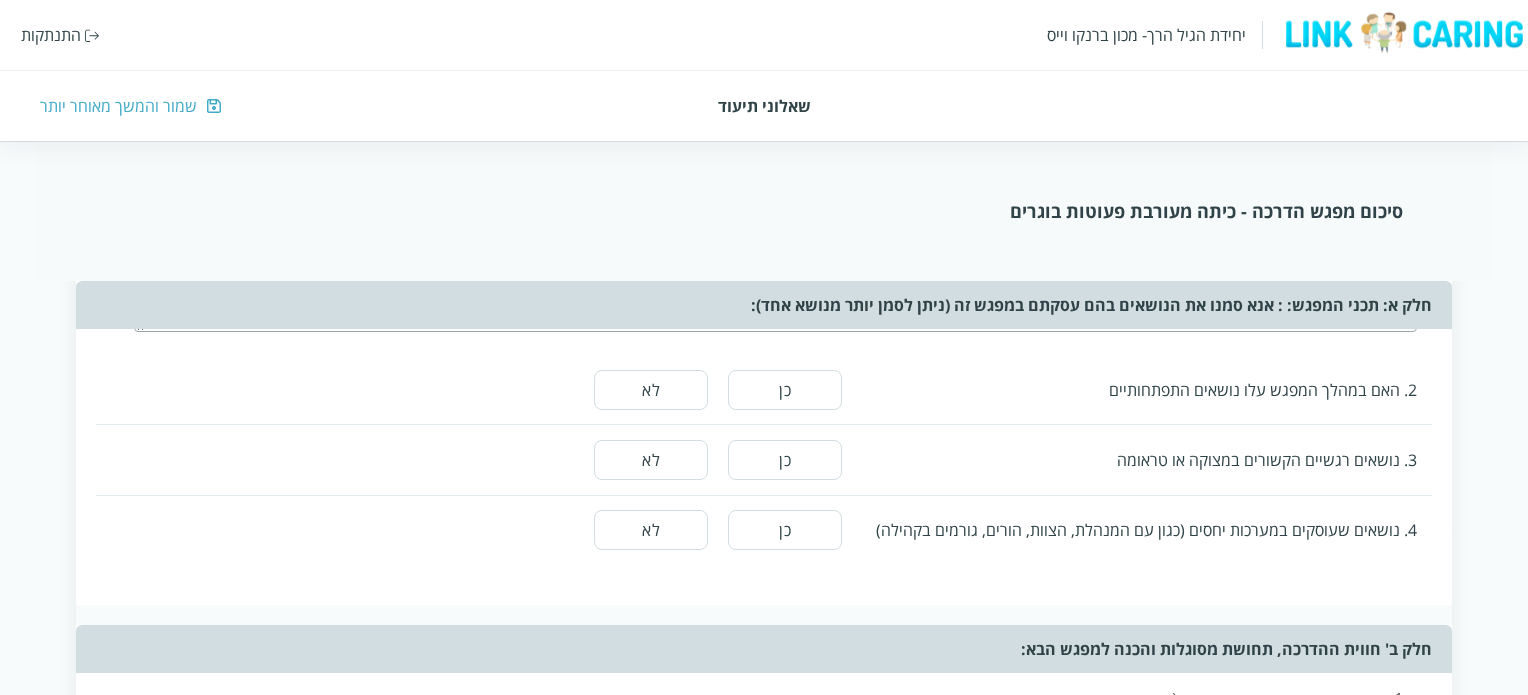 type on "בעקרון, מכיוון שהצוות הקיים לא יציב, בלי ניסיון ובלי ידע ומתחלף על בסיס יום יומי , אין את מי להדריך כרגע." 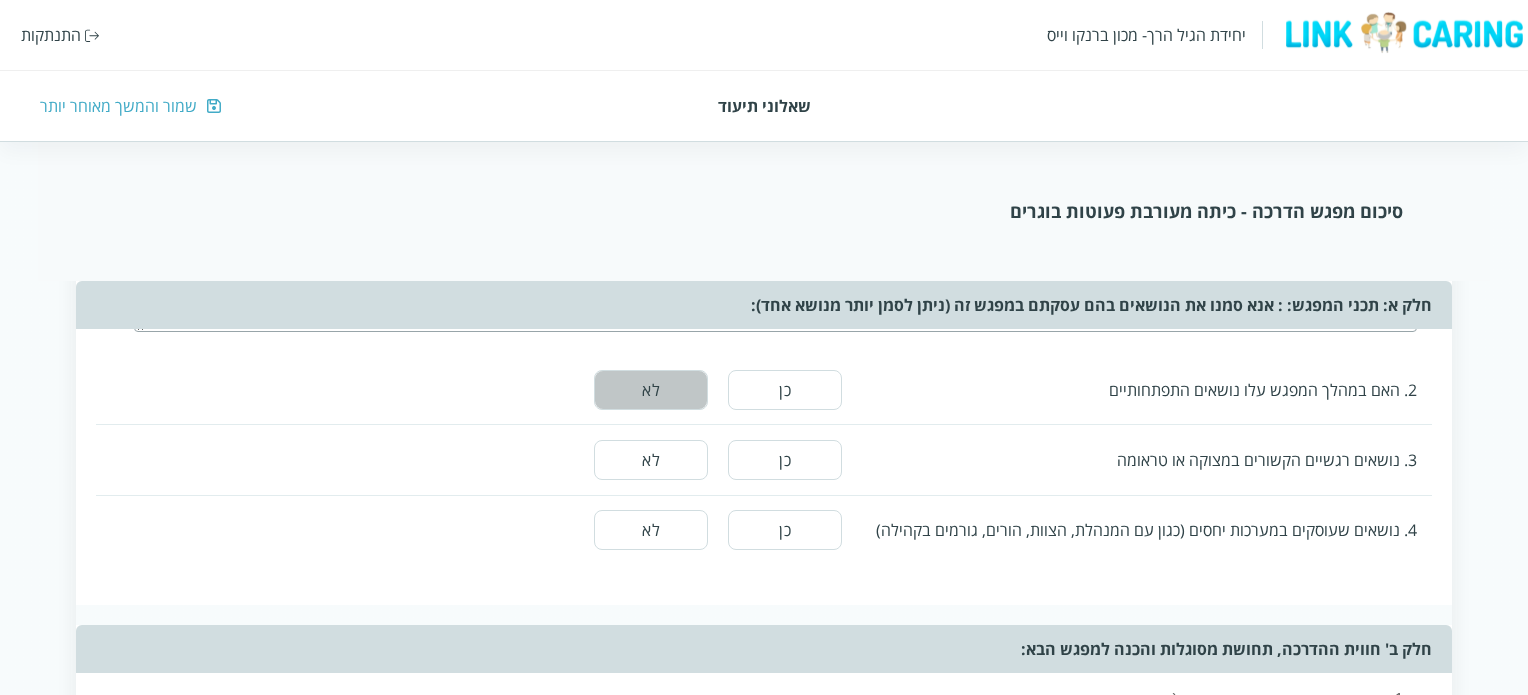 click on "לא" at bounding box center [651, 390] 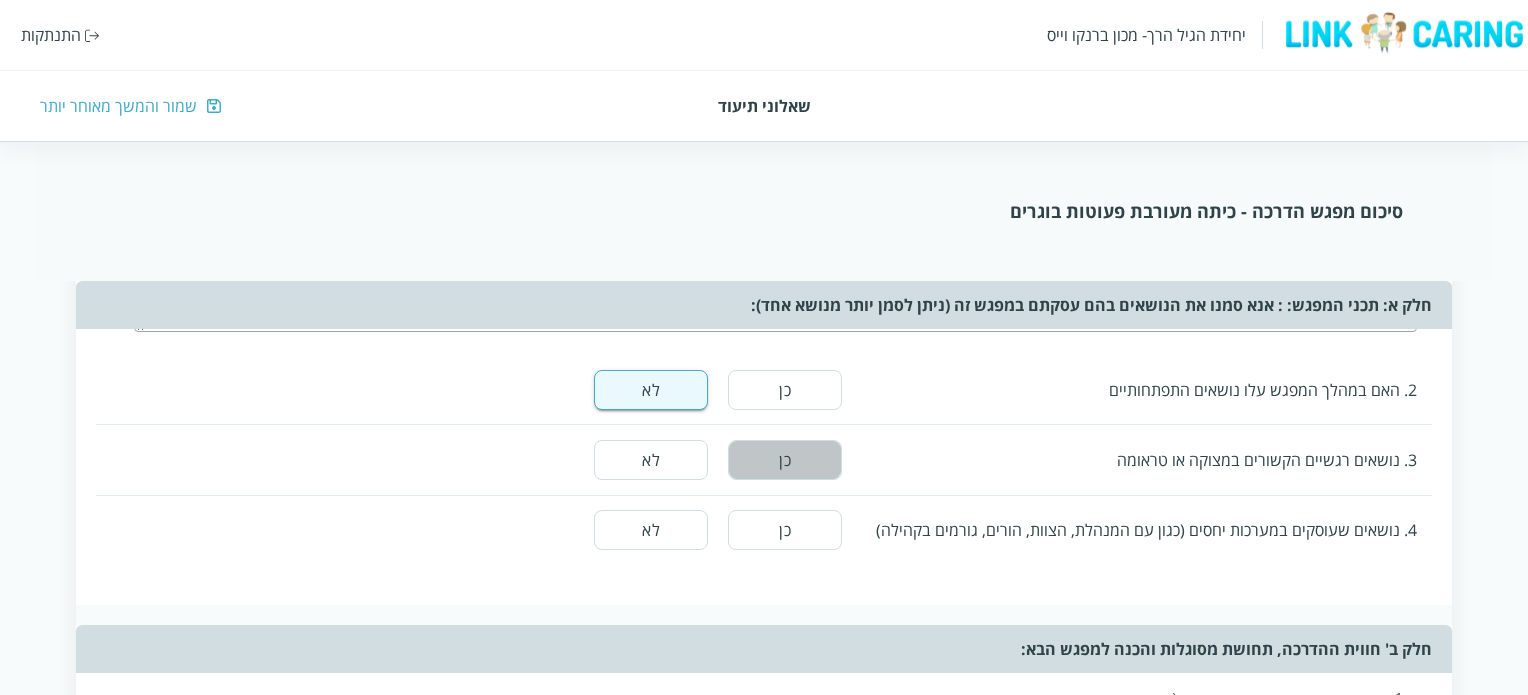 click on "כן" at bounding box center (785, 460) 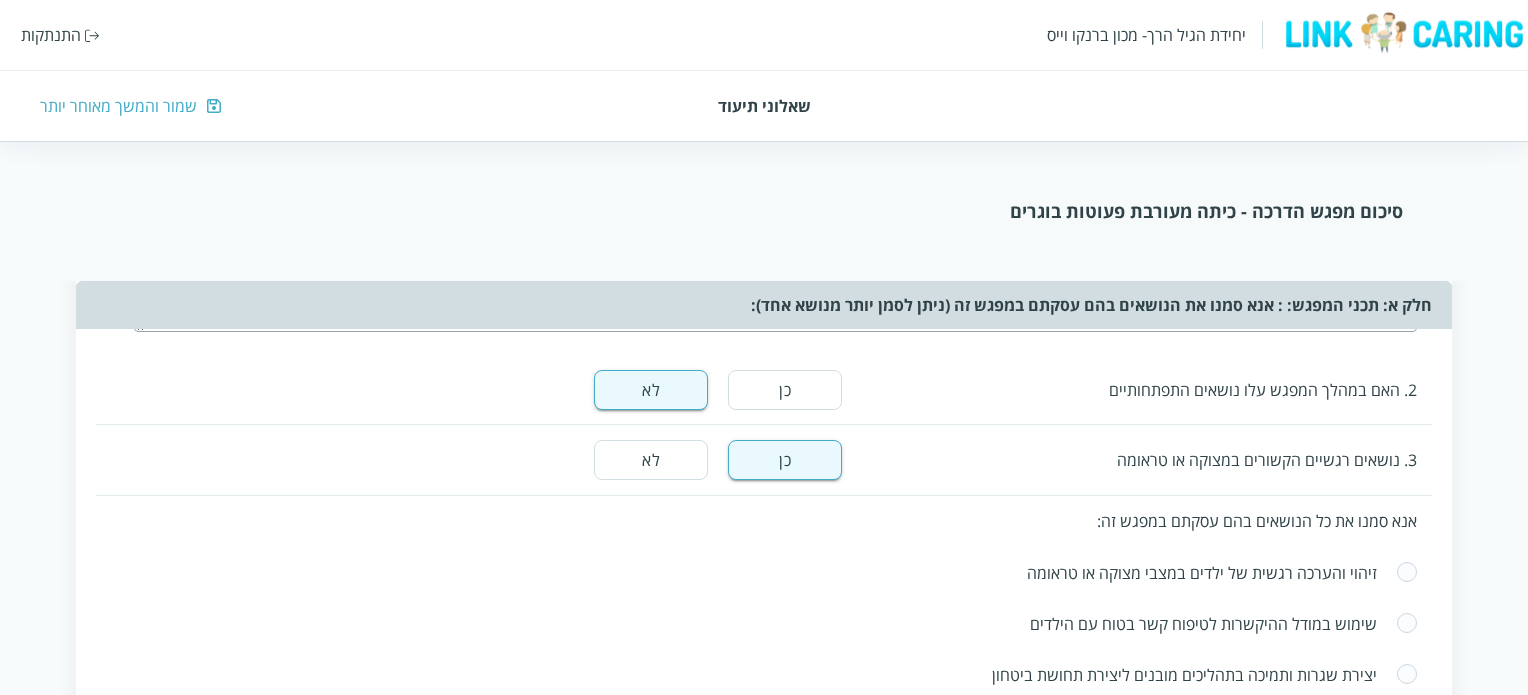 click at bounding box center (1407, 573) 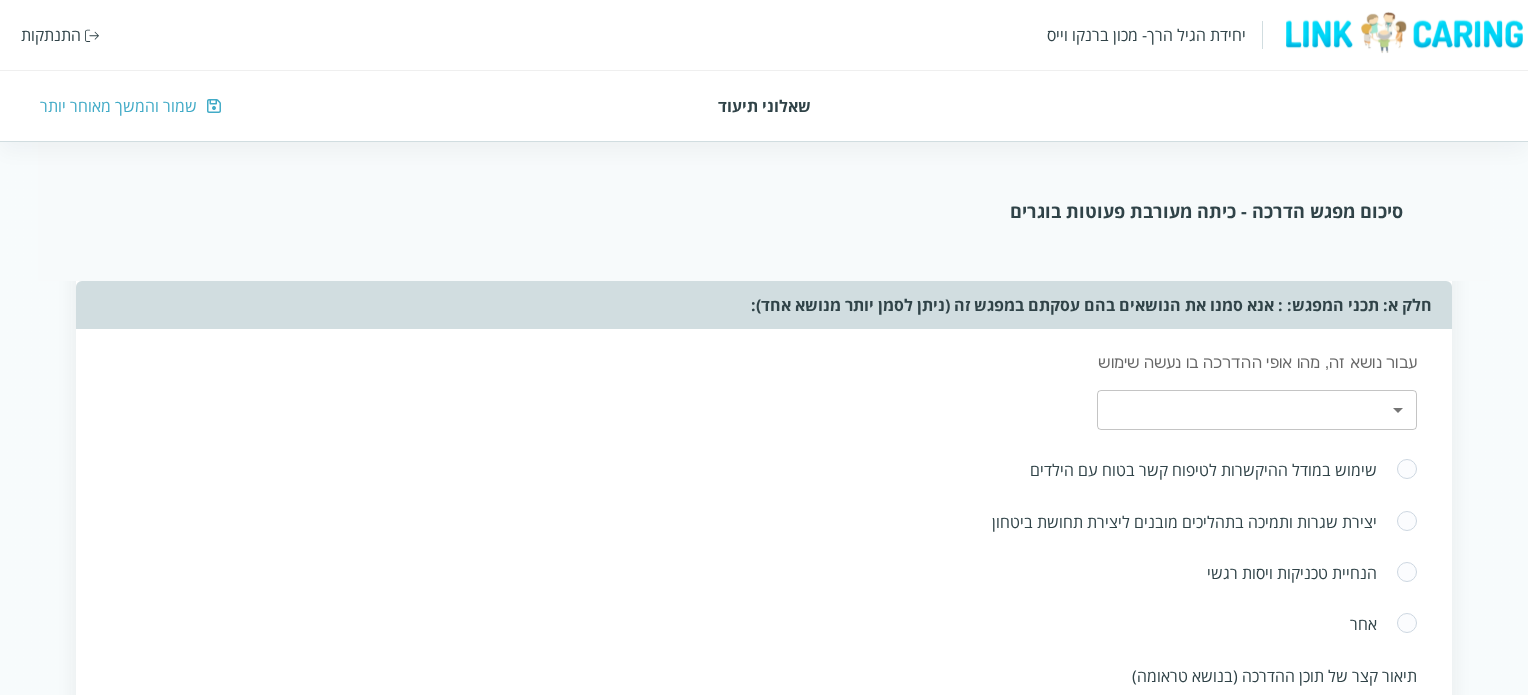 scroll, scrollTop: 1770, scrollLeft: 0, axis: vertical 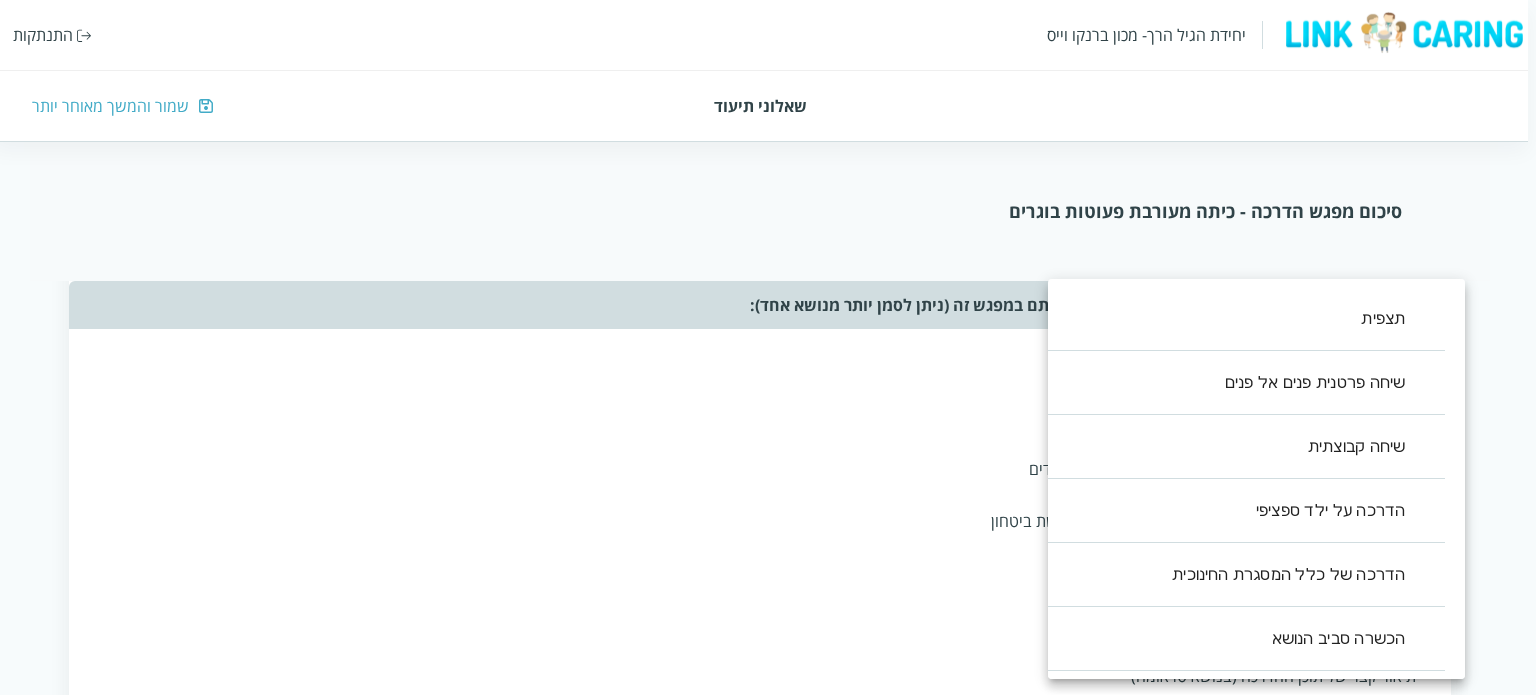 click on "יחידת הגיל הרך- מכון [PERSON_NAME] התנתקות   שאלוני תיעוד שמור והמשך מאוחר יותר סיכום מפגש הדרכה  - כיתה מעורבת פעוטות בוגרים שאלון זה נועד לעזור לך לסכם את ההדרכה שבוצעה. מילוי השאלון אורך דקות בודדות ויעזור לך לתעד את העשייה במסגרת החינוך. לשאלון שני חלקים: החלק הראשון אוסף את תכני ואת אופני ההדרכה במפגש. החלק השני מסכם את חווית ההדרכה, חלק זה יותר פתוח והוא מהווה מעין מחברת בה ניתן לאסוף את חווית ההדרכה, ולזכור את העיקר לקראת המפגש הבא. תאריך המפגש (שנה/חודש/יום) ציין/י את אנשי הצוות איתם נעשתה ההדרכה    כן   לא   אנא סמנו את כל הנושאים [PERSON_NAME] עסקתם במפגש זה:  ​ ​ ​ ​ ,  ," at bounding box center [764, 241] 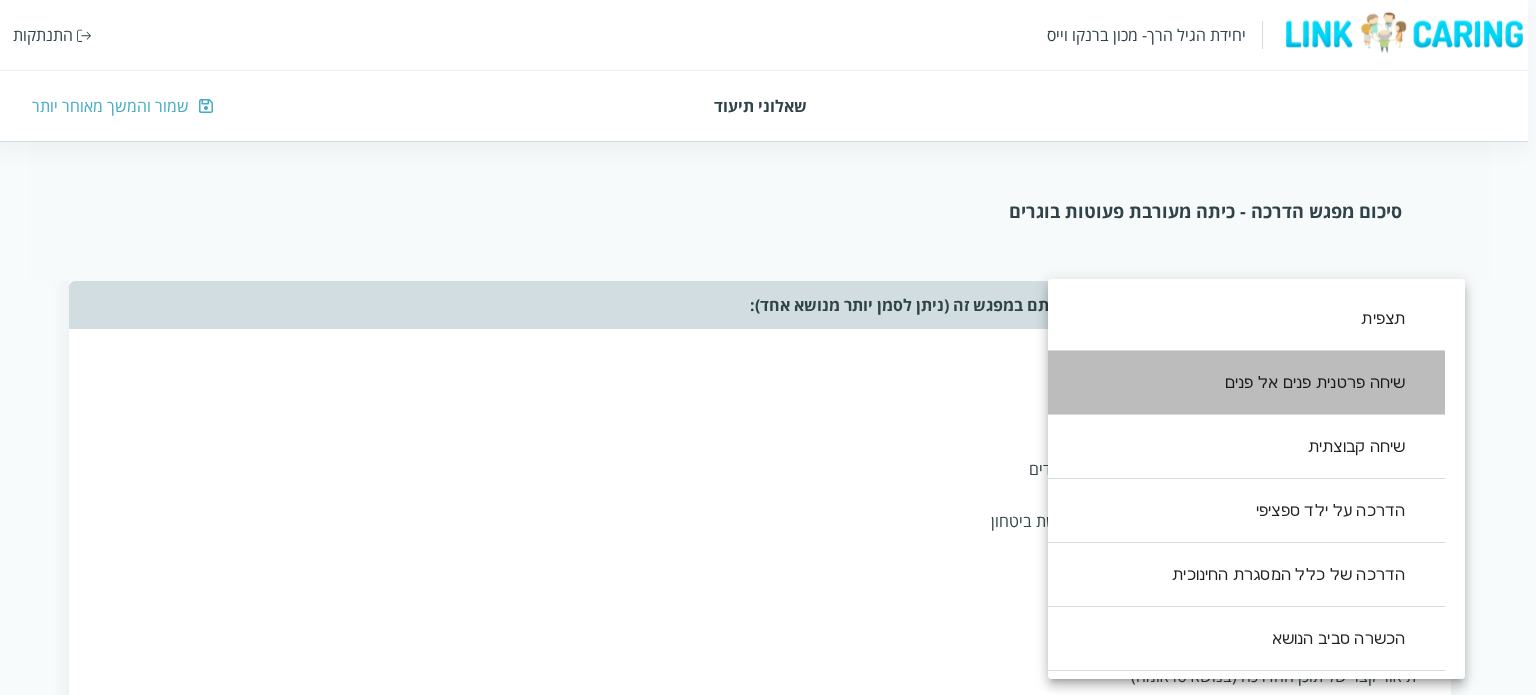 click on "שיחה פרטנית פנים אל פנים" at bounding box center (1236, 383) 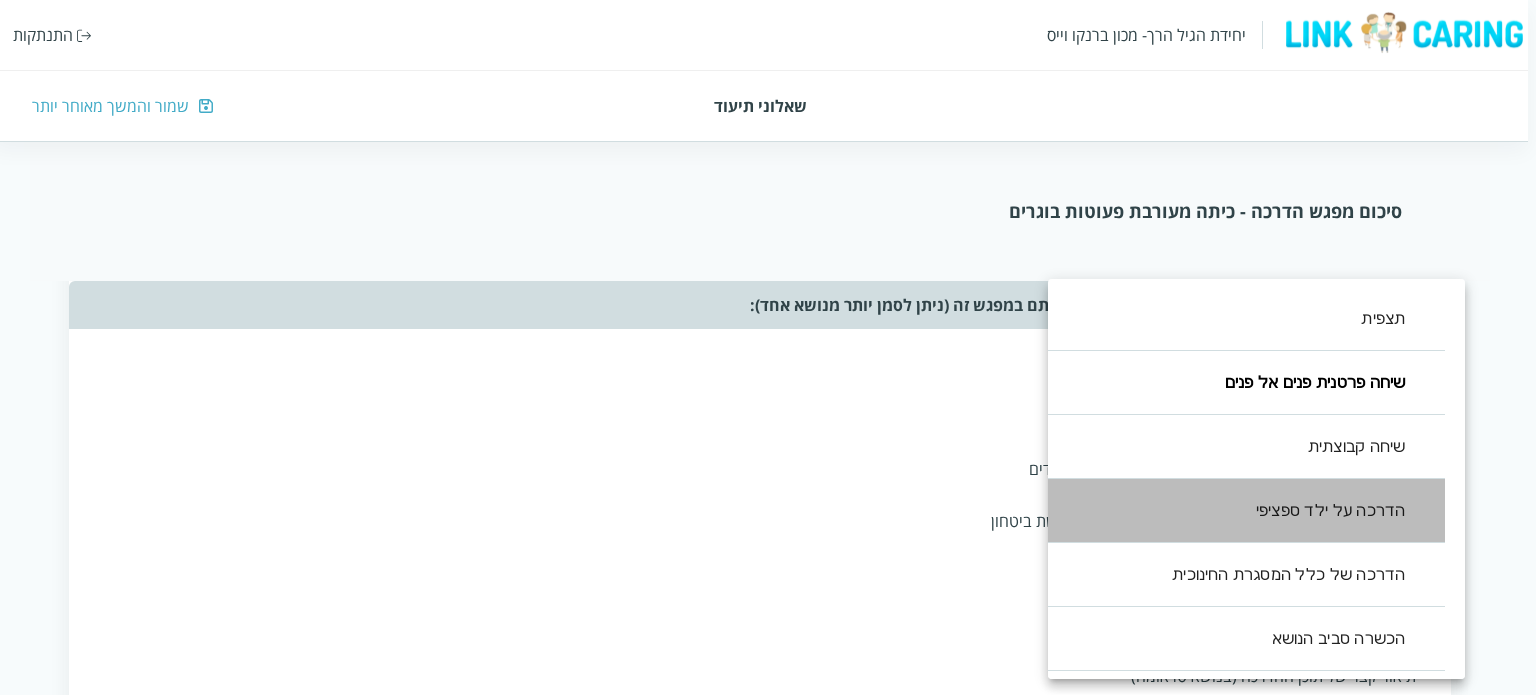 click on "הדרכה על ילד ספציפי" at bounding box center (1236, 511) 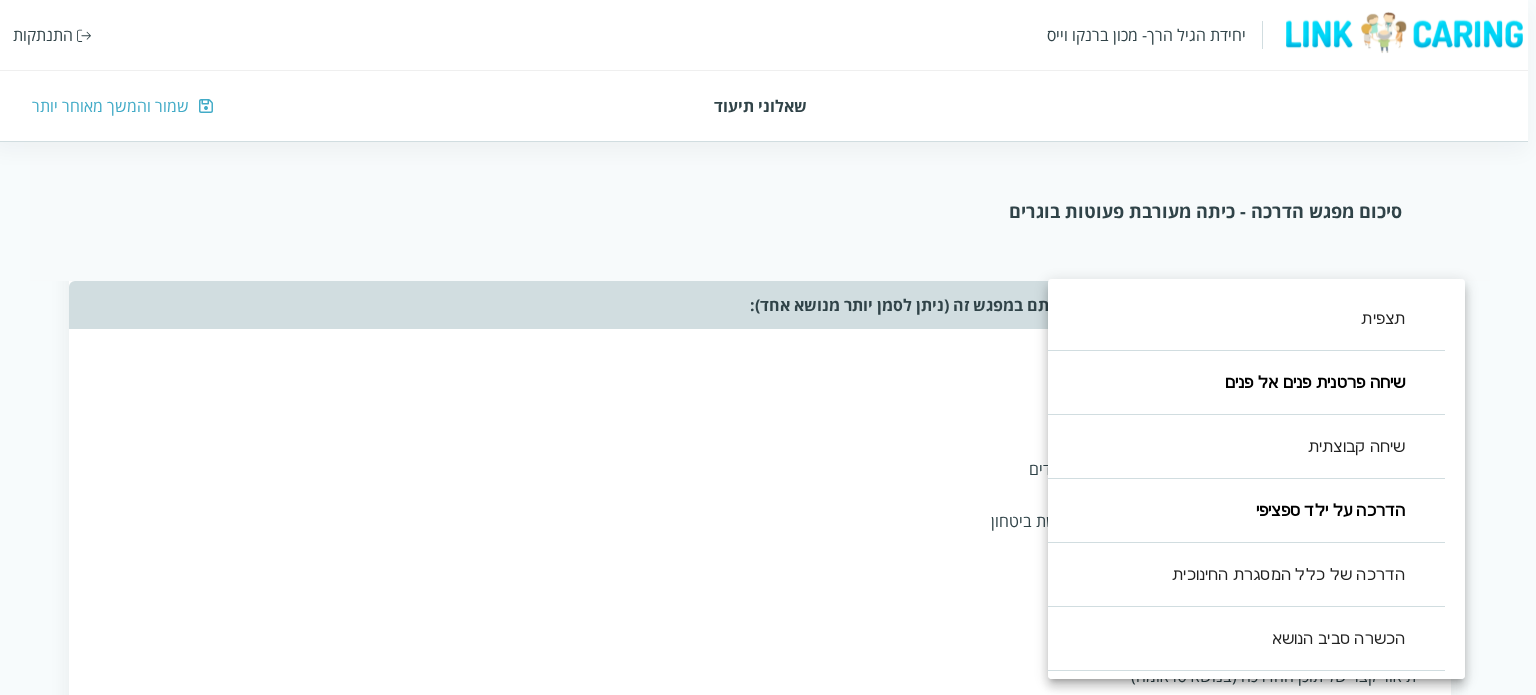 click at bounding box center [768, 347] 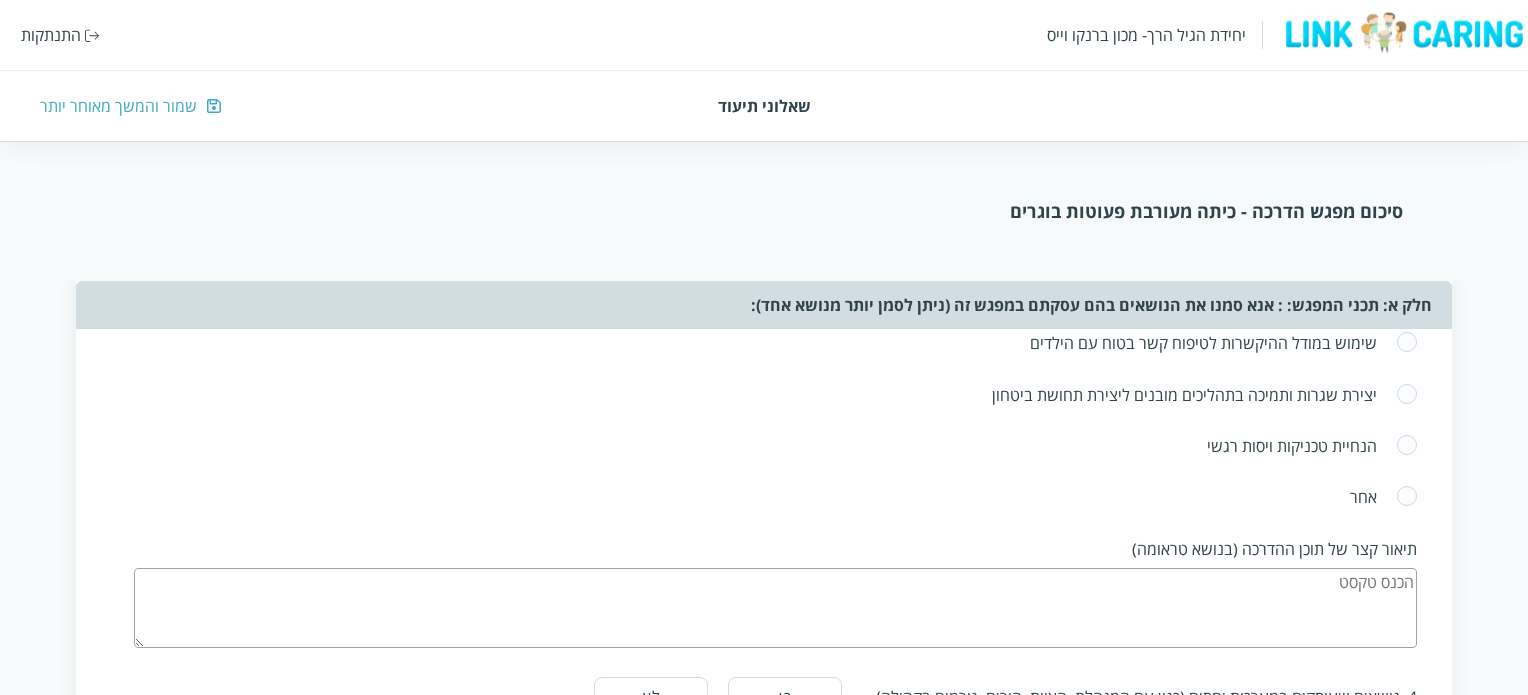 scroll, scrollTop: 1896, scrollLeft: 0, axis: vertical 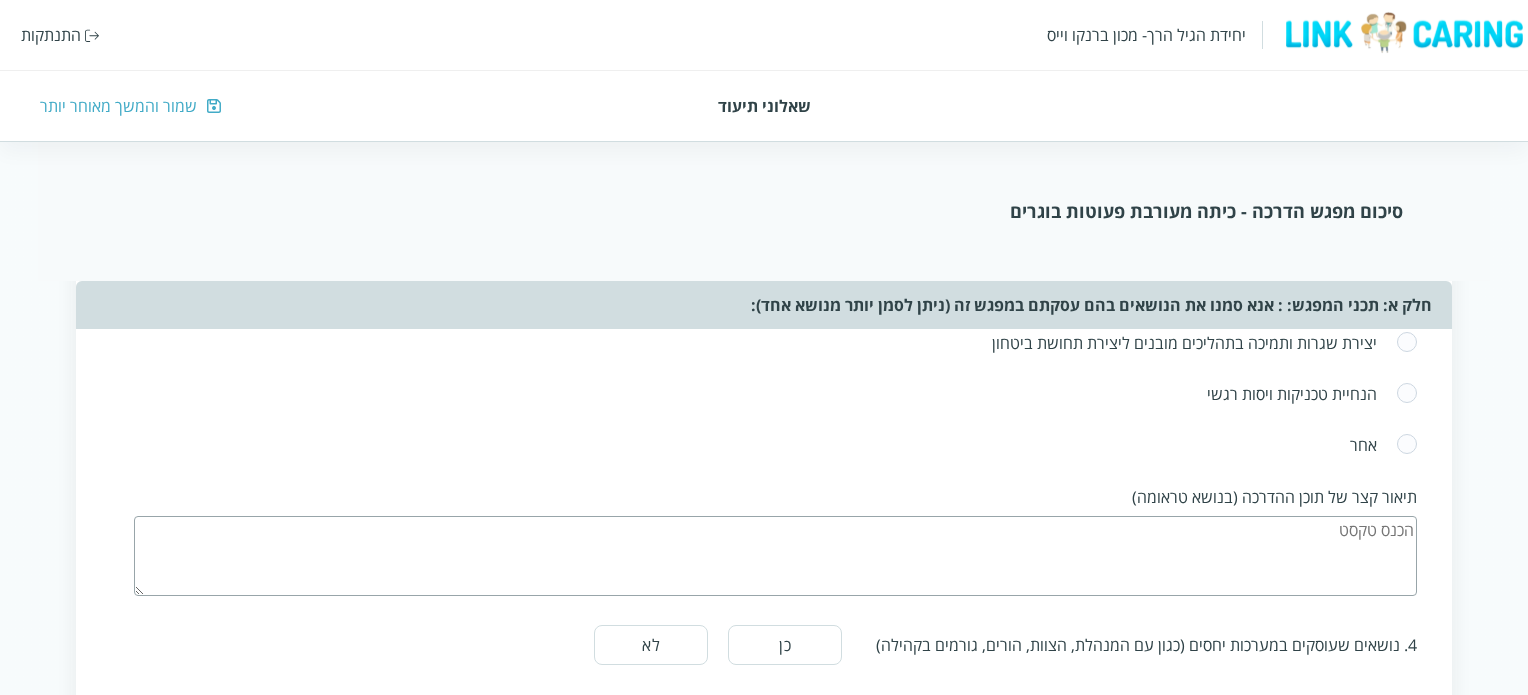 click at bounding box center [1407, 394] 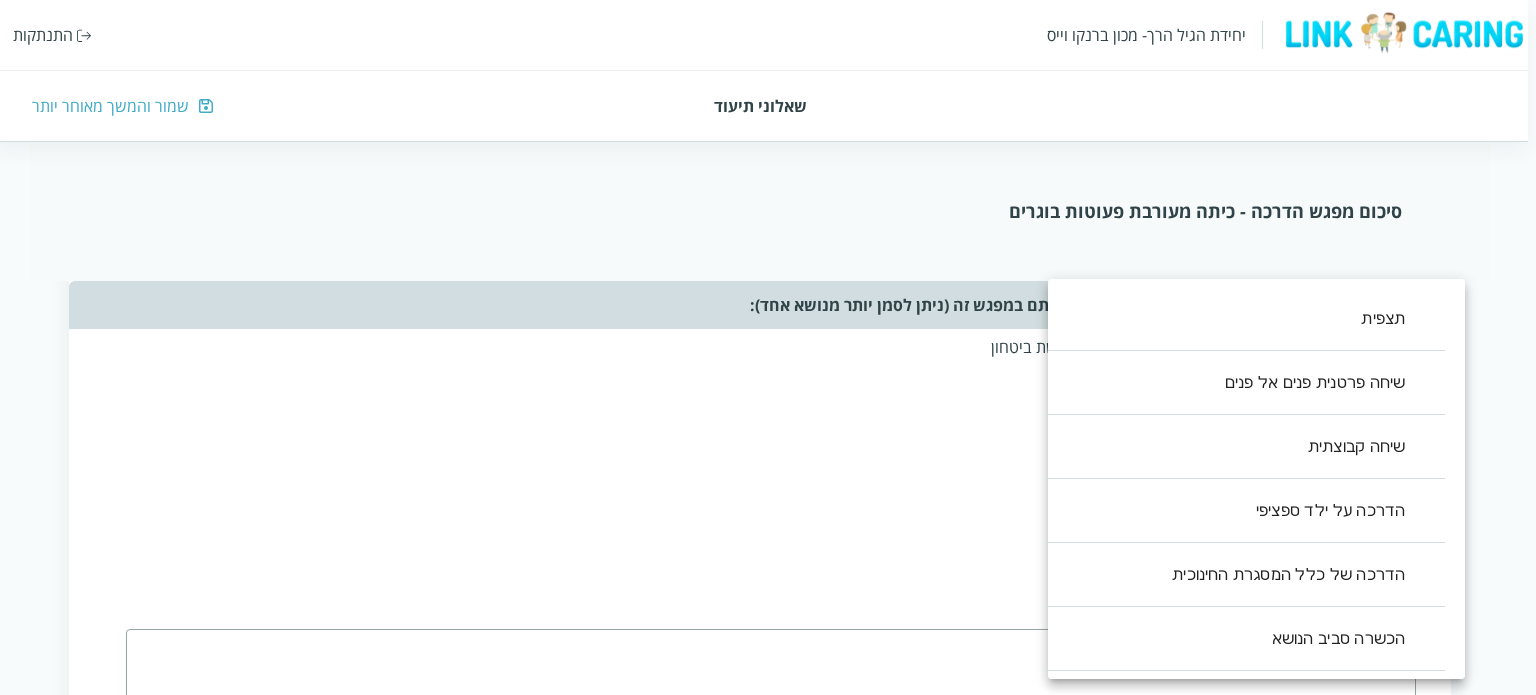 click on "יחידת הגיל הרך- מכון [PERSON_NAME] התנתקות   שאלוני תיעוד שמור והמשך מאוחר יותר סיכום מפגש הדרכה  - כיתה מעורבת פעוטות בוגרים שאלון זה נועד לעזור לך לסכם את ההדרכה שבוצעה. מילוי השאלון אורך דקות בודדות ויעזור לך לתעד את העשייה במסגרת החינוך. לשאלון שני חלקים: החלק הראשון אוסף את תכני ואת אופני ההדרכה במפגש. החלק השני מסכם את חווית ההדרכה, חלק זה יותר פתוח והוא מהווה מעין מחברת בה ניתן לאסוף את חווית ההדרכה, ולזכור את העיקר לקראת המפגש הבא. תאריך המפגש (שנה/חודש/יום) ציין/י את אנשי הצוות איתם נעשתה ההדרכה    כן   לא   אנא סמנו את כל הנושאים [PERSON_NAME] עסקתם במפגש זה:  ​ ​ ​ ​ ,  ," at bounding box center (764, 121) 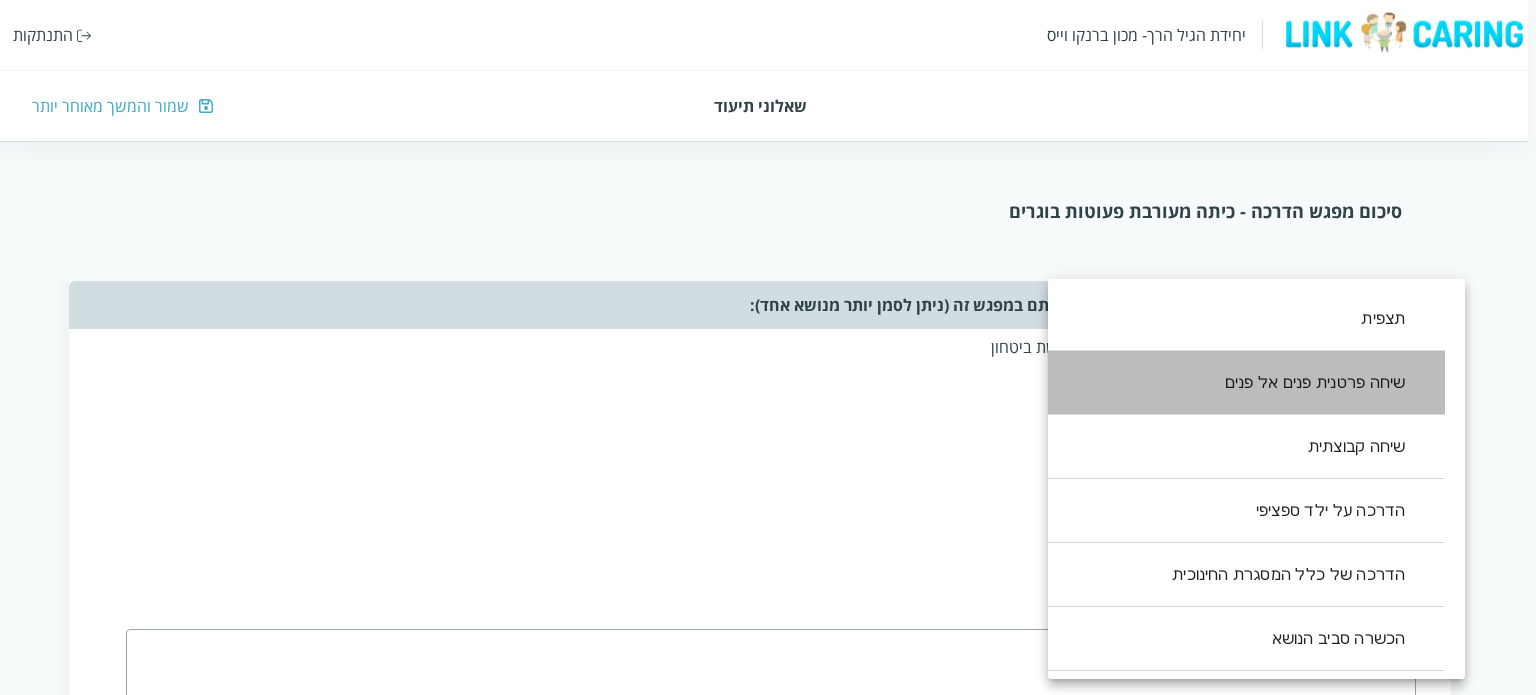 click on "שיחה פרטנית פנים אל פנים" at bounding box center [1236, 383] 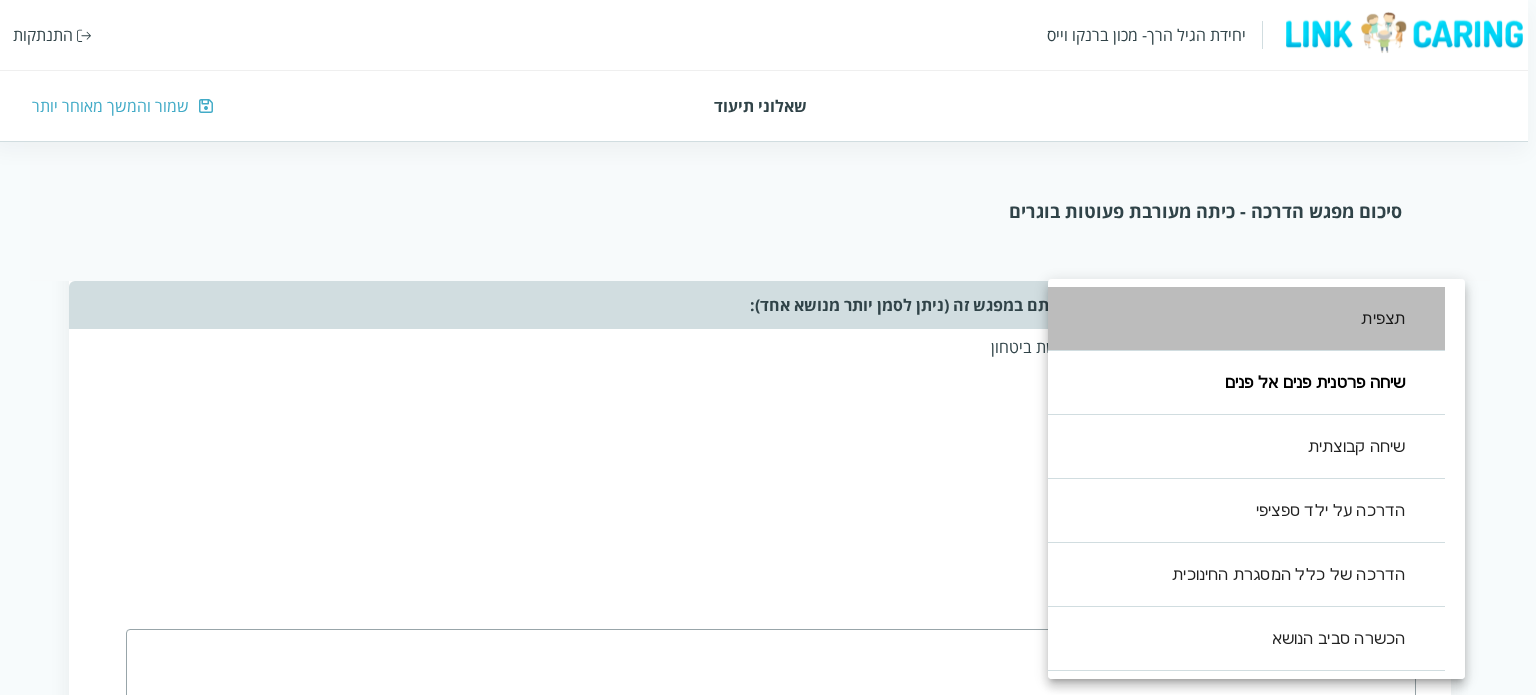 click on "תצפית" at bounding box center (1236, 319) 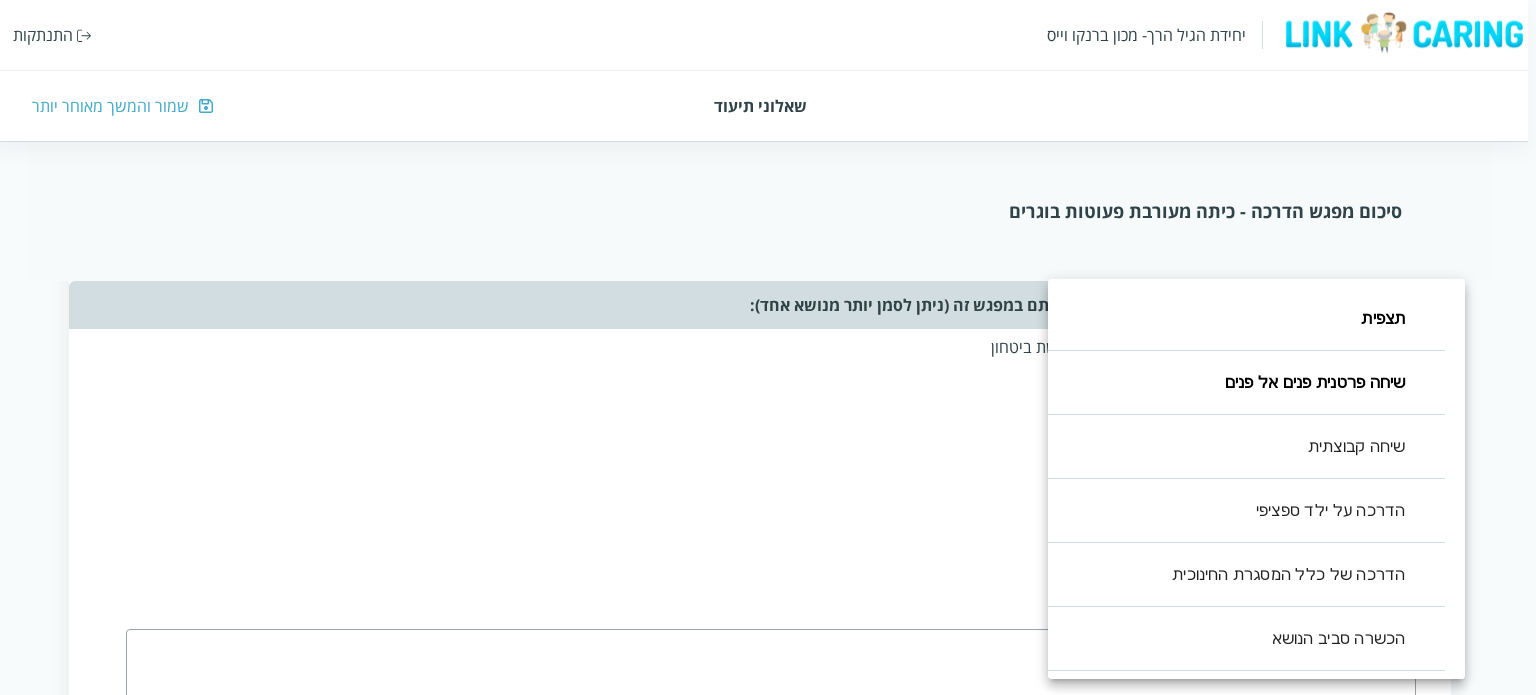 click at bounding box center [768, 347] 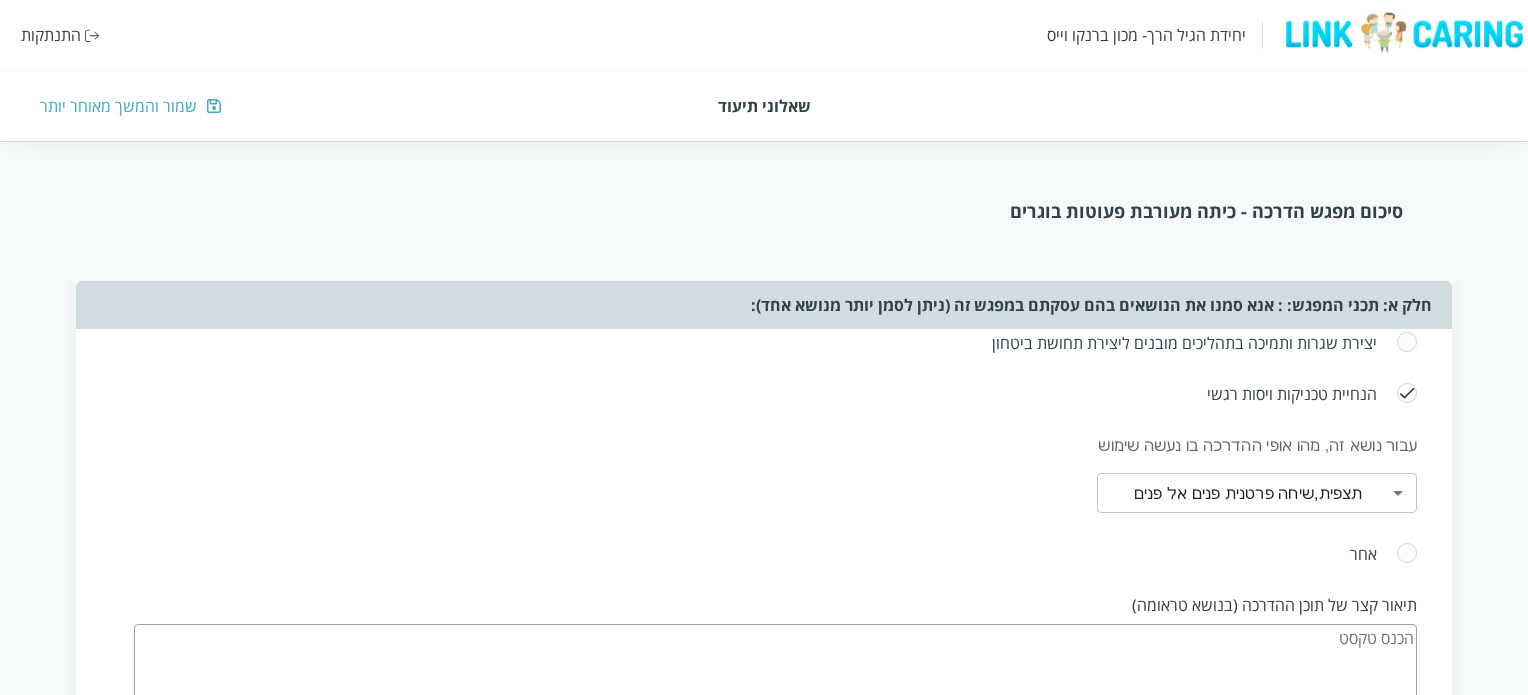 click at bounding box center [775, 664] 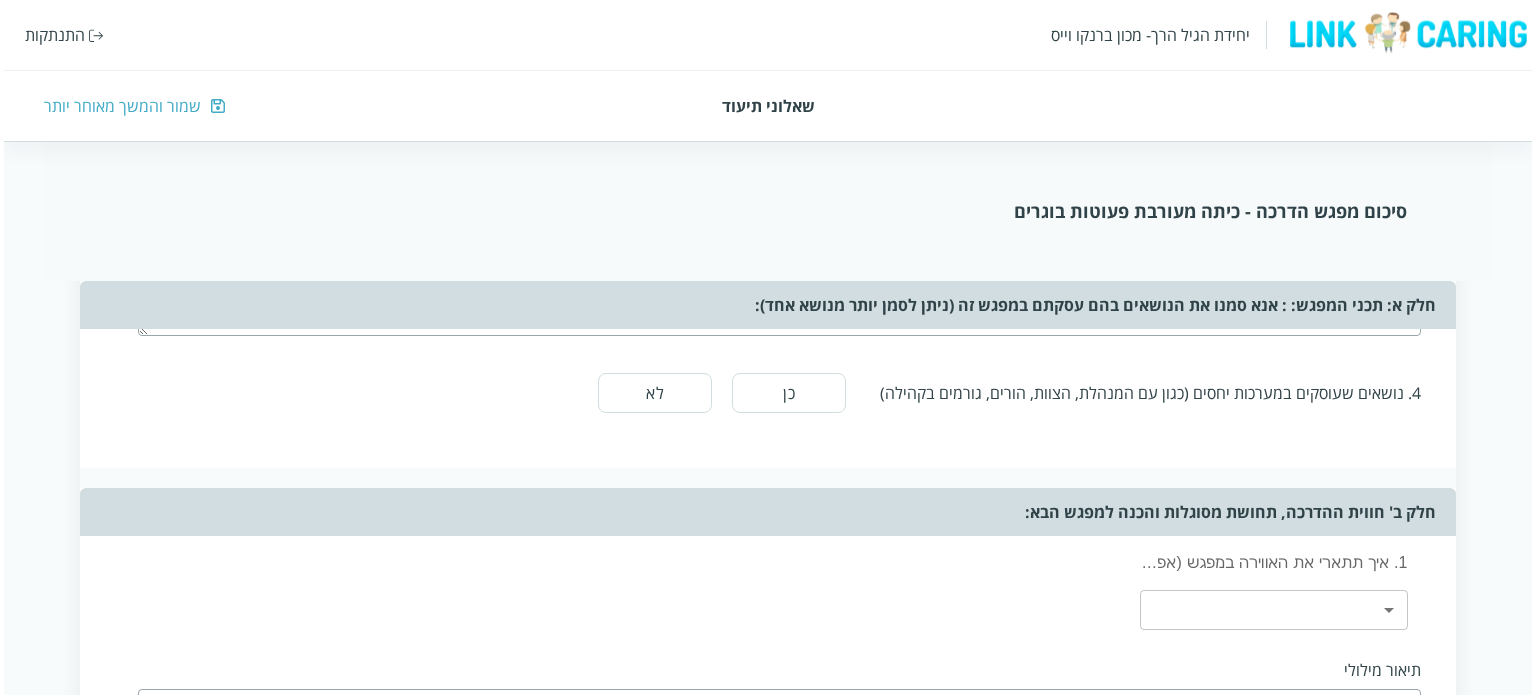 scroll, scrollTop: 2316, scrollLeft: 0, axis: vertical 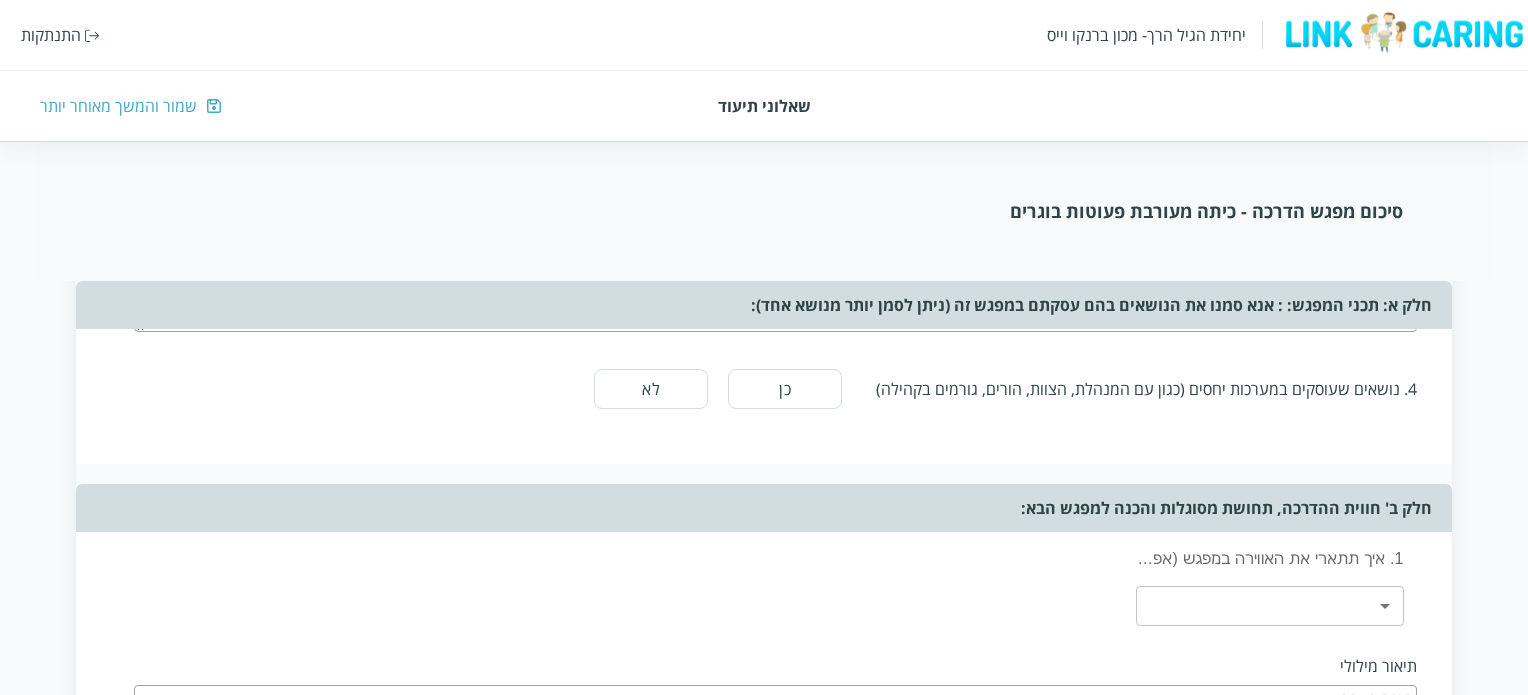 type on "ילדים עם [PERSON_NAME] ויסות : שיחה עם מחנכת על סיטואציות בשטח ודרכים להקל על הילד והסיטואציה" 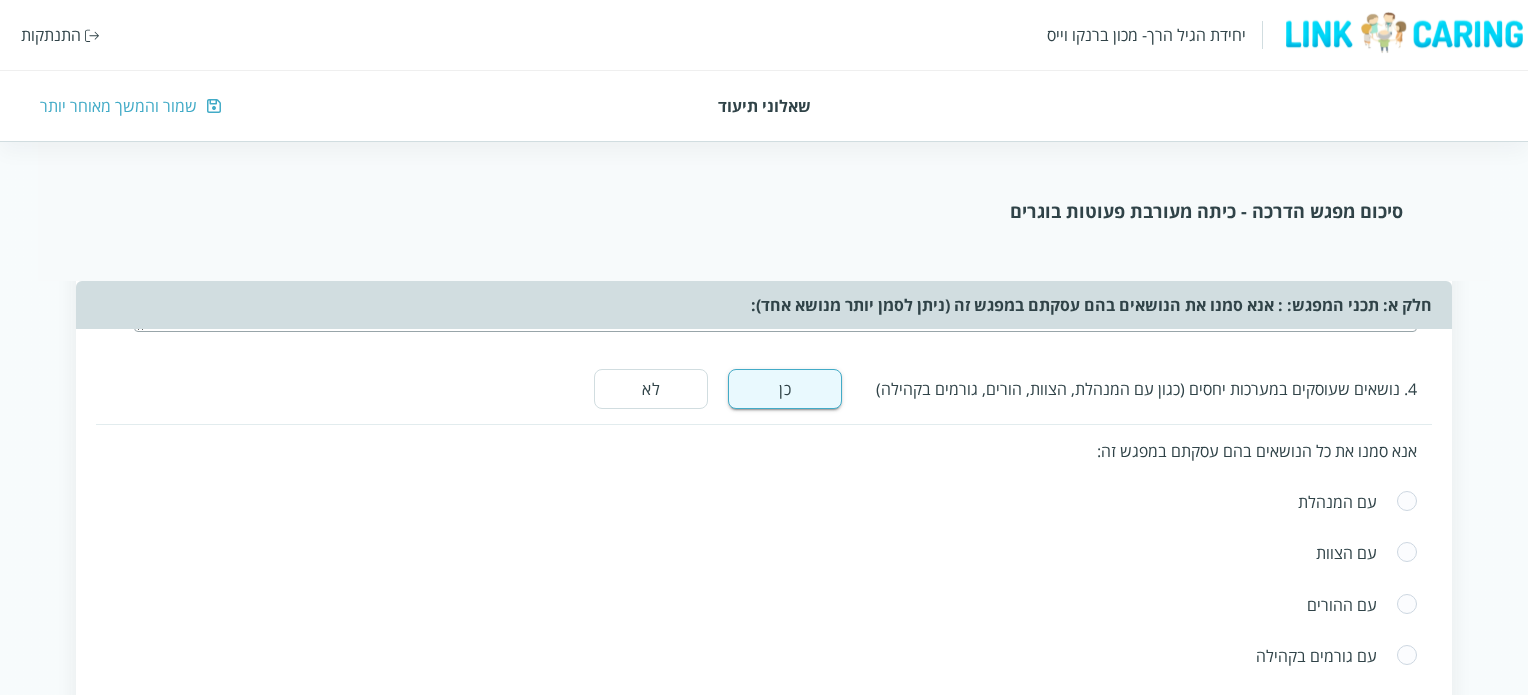 click at bounding box center [1407, 553] 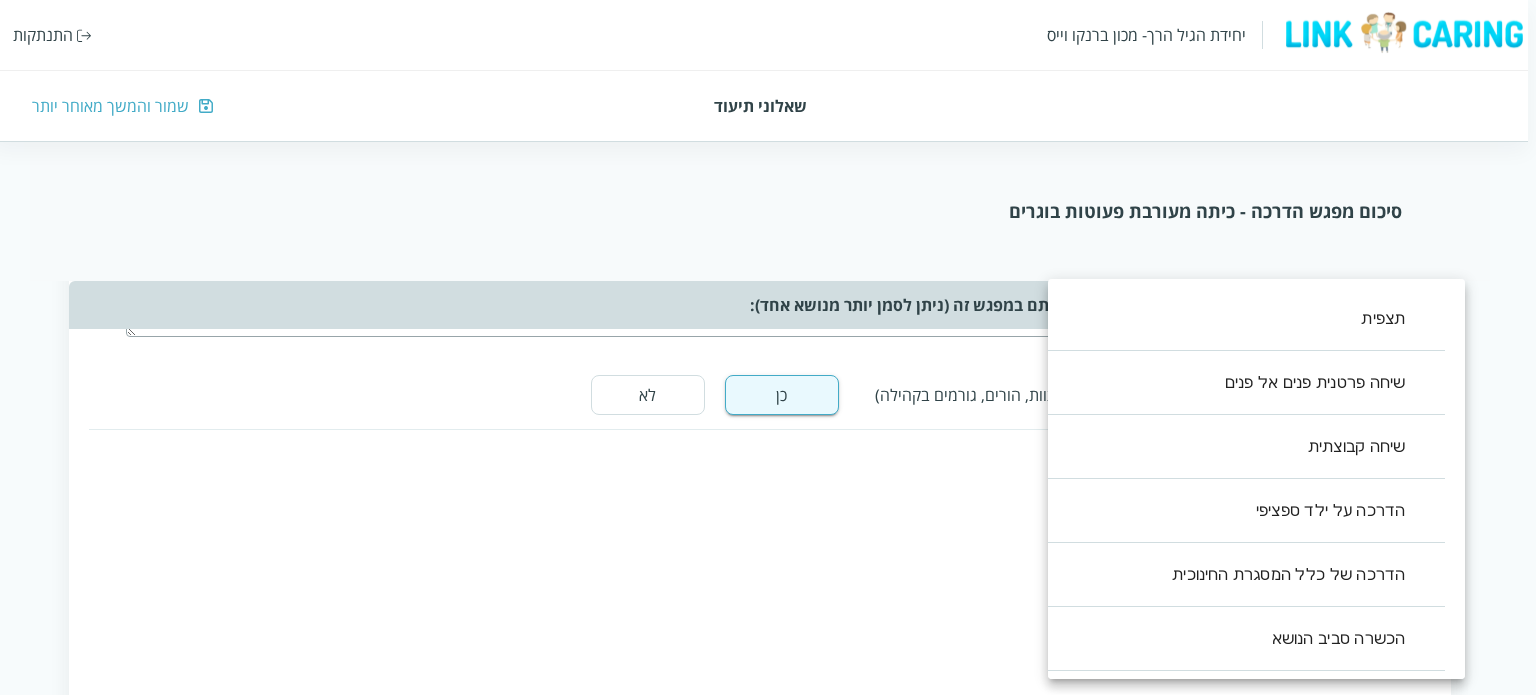 click on "יחידת הגיל הרך- מכון [PERSON_NAME] התנתקות   שאלוני תיעוד שמור והמשך מאוחר יותר סיכום מפגש הדרכה  - כיתה מעורבת פעוטות בוגרים שאלון זה נועד לעזור לך לסכם את ההדרכה שבוצעה. מילוי השאלון אורך דקות בודדות ויעזור לך לתעד את העשייה במסגרת החינוך. לשאלון שני חלקים: החלק הראשון אוסף את תכני ואת אופני ההדרכה במפגש. החלק השני מסכם את חווית ההדרכה, חלק זה יותר פתוח והוא מהווה מעין מחברת בה ניתן לאסוף את חווית ההדרכה, ולזכור את העיקר לקראת המפגש הבא. תאריך המפגש (שנה/חודש/יום) ציין/י את אנשי הצוות איתם נעשתה ההדרכה    כן   לא   אנא סמנו את כל הנושאים [PERSON_NAME] עסקתם במפגש זה:  ​ ​ ​ ​ ,  ," at bounding box center [764, 187] 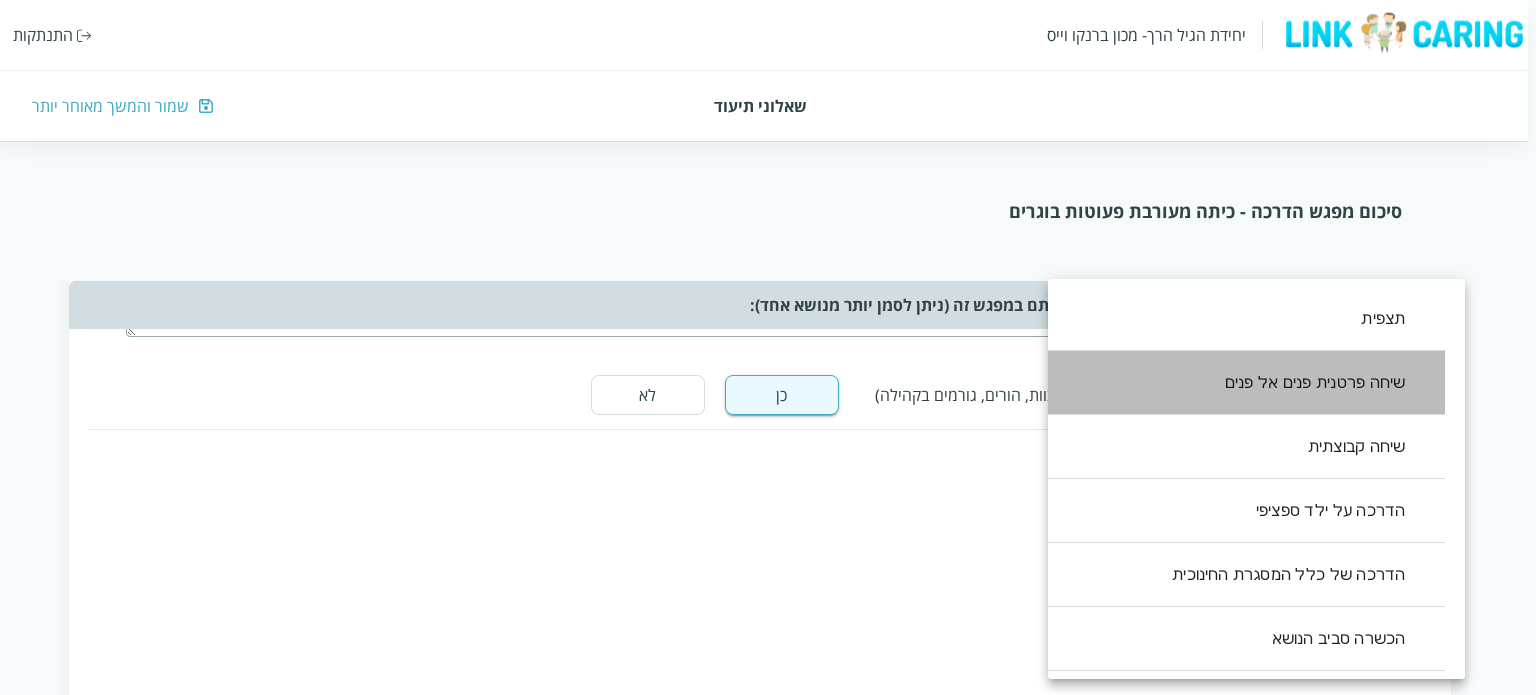 click on "שיחה פרטנית פנים אל פנים" at bounding box center (1236, 383) 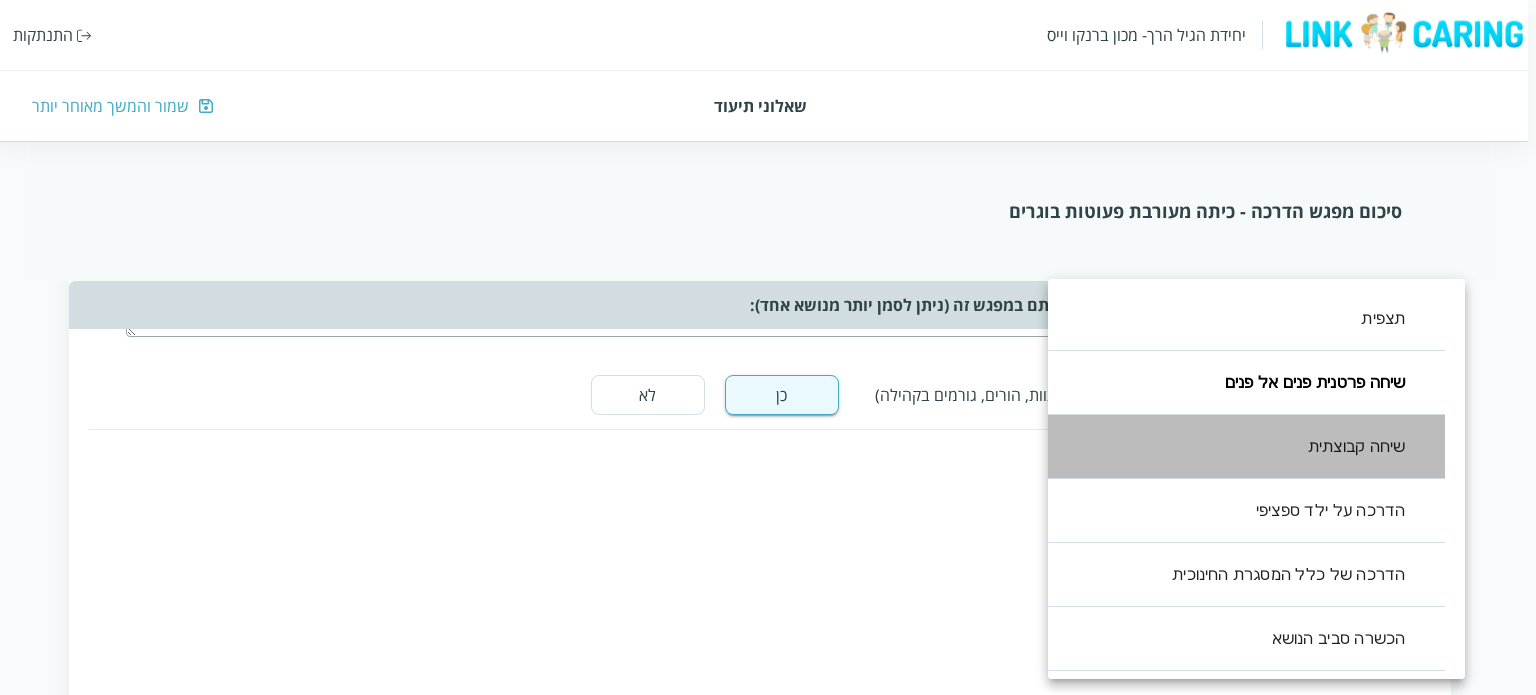 click on "שיחה קבוצתית" at bounding box center (1236, 447) 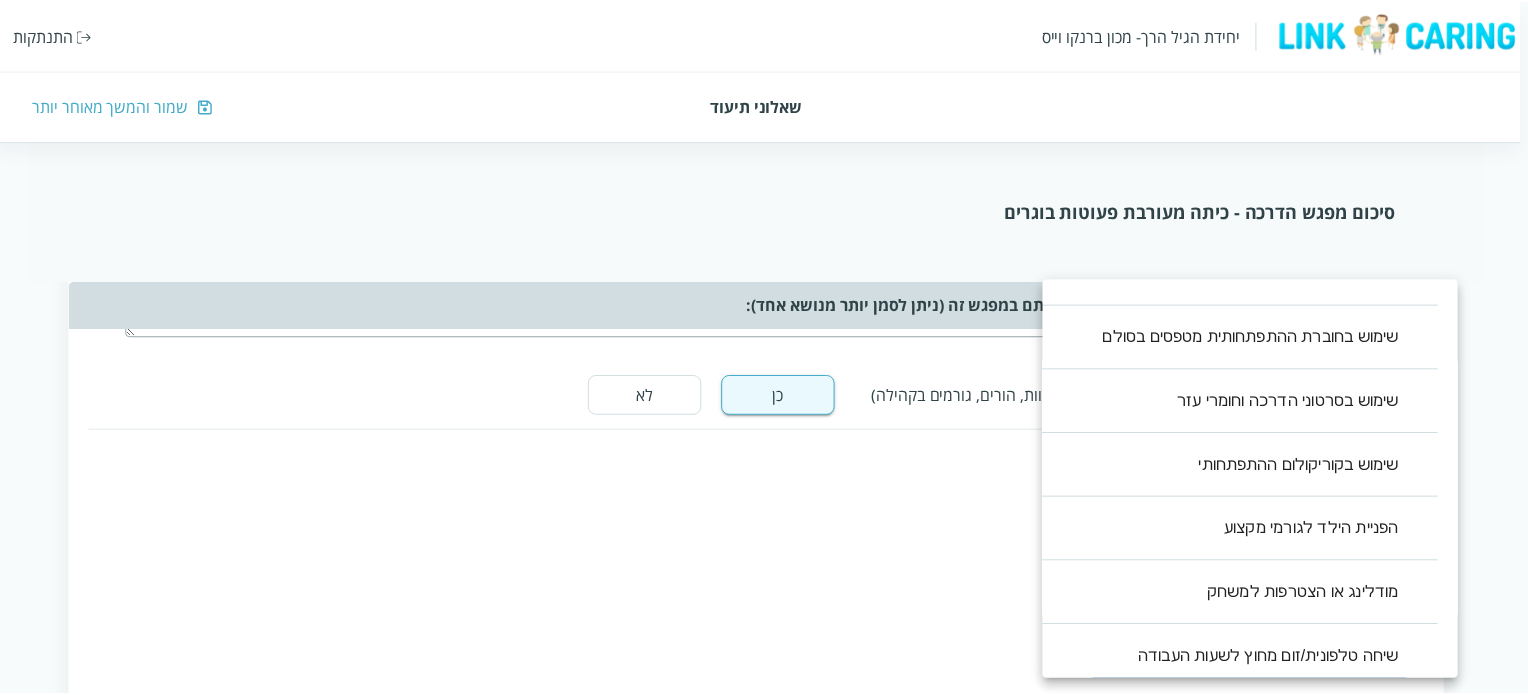 scroll, scrollTop: 440, scrollLeft: 0, axis: vertical 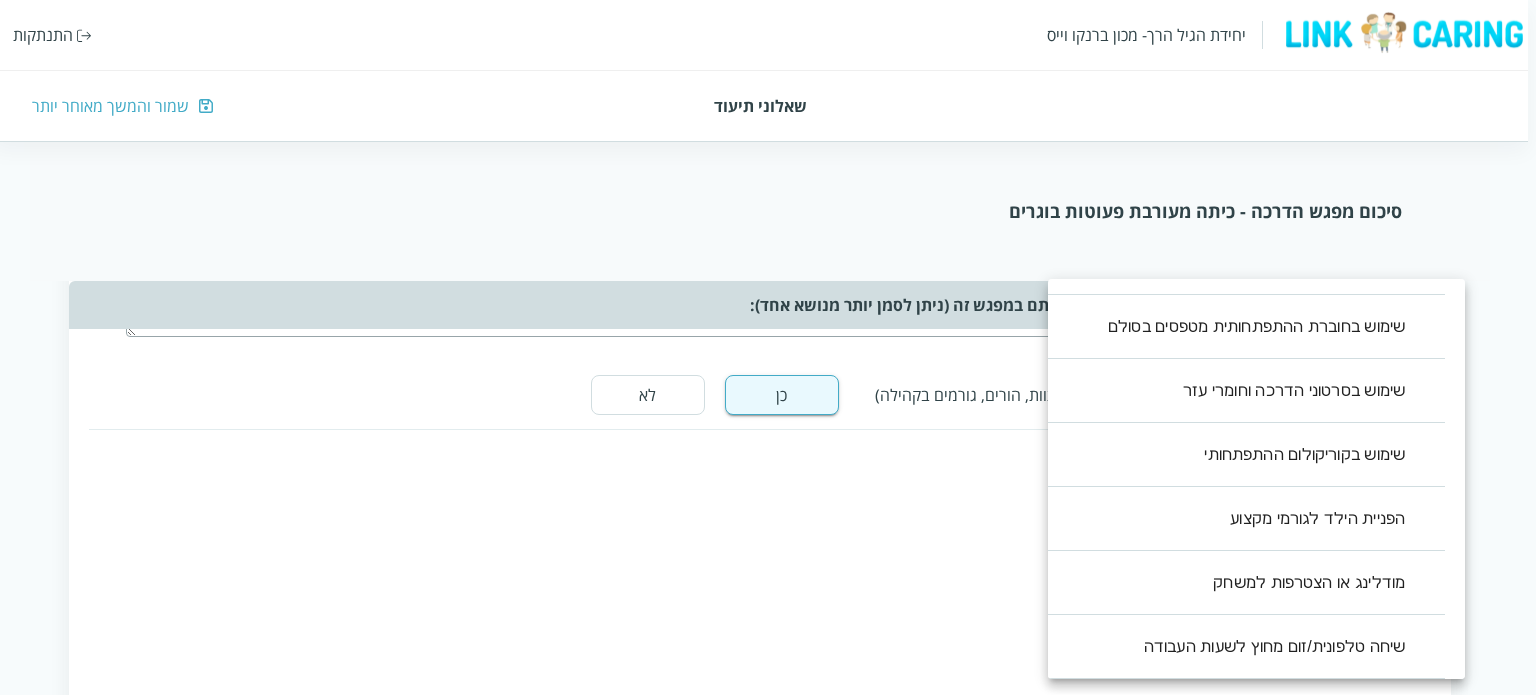 click at bounding box center (768, 347) 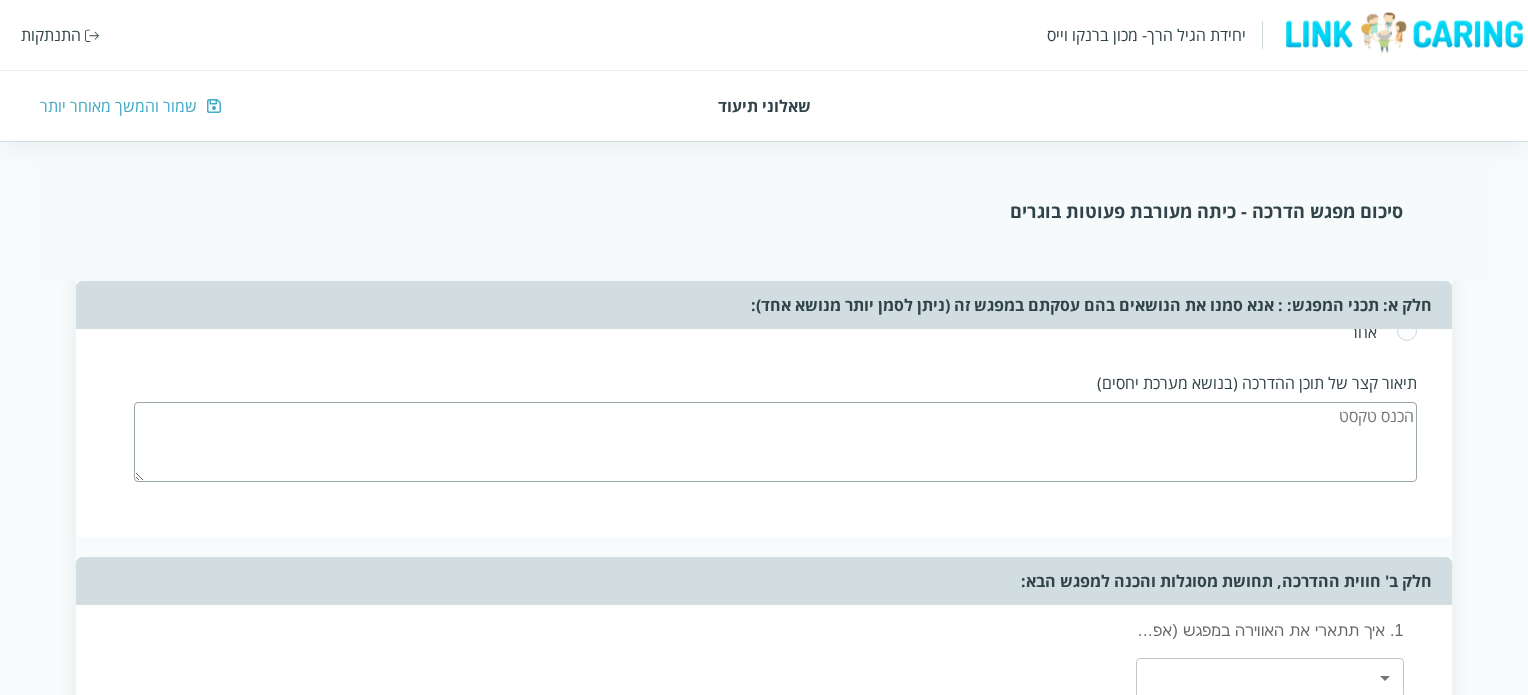 scroll, scrollTop: 3119, scrollLeft: 0, axis: vertical 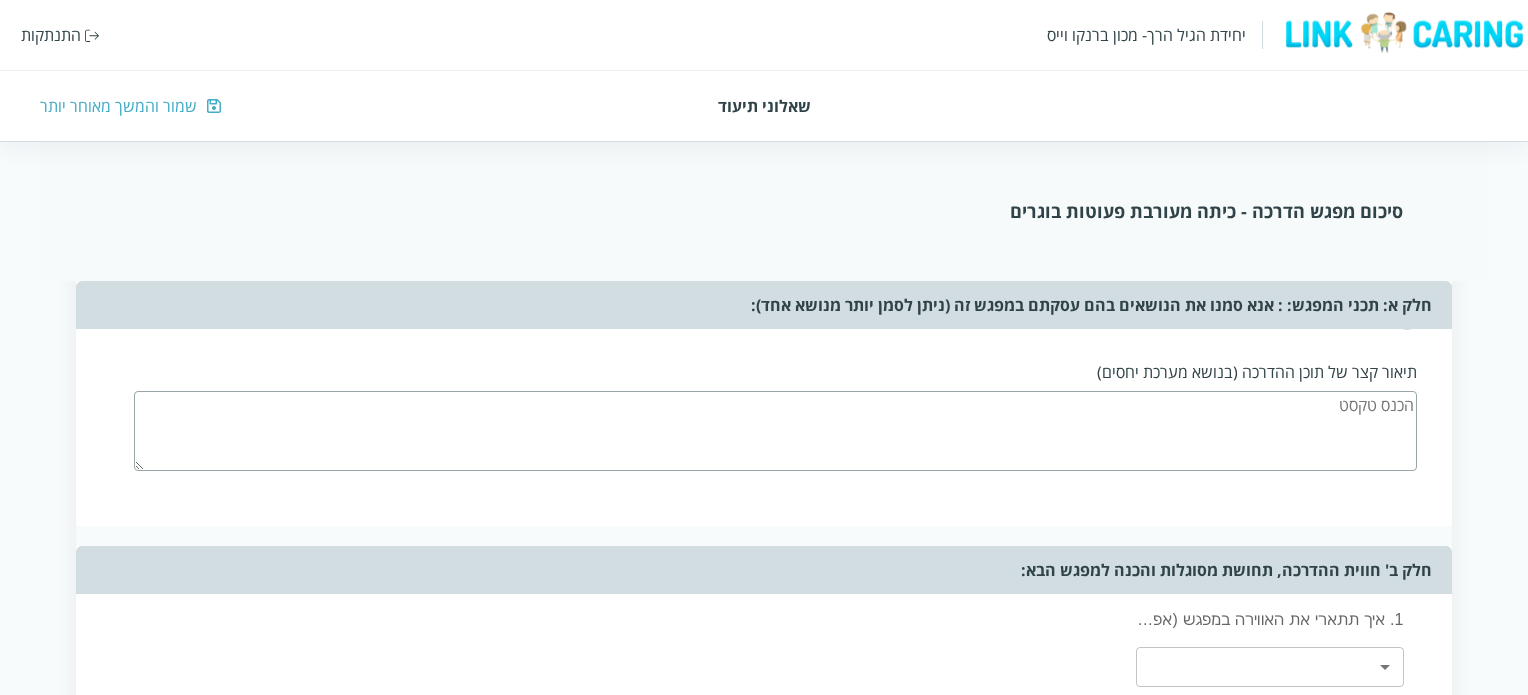 click at bounding box center [775, 431] 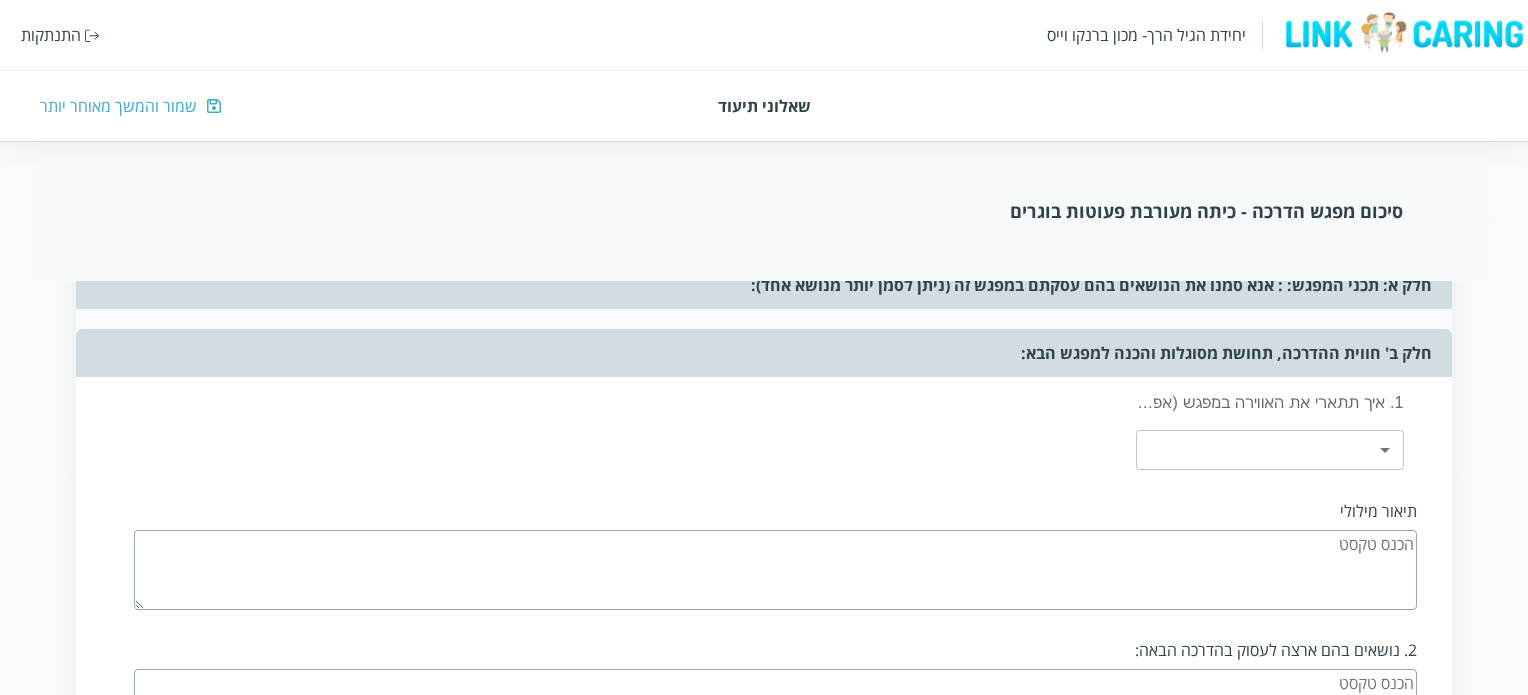 scroll, scrollTop: 3342, scrollLeft: 0, axis: vertical 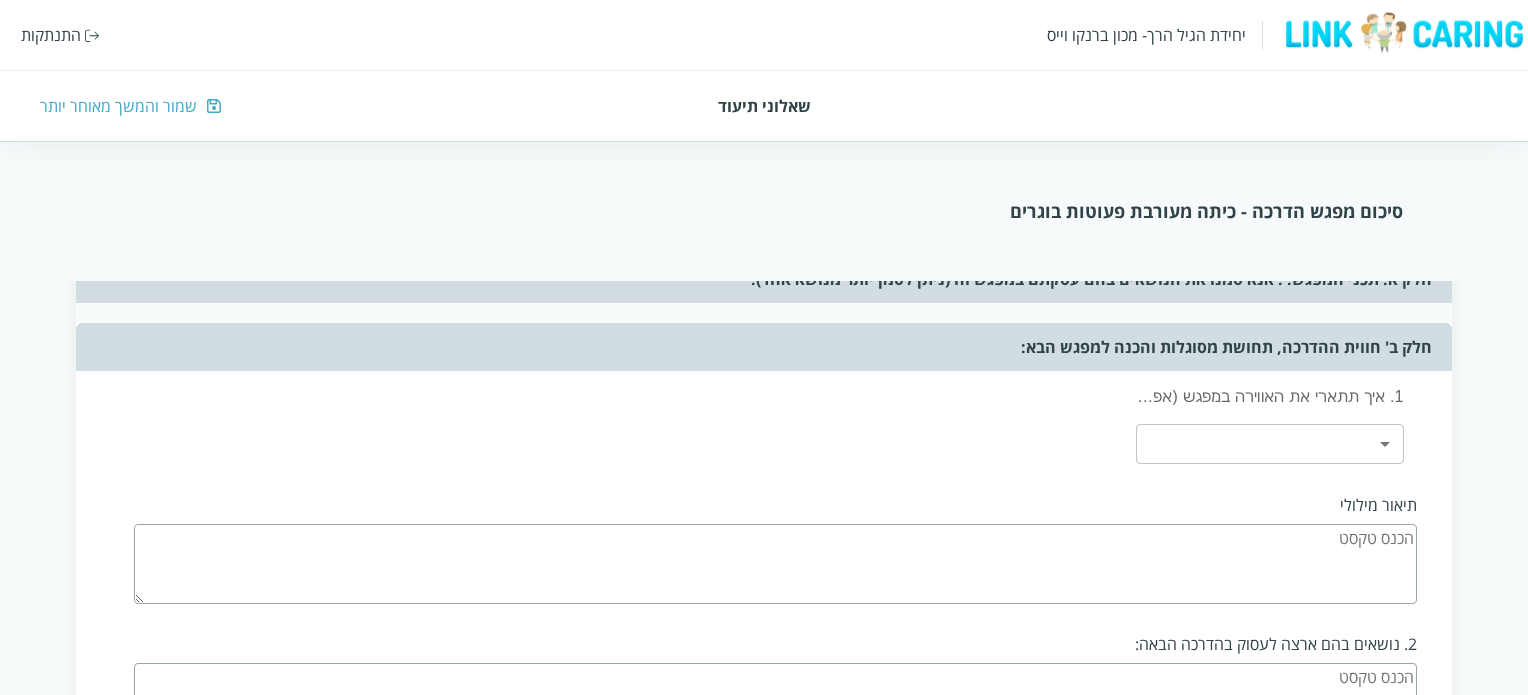 type on "מנהלת שלא נמצאת בכלל, מטפלות שמרגישות לבד, מוזזות ממקום למקום, מפחדות מהסיטואציה בו הן נמצאות ומתוסכלות מאוד" 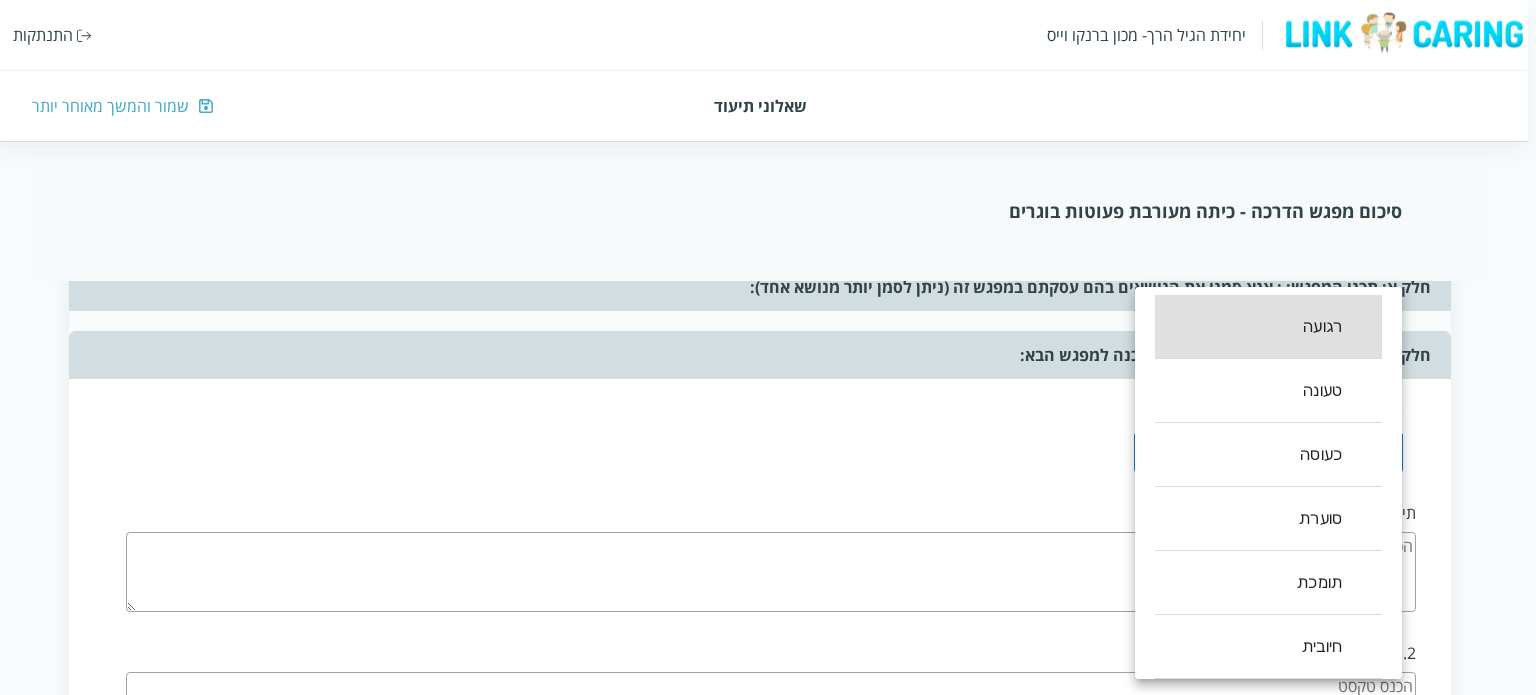 click on "יחידת הגיל הרך- מכון [PERSON_NAME] התנתקות   שאלוני תיעוד שמור והמשך מאוחר יותר סיכום מפגש הדרכה  - כיתה מעורבת פעוטות בוגרים שאלון זה נועד לעזור לך לסכם את ההדרכה שבוצעה. מילוי השאלון אורך דקות בודדות ויעזור לך לתעד את העשייה במסגרת החינוך. לשאלון שני חלקים: החלק הראשון אוסף את תכני ואת אופני ההדרכה במפגש. החלק השני מסכם את חווית ההדרכה, חלק זה יותר פתוח והוא מהווה מעין מחברת בה ניתן לאסוף את חווית ההדרכה, ולזכור את העיקר לקראת המפגש הבא. תאריך המפגש (שנה/חודש/יום) ציין/י את אנשי הצוות איתם נעשתה ההדרכה    כן   לא   אנא סמנו את כל הנושאים [PERSON_NAME] עסקתם במפגש זה:  ​ ​ ​ ​ ,  ," at bounding box center [764, -839] 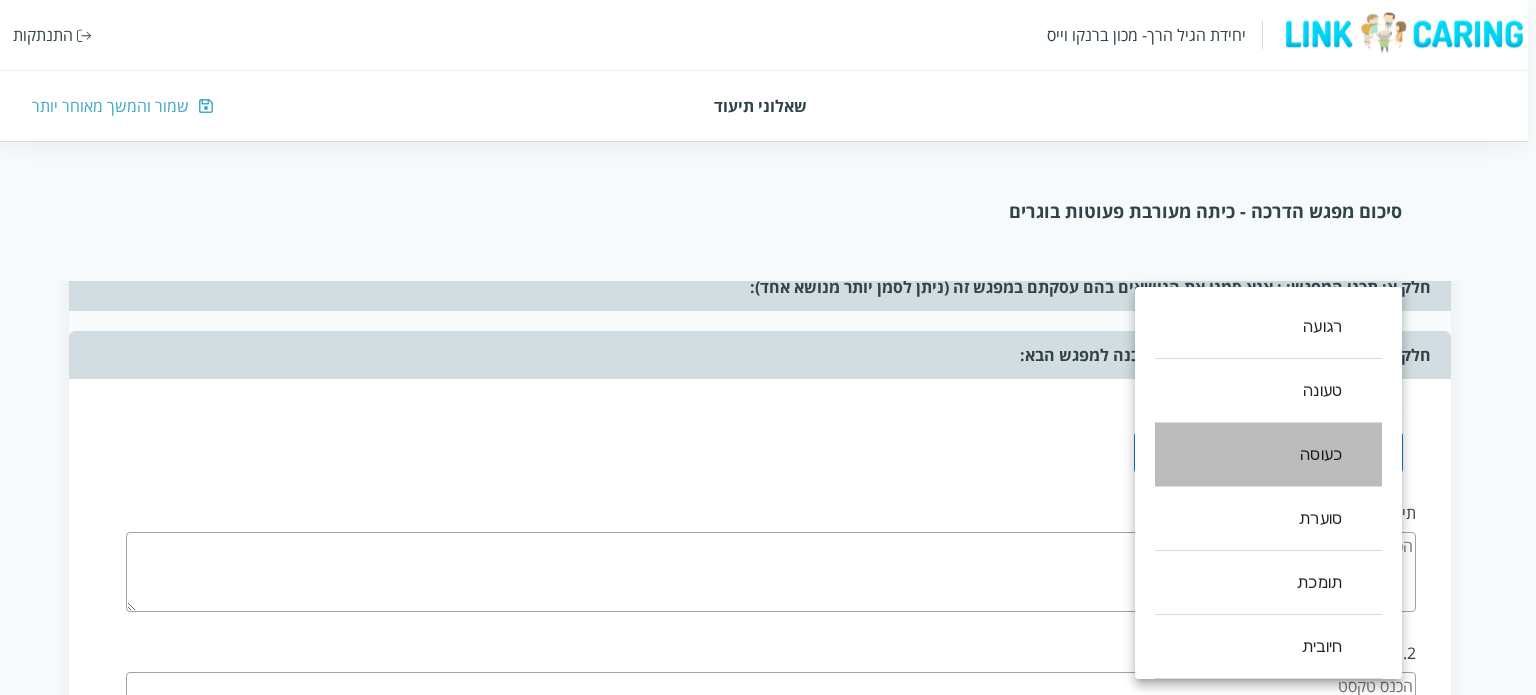 click on "כעוסה" at bounding box center (1268, 455) 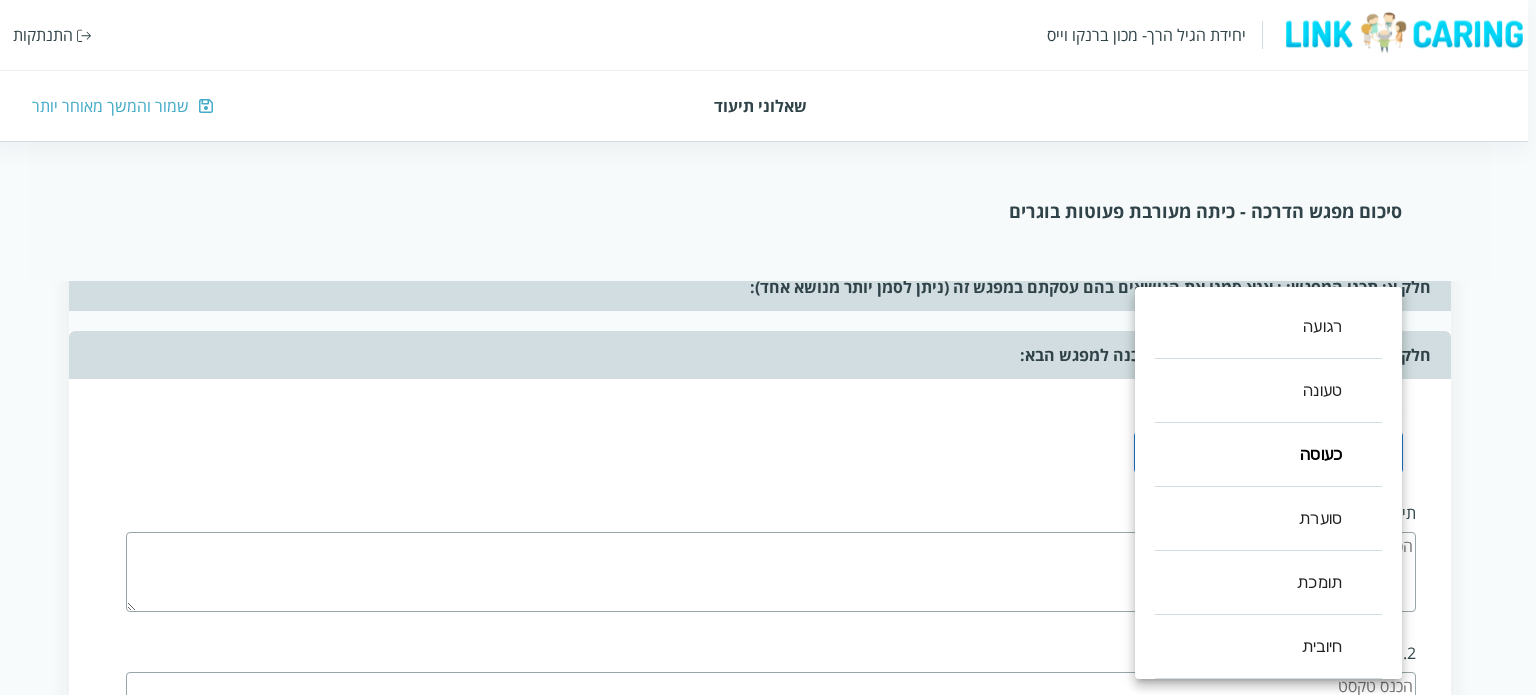 click on "סוערת" at bounding box center [1268, 519] 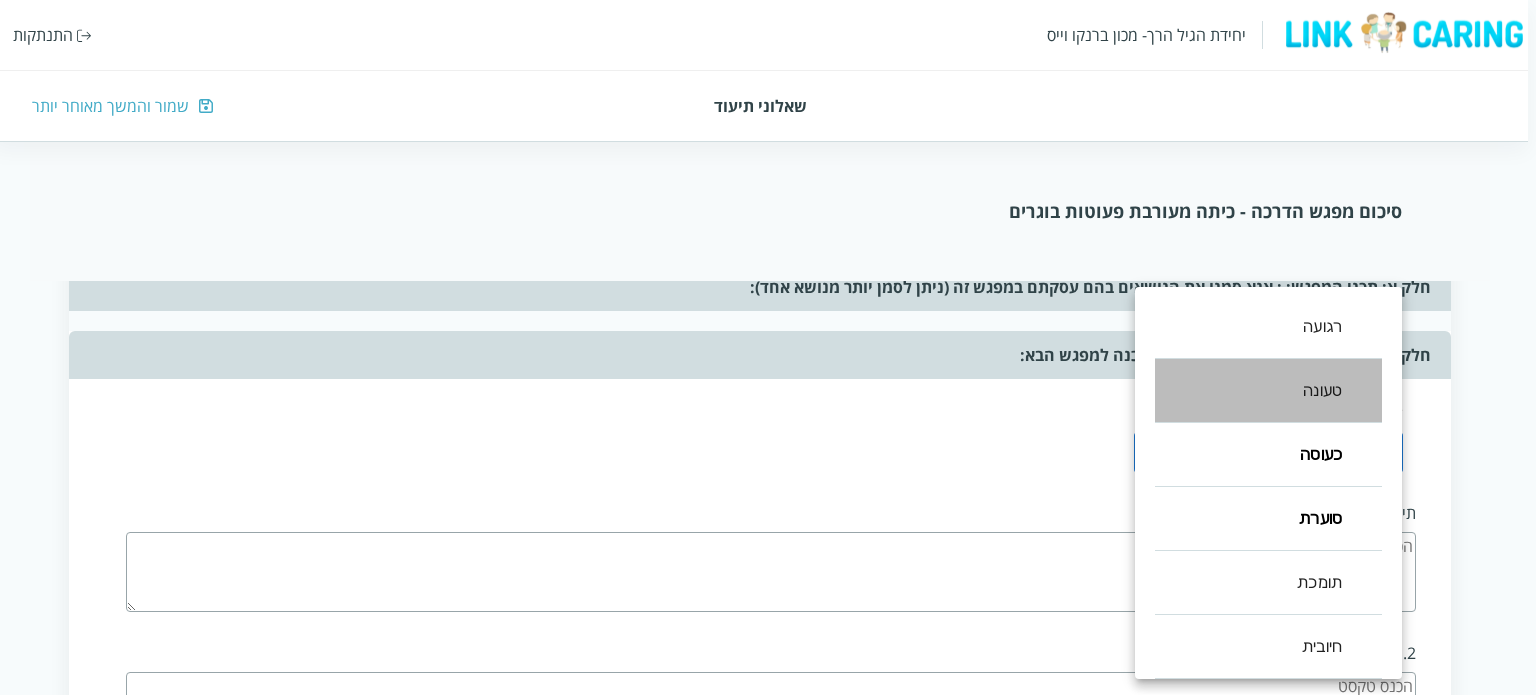 click on "טעונה" at bounding box center (1268, 391) 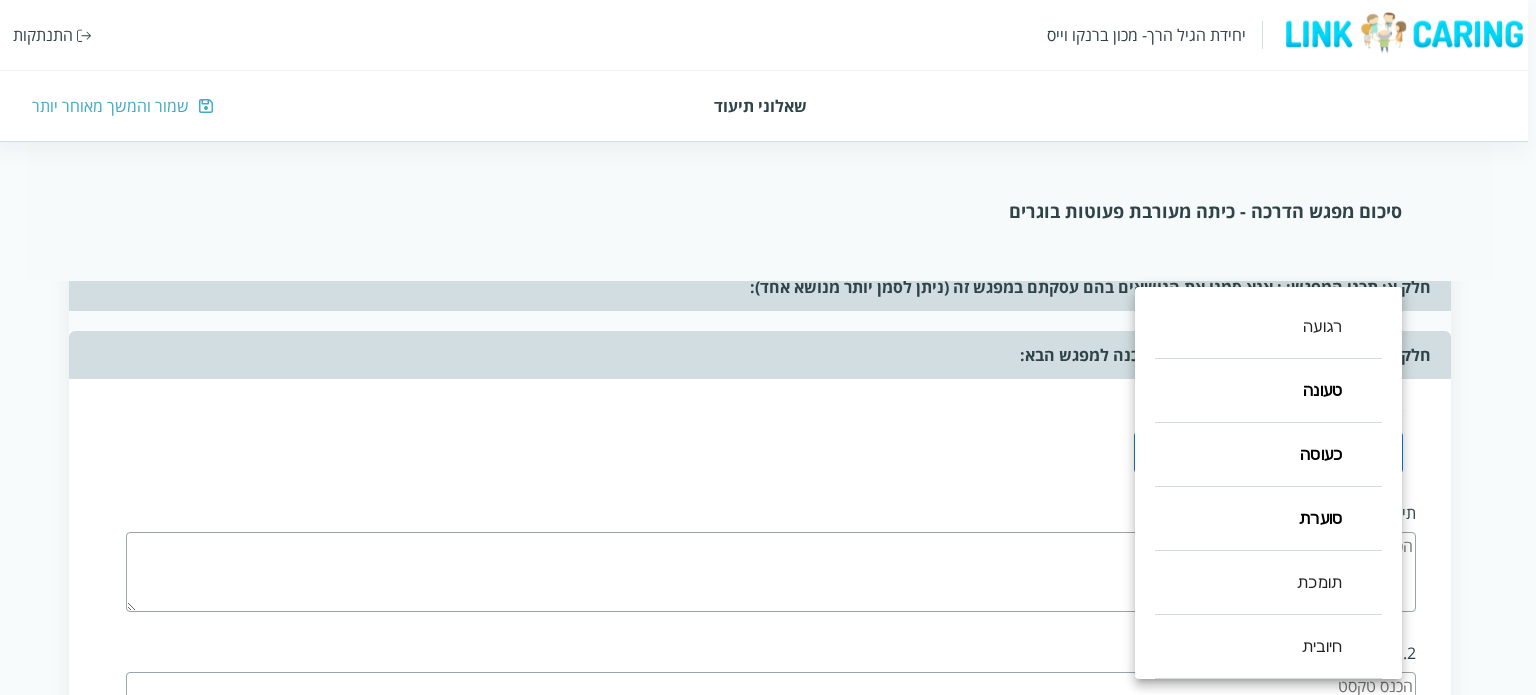 click at bounding box center [768, 347] 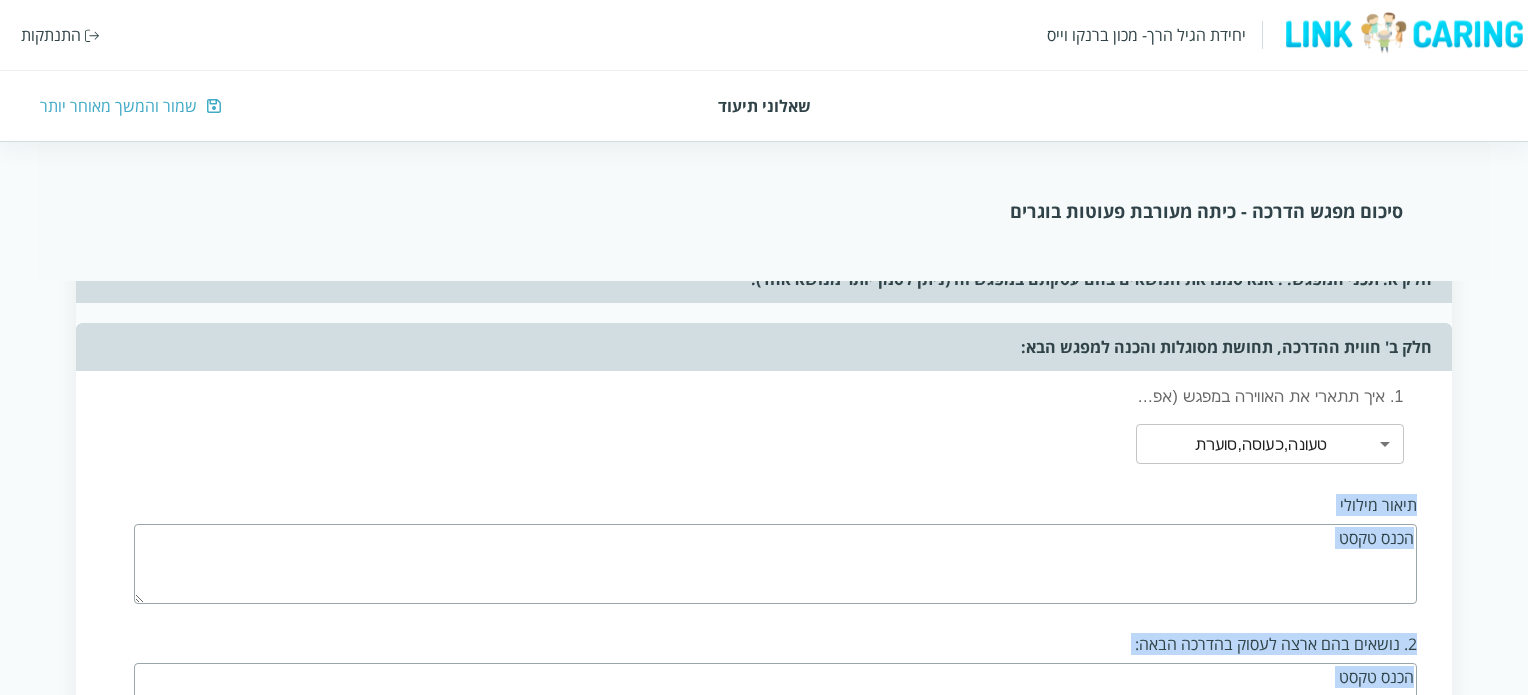 drag, startPoint x: 1492, startPoint y: 479, endPoint x: 1347, endPoint y: 566, distance: 169.09761 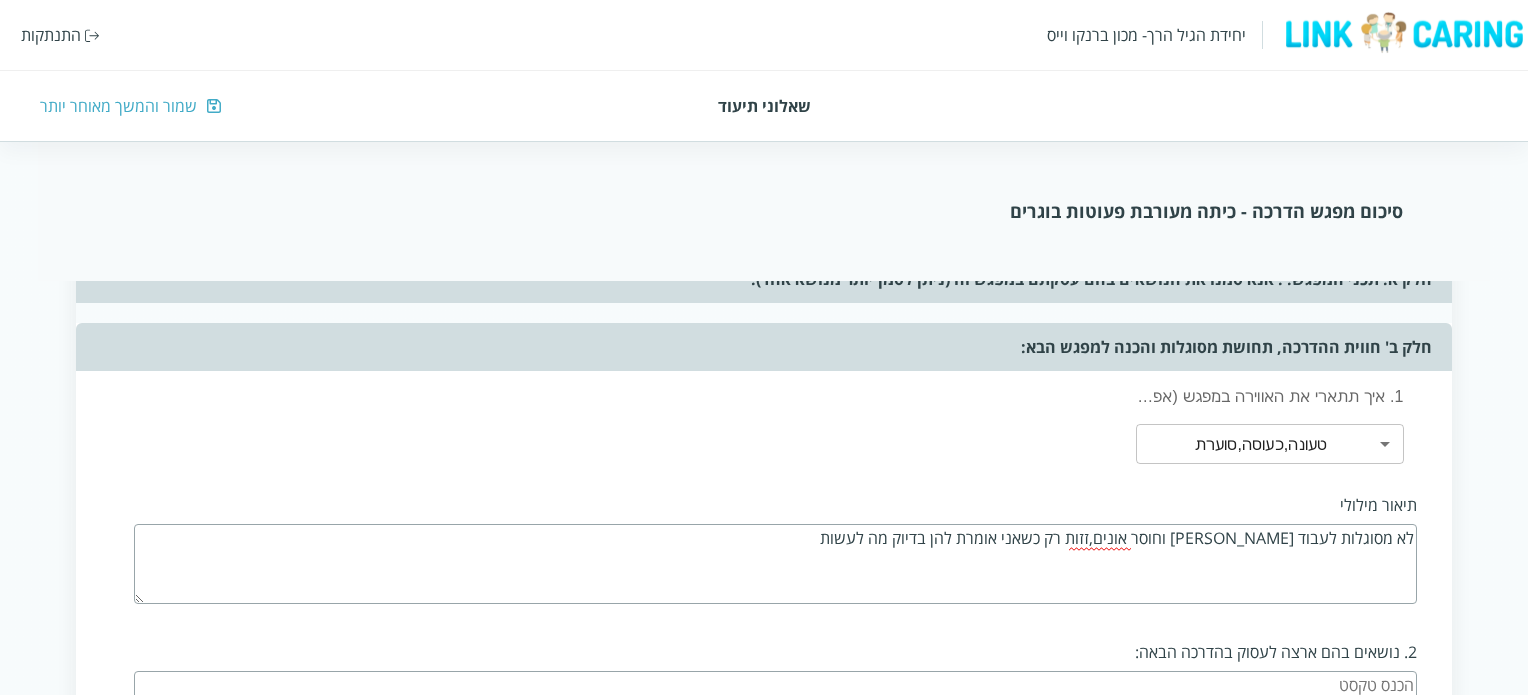 type on "לא מסוגלות לעבוד [PERSON_NAME] וחוסר אונים,זזות רק כשאני אומרת להן בדיוק מה לעשות" 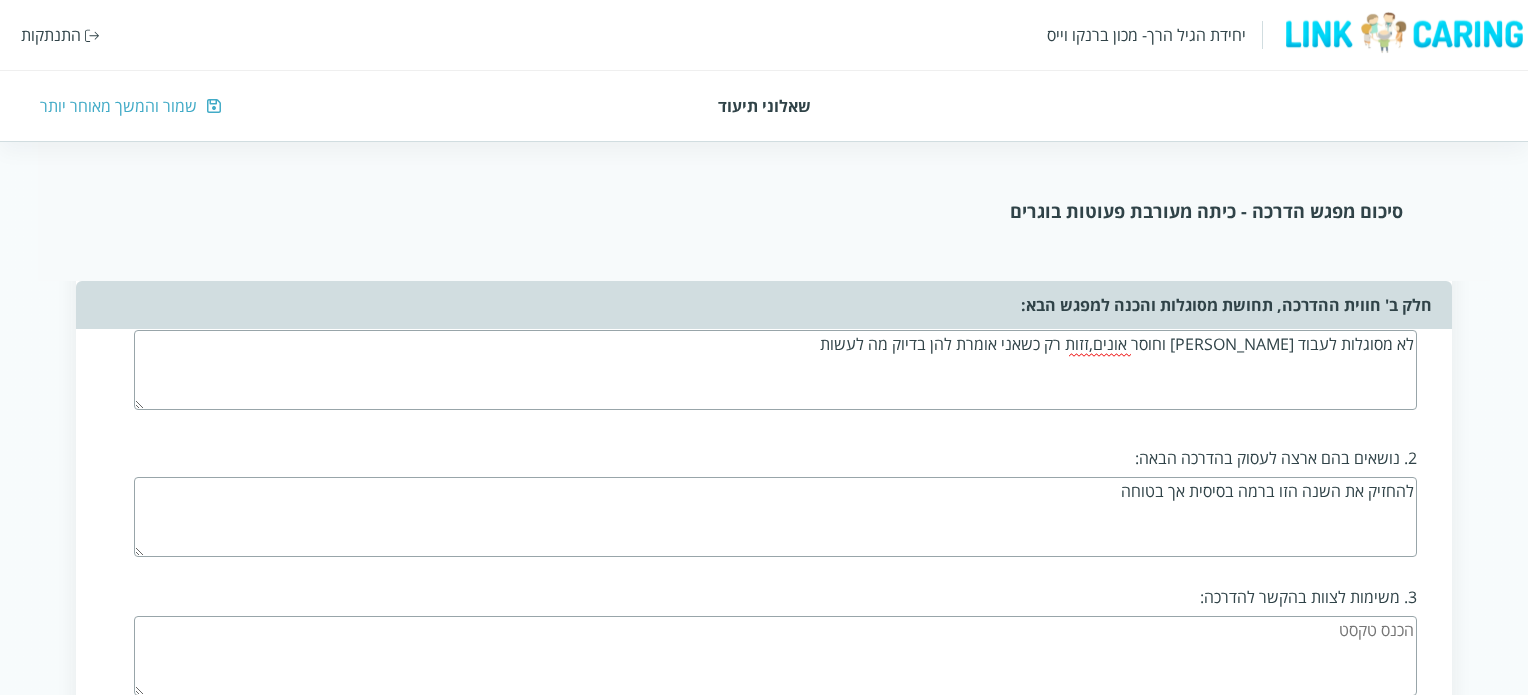 scroll, scrollTop: 3537, scrollLeft: 0, axis: vertical 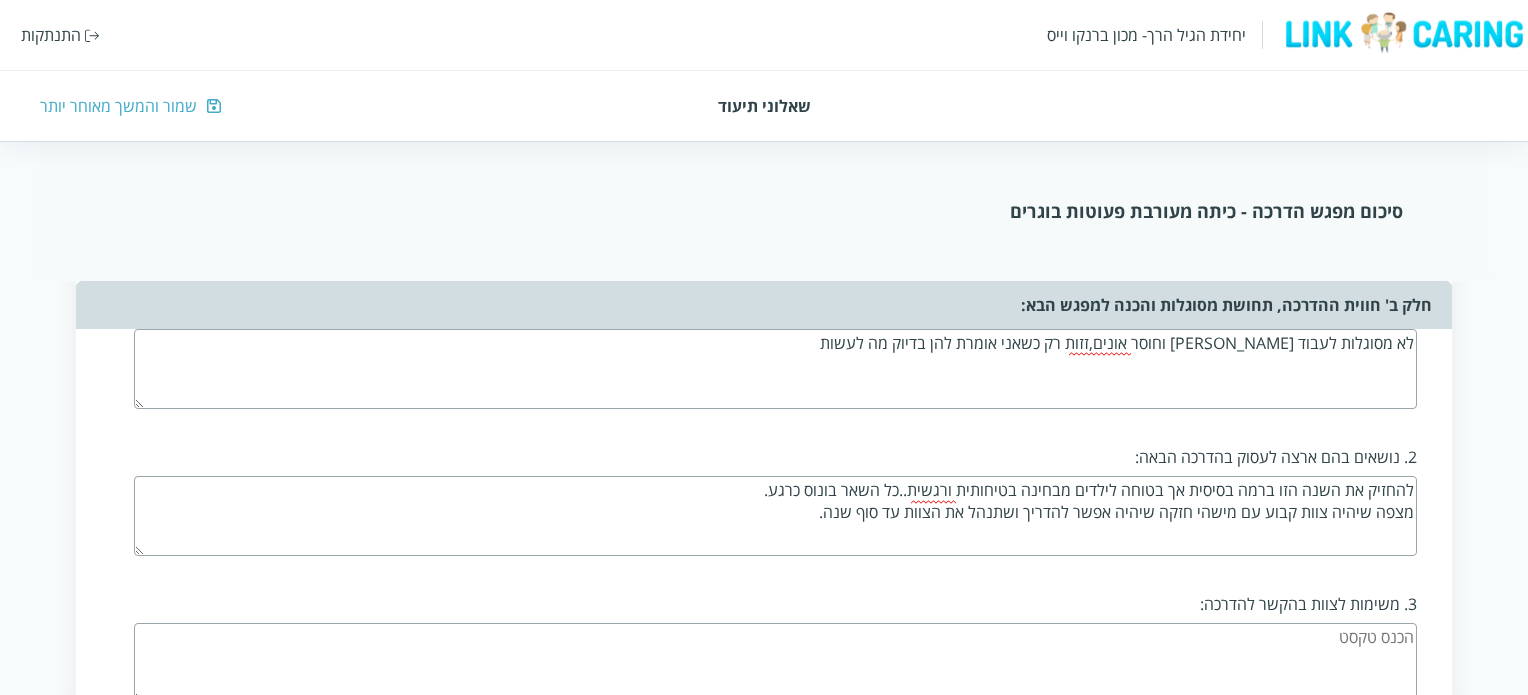 type on "להחזיק את השנה הזו ברמה בסיסית אך בטוחה לילדים מבחינה בטיחותית ורגשית..כל השאר בונוס כרגע.
מצפה שיהיה צוות קבוע עם מישהי חזקה שיהיה אפשר להדריך ושתנהל את הצוות עד סוף שנה." 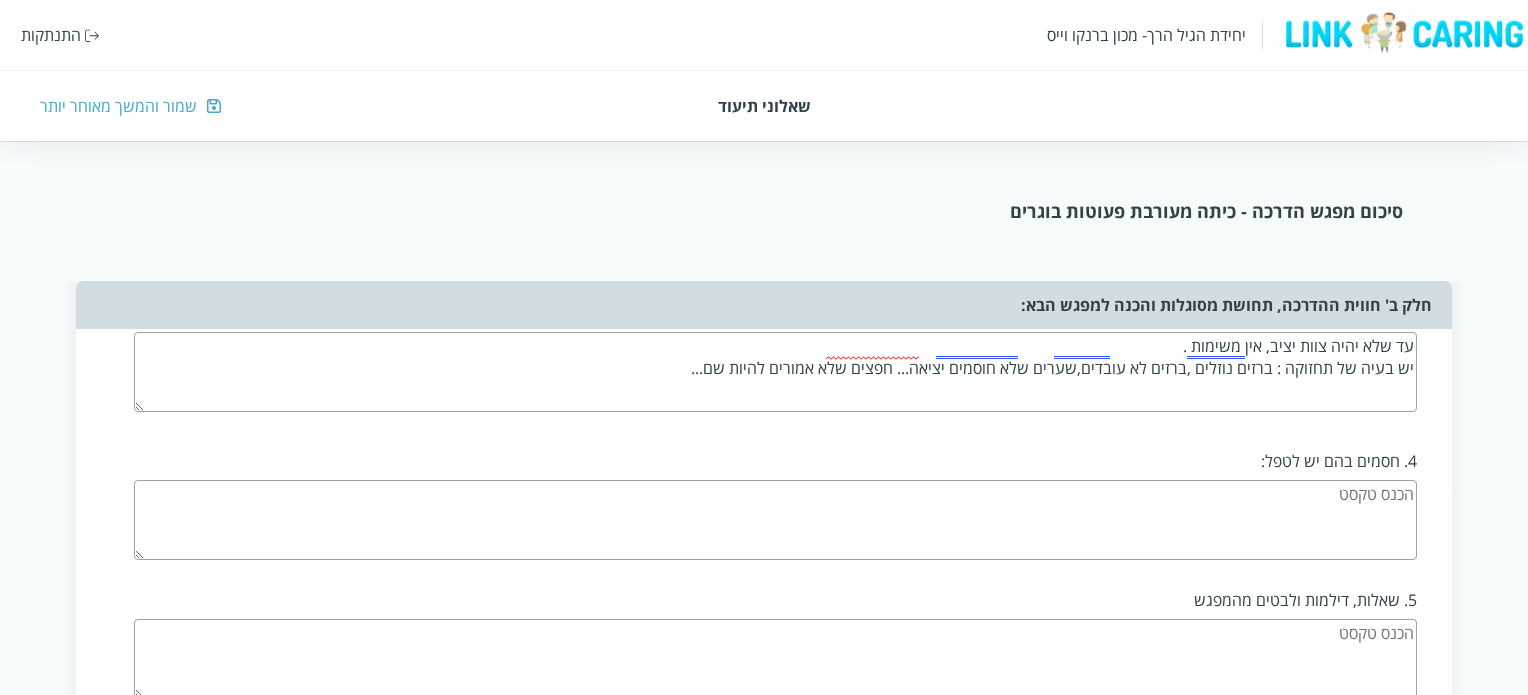 scroll, scrollTop: 3852, scrollLeft: 0, axis: vertical 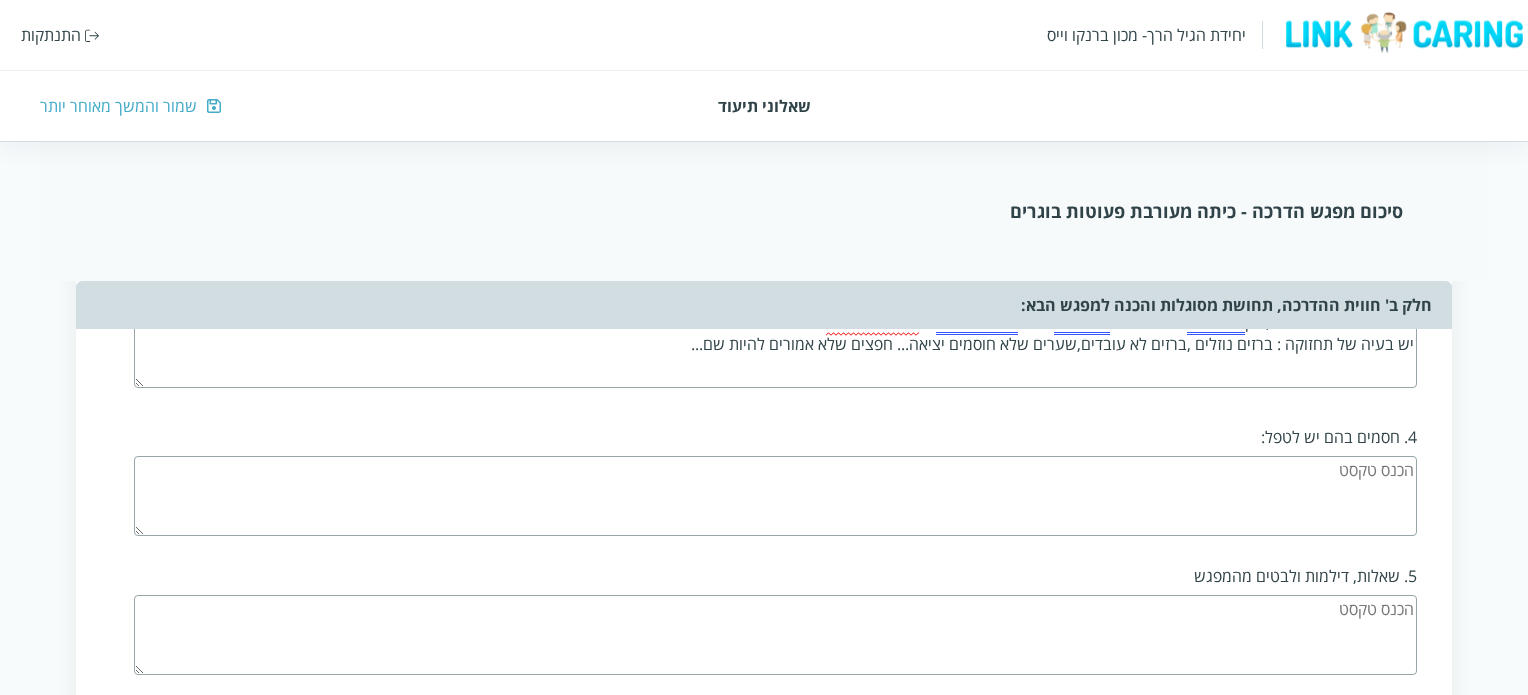 type on "עד שלא יהיה צוות יציב, אין משימות .
יש בעיה של תחזוקה : ברזים נוזלים ,ברזים לא עובדים,שערים שלא חוסמים יציאה... חפצים שלא אמורים להיות שם..." 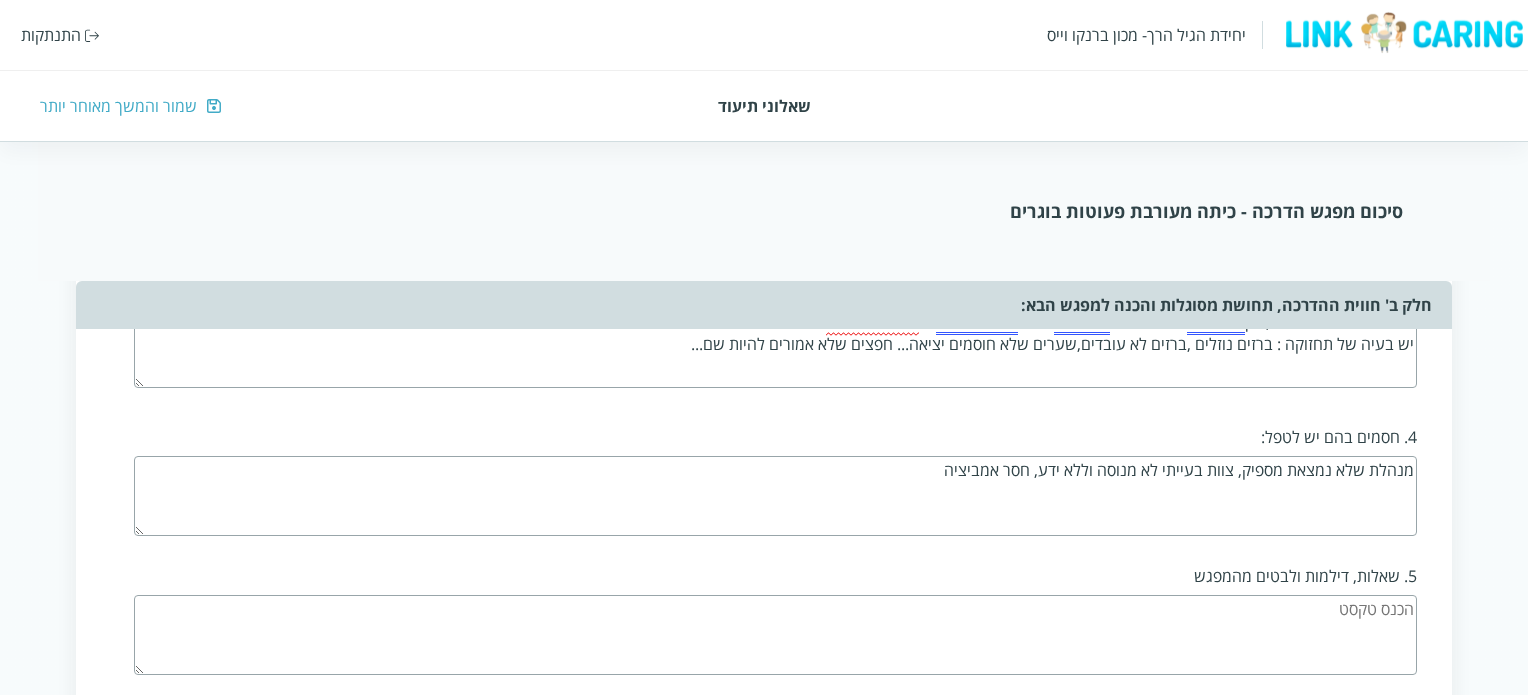 type on "מנהלת שלא נמצאת מספיק, צוות בעייתי לא מנוסה וללא ידע, חסר אמביציה" 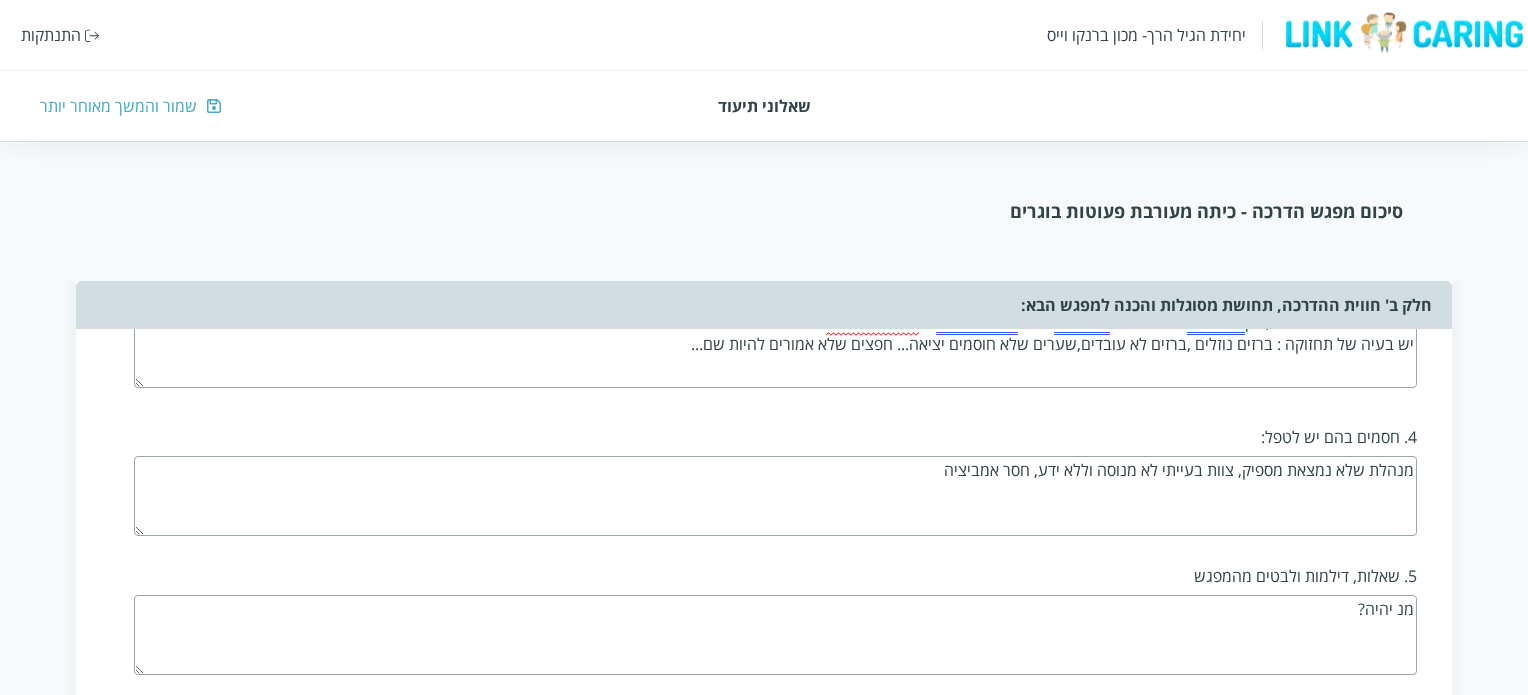 click on "מנ יהיה?" at bounding box center (775, 635) 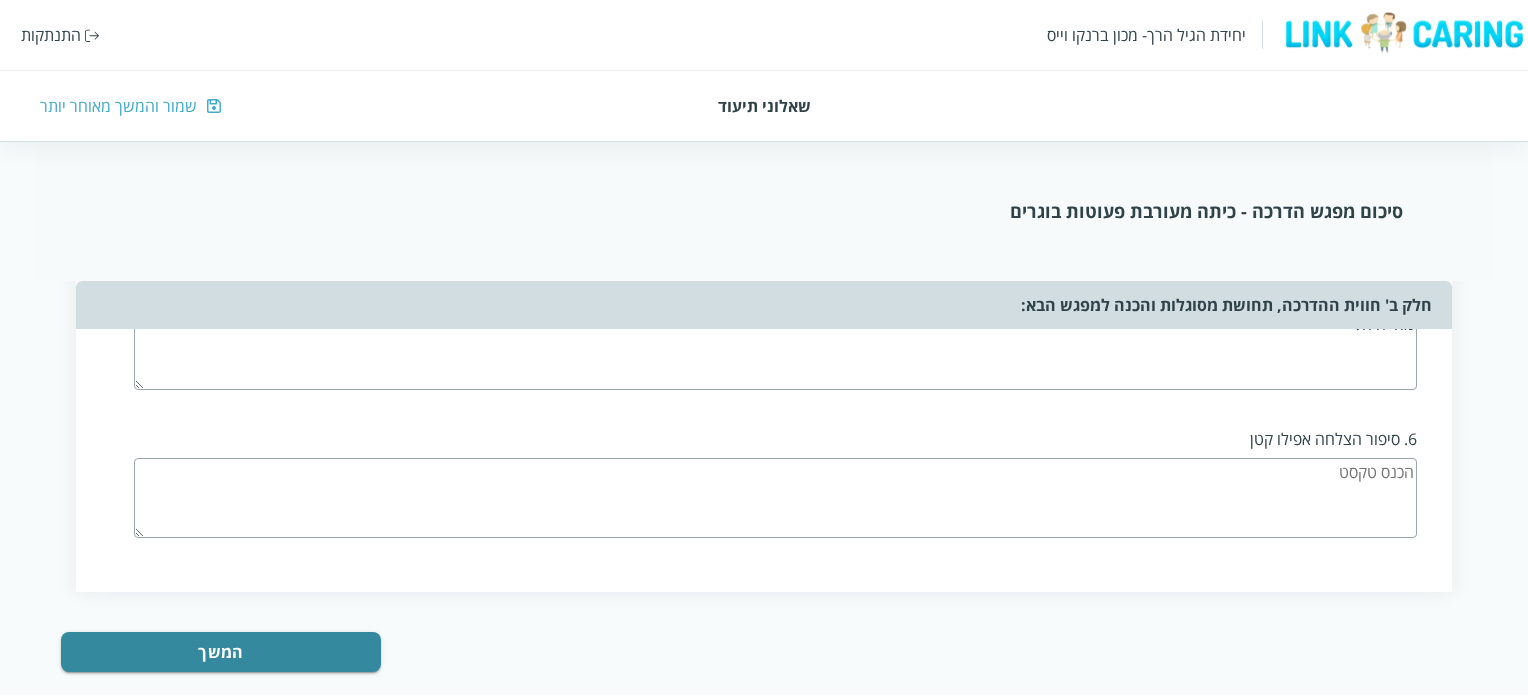 scroll, scrollTop: 4149, scrollLeft: 0, axis: vertical 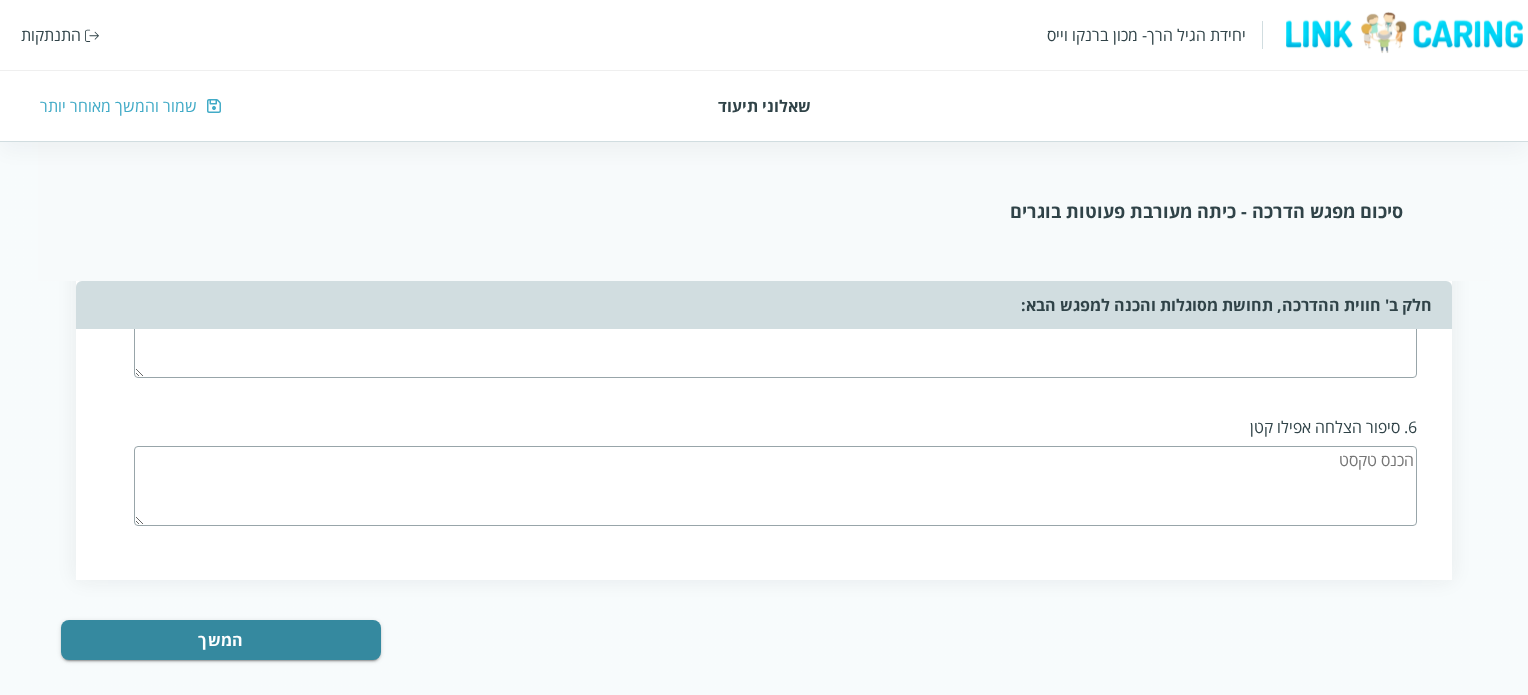 type on "מה יהיה?" 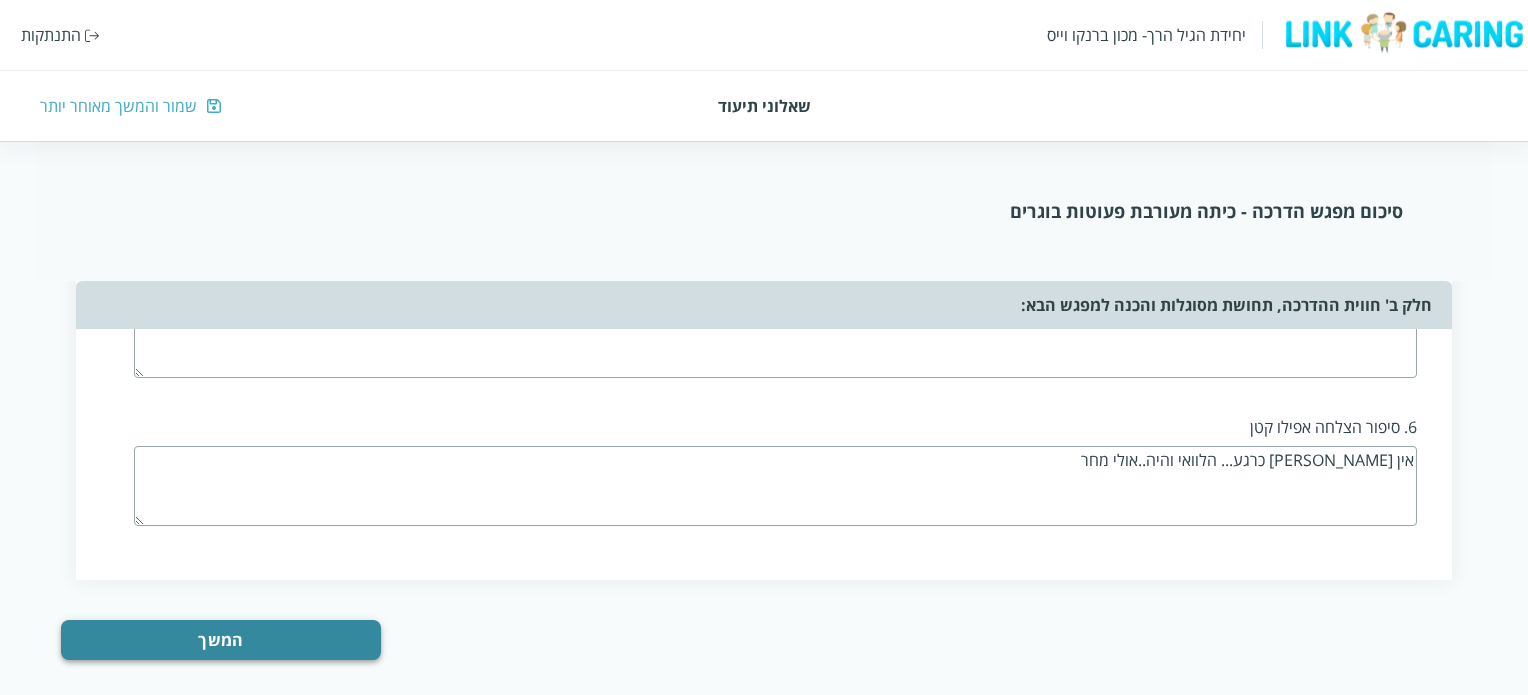 type on "אין [PERSON_NAME] כרגע... הלוואי והיה..אולי מחר" 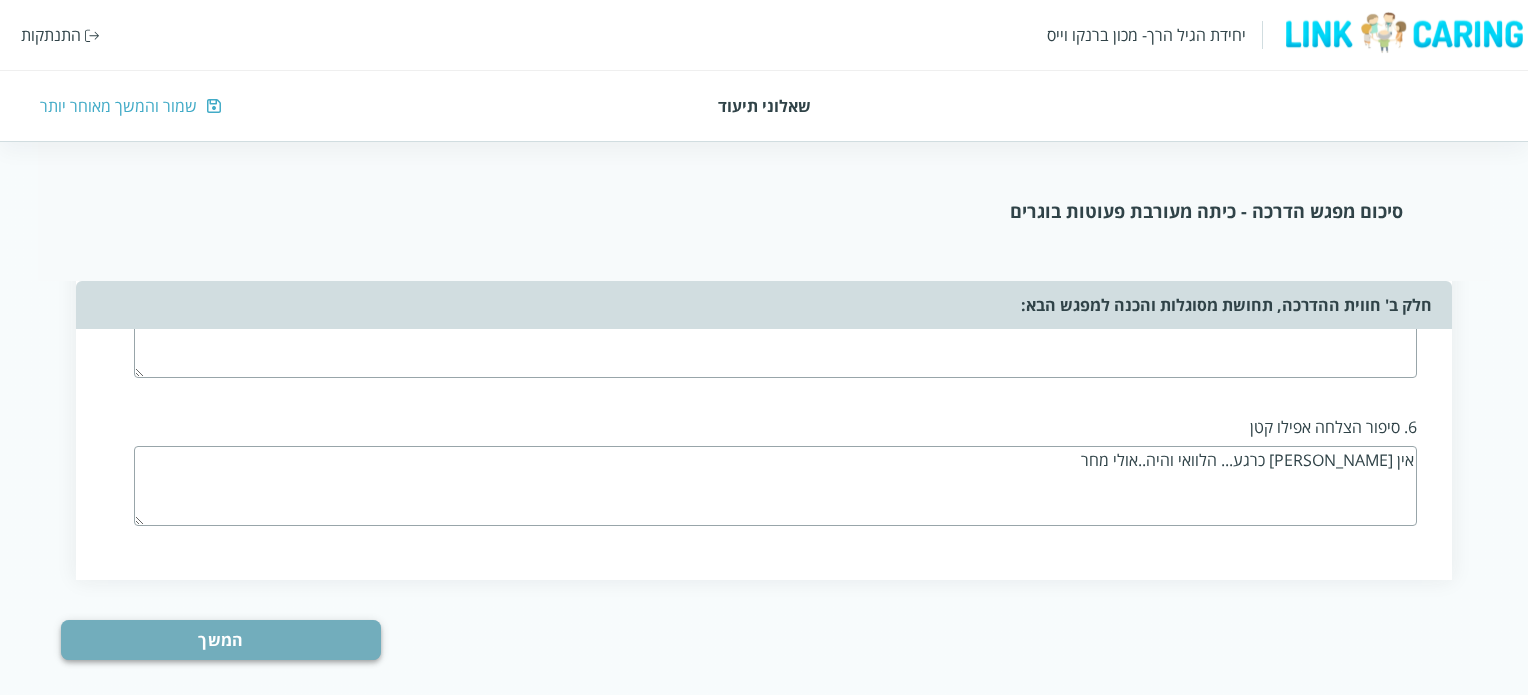 click on "המשך" at bounding box center (221, 640) 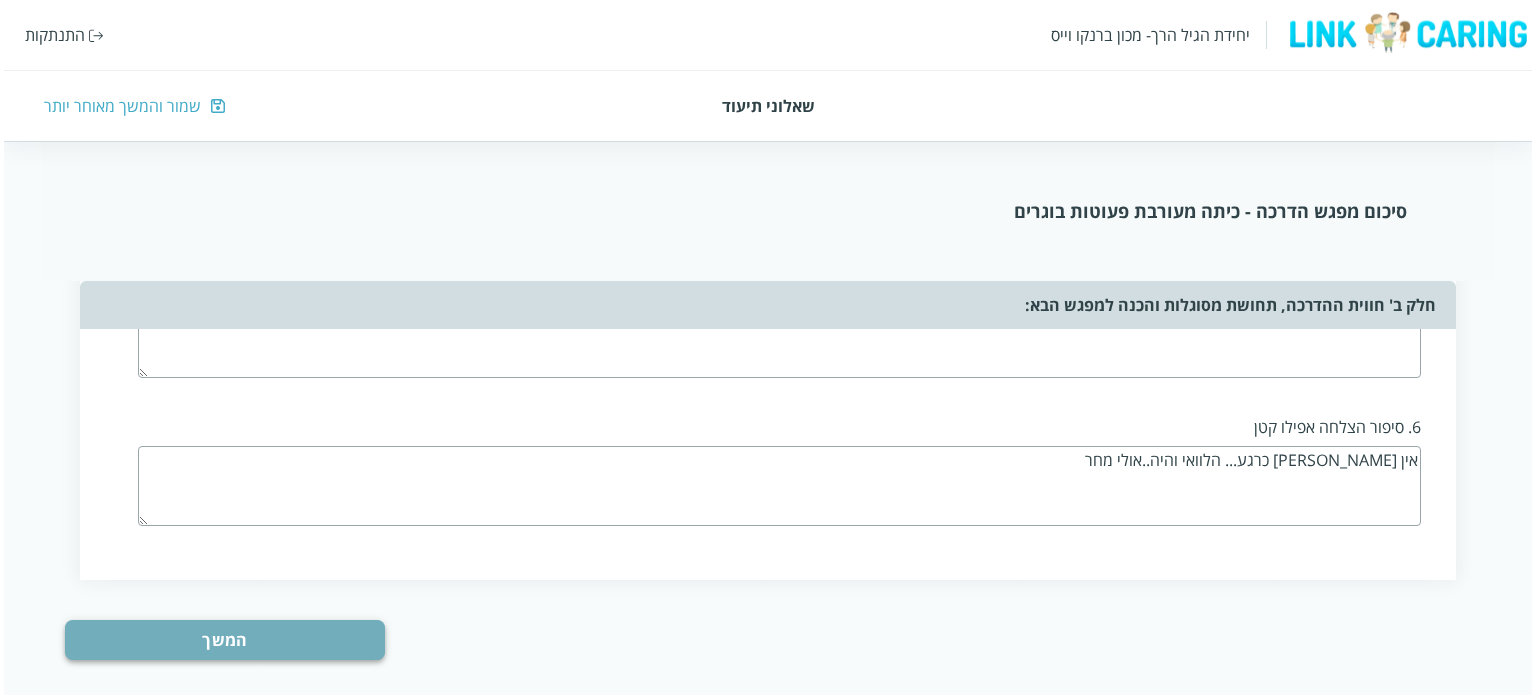 scroll, scrollTop: 0, scrollLeft: 0, axis: both 